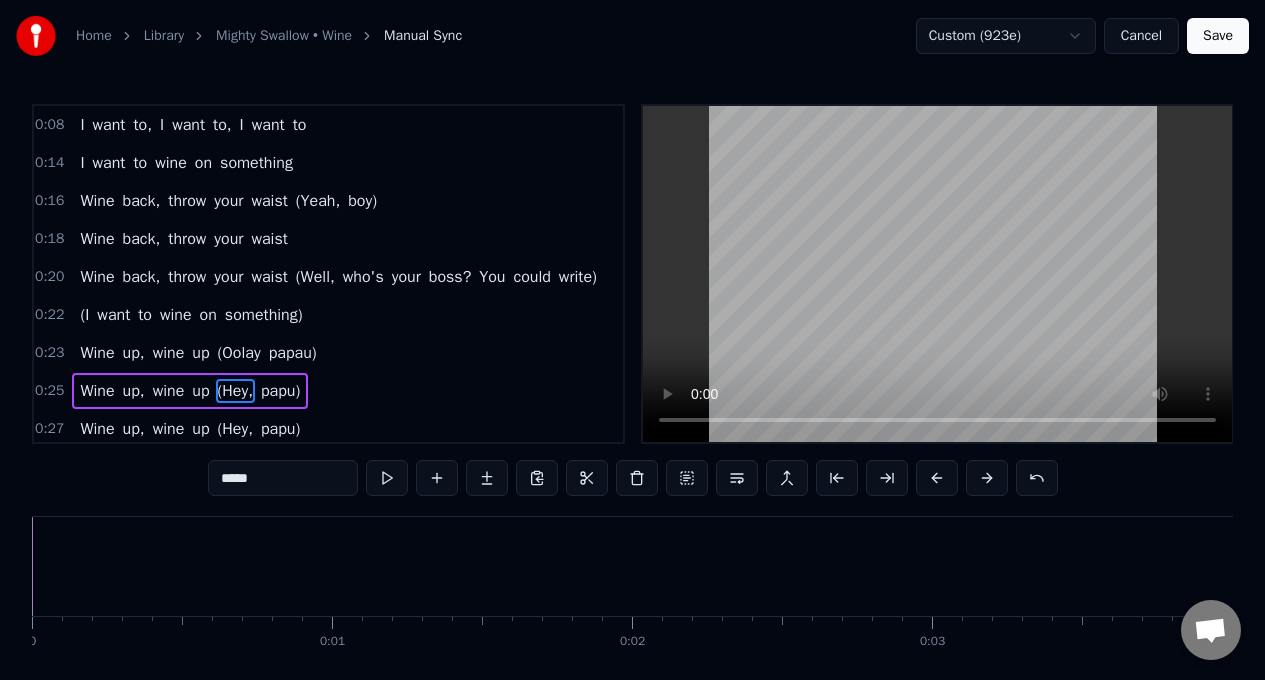 scroll, scrollTop: 0, scrollLeft: 0, axis: both 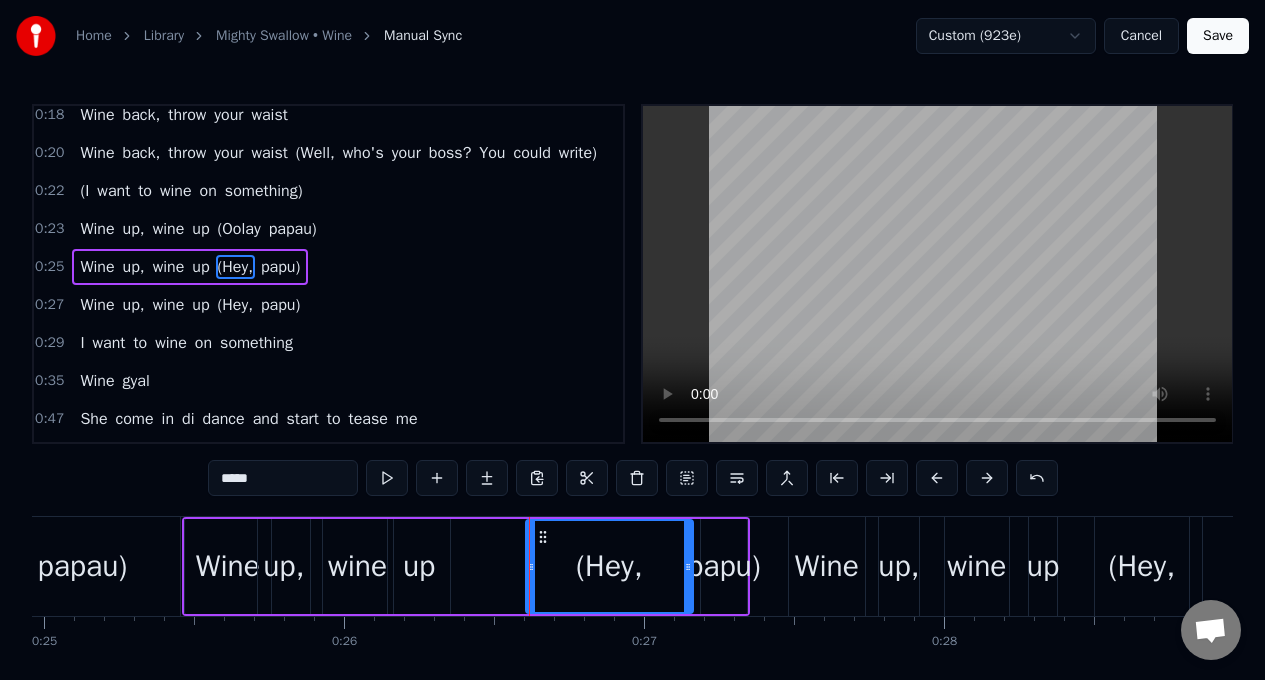 click on "papau)" at bounding box center [82, 566] 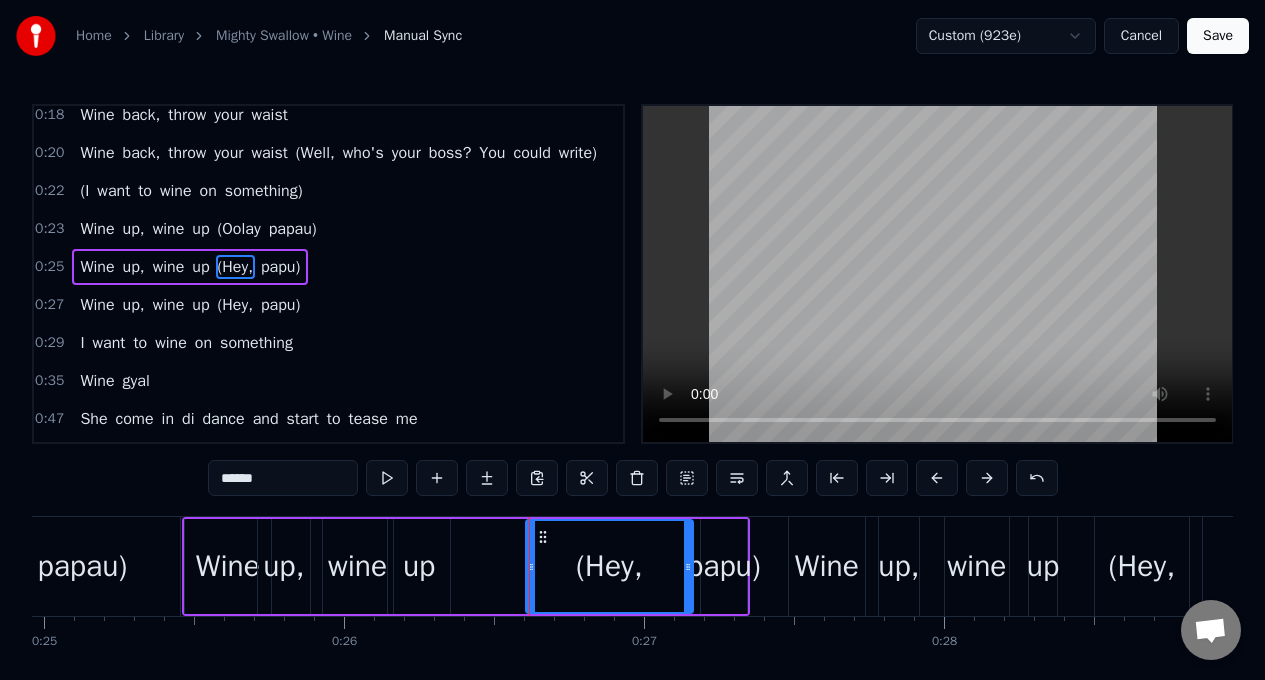 scroll, scrollTop: 86, scrollLeft: 0, axis: vertical 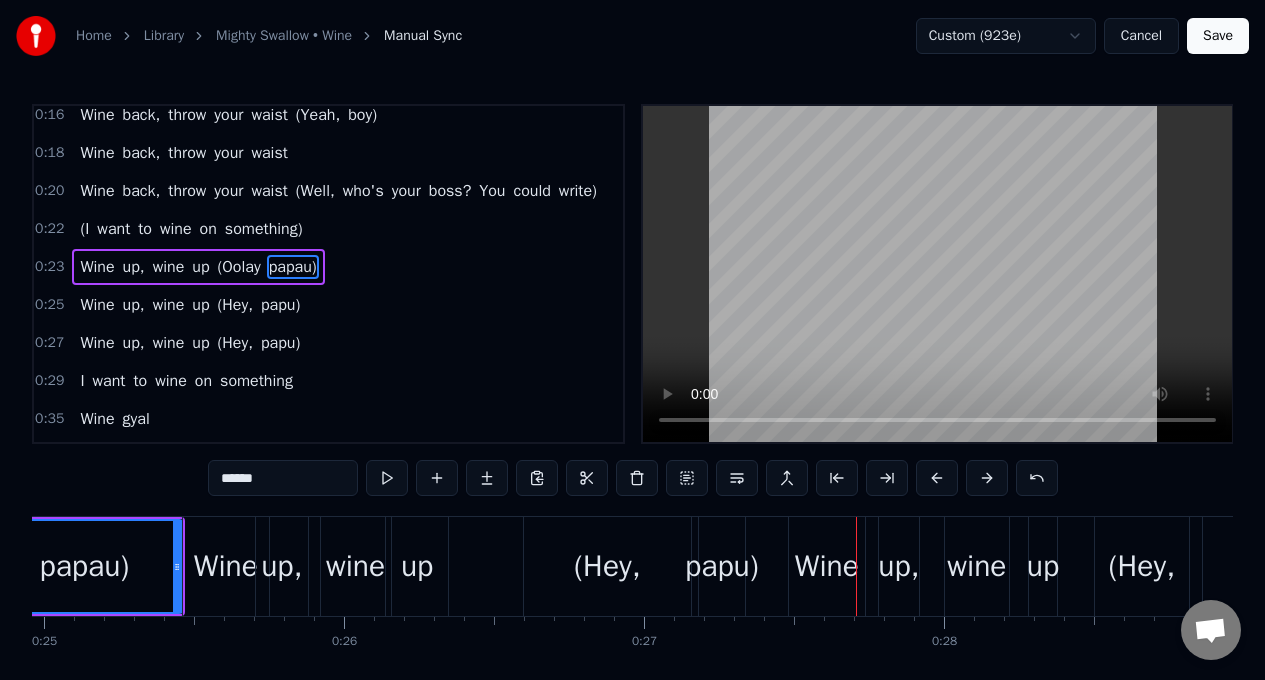 click on "(Hey," at bounding box center [607, 566] 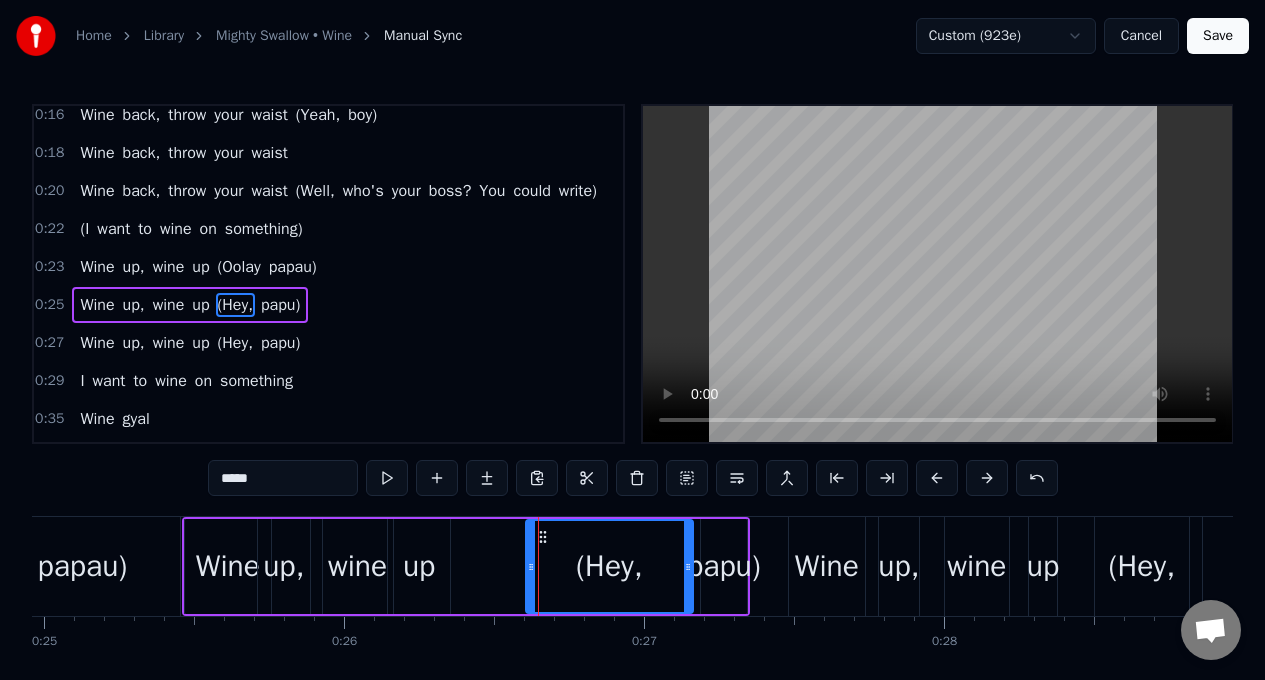 scroll, scrollTop: 124, scrollLeft: 0, axis: vertical 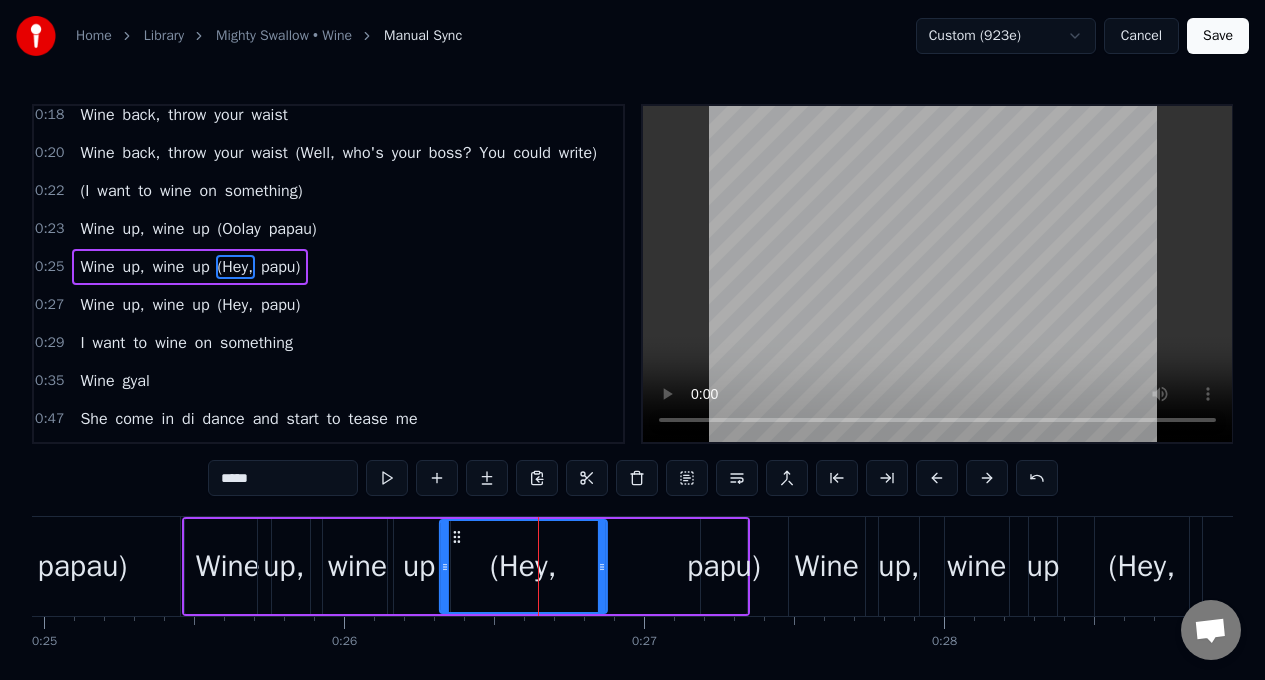 drag, startPoint x: 542, startPoint y: 541, endPoint x: 456, endPoint y: 529, distance: 86.833176 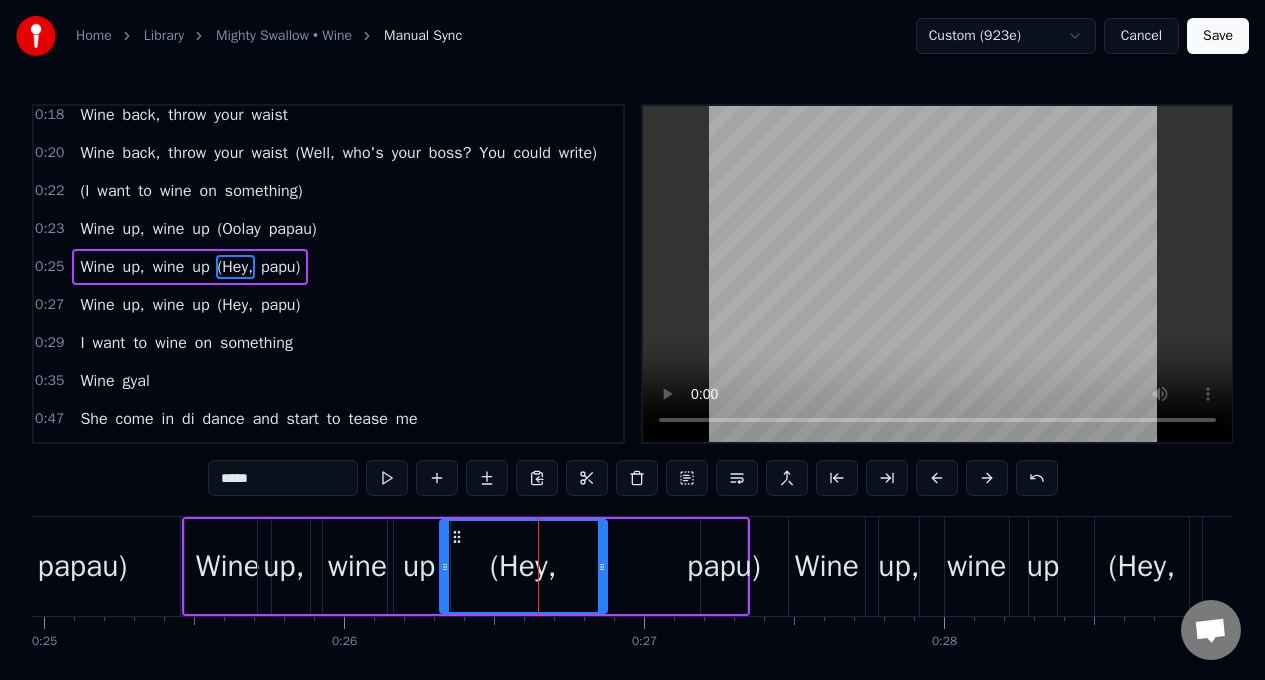 click on "papau)" at bounding box center [82, 566] 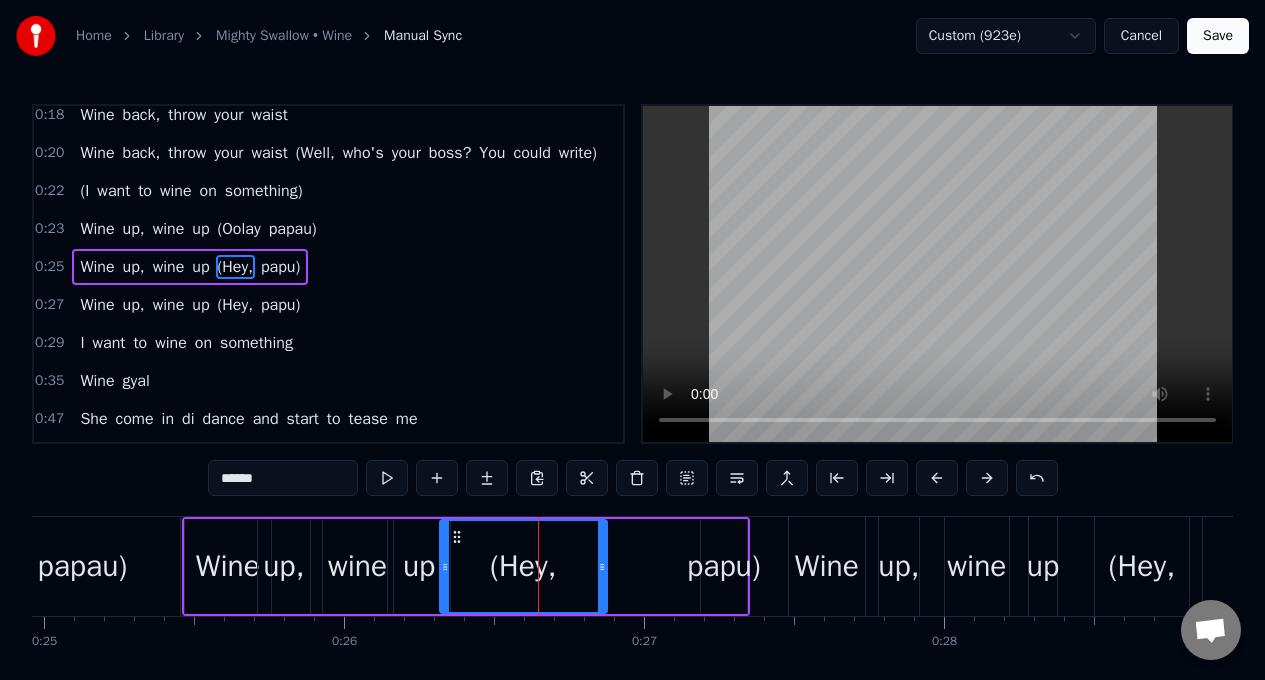 scroll, scrollTop: 86, scrollLeft: 0, axis: vertical 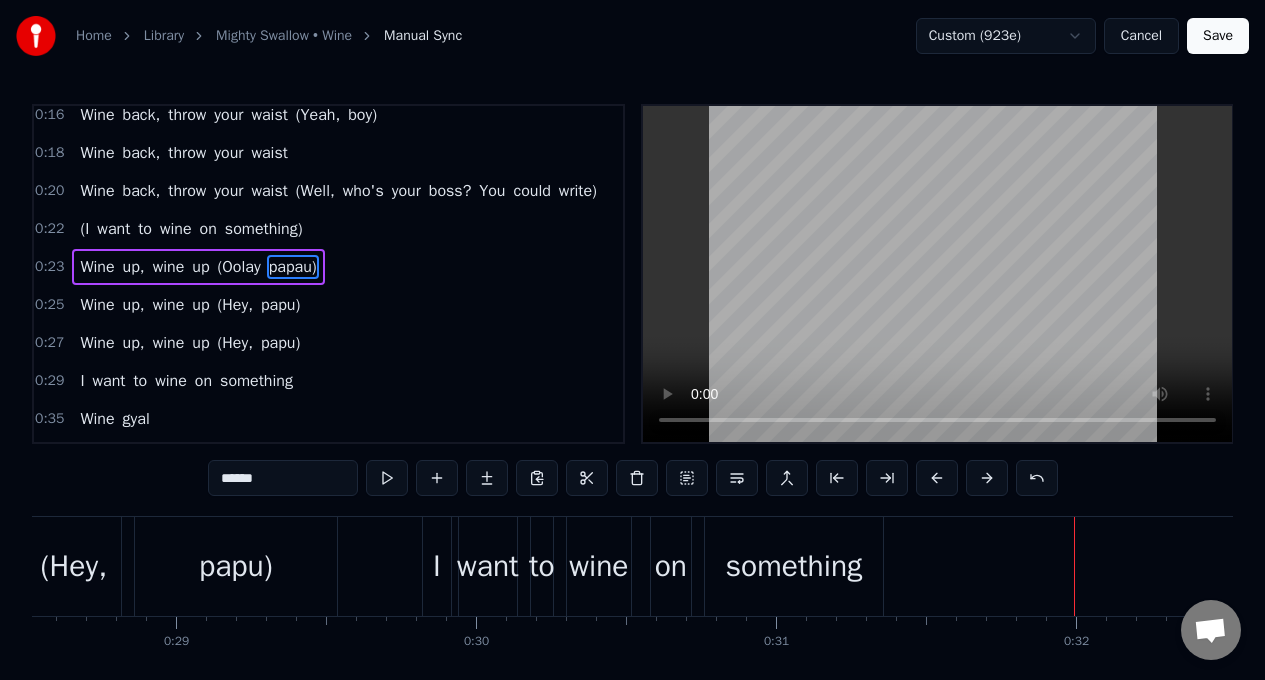 click on "Wine" at bounding box center [97, 305] 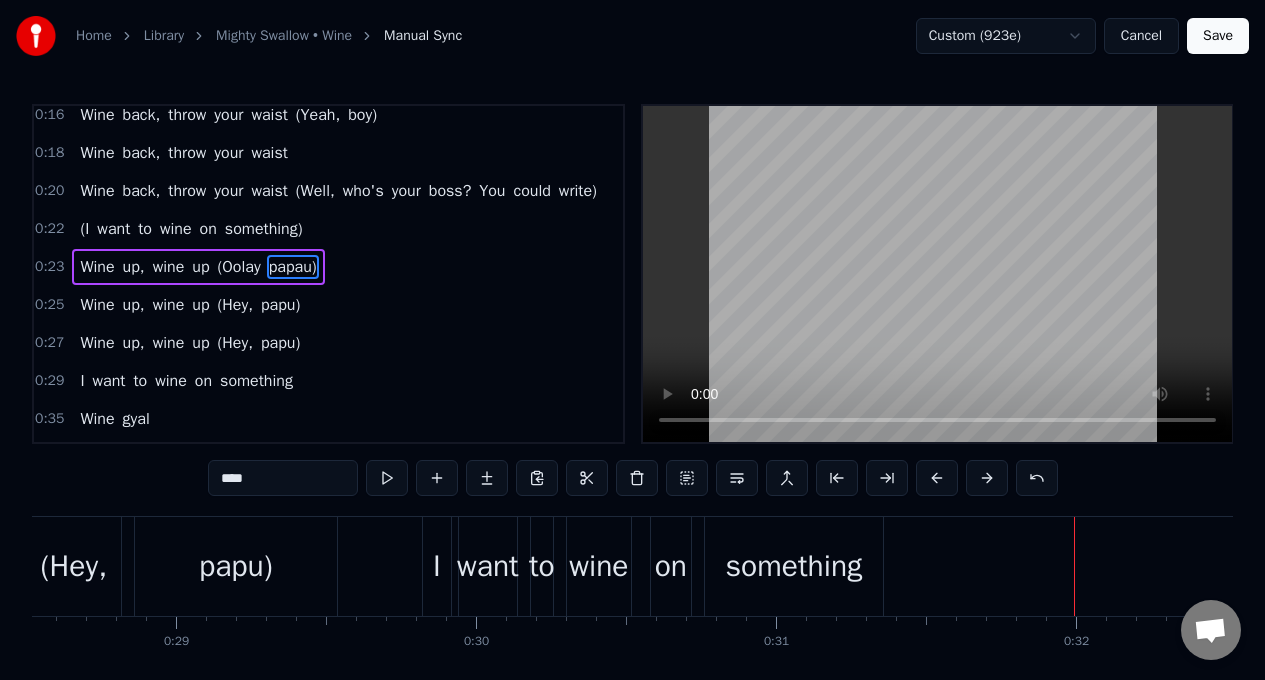 scroll, scrollTop: 90, scrollLeft: 0, axis: vertical 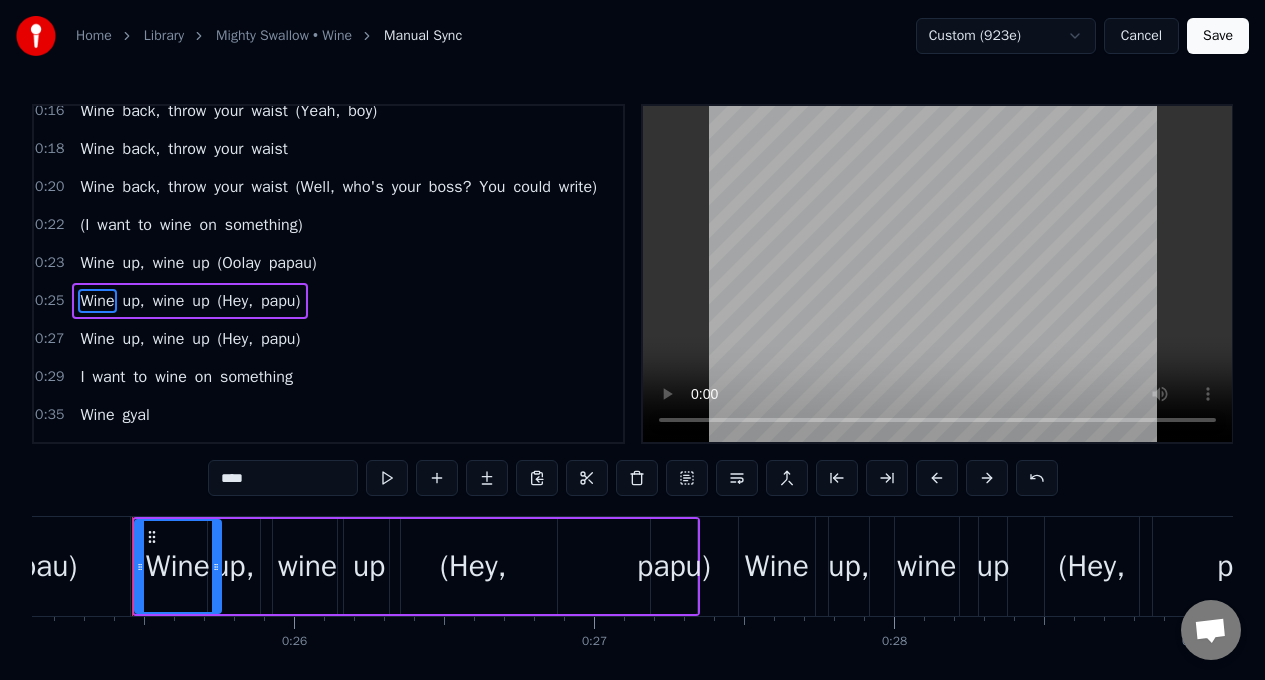 click on "(Hey," at bounding box center [473, 566] 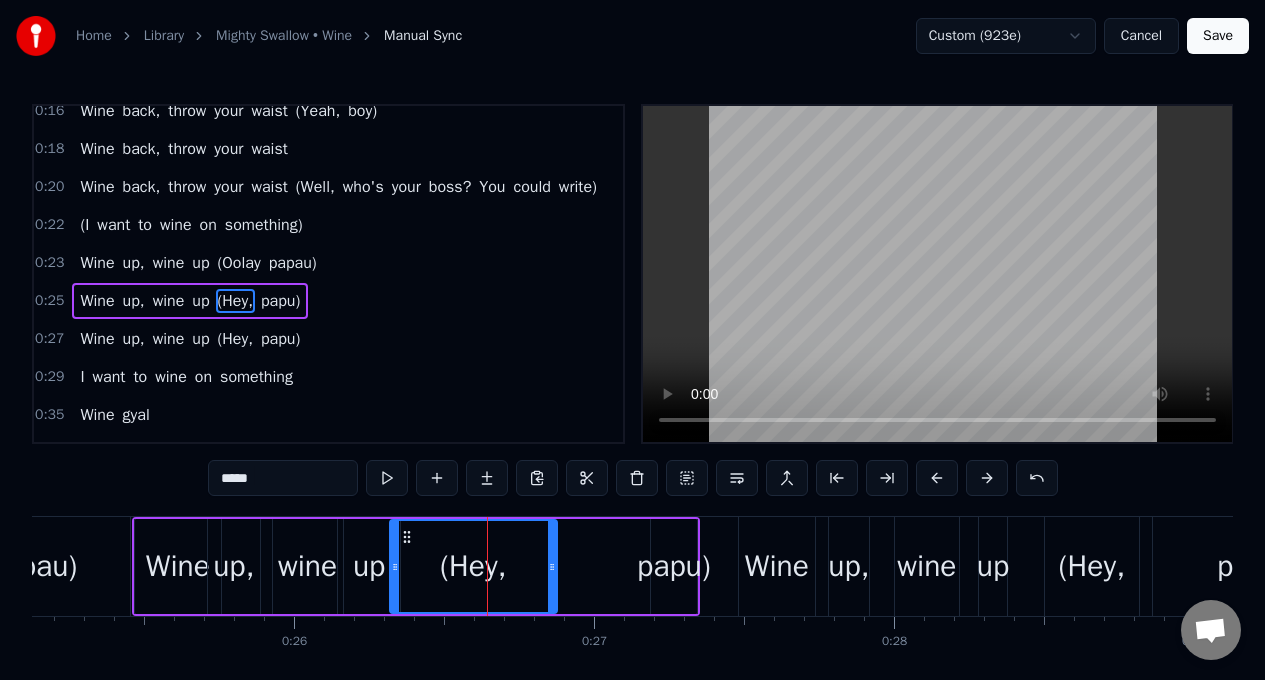 scroll, scrollTop: 124, scrollLeft: 0, axis: vertical 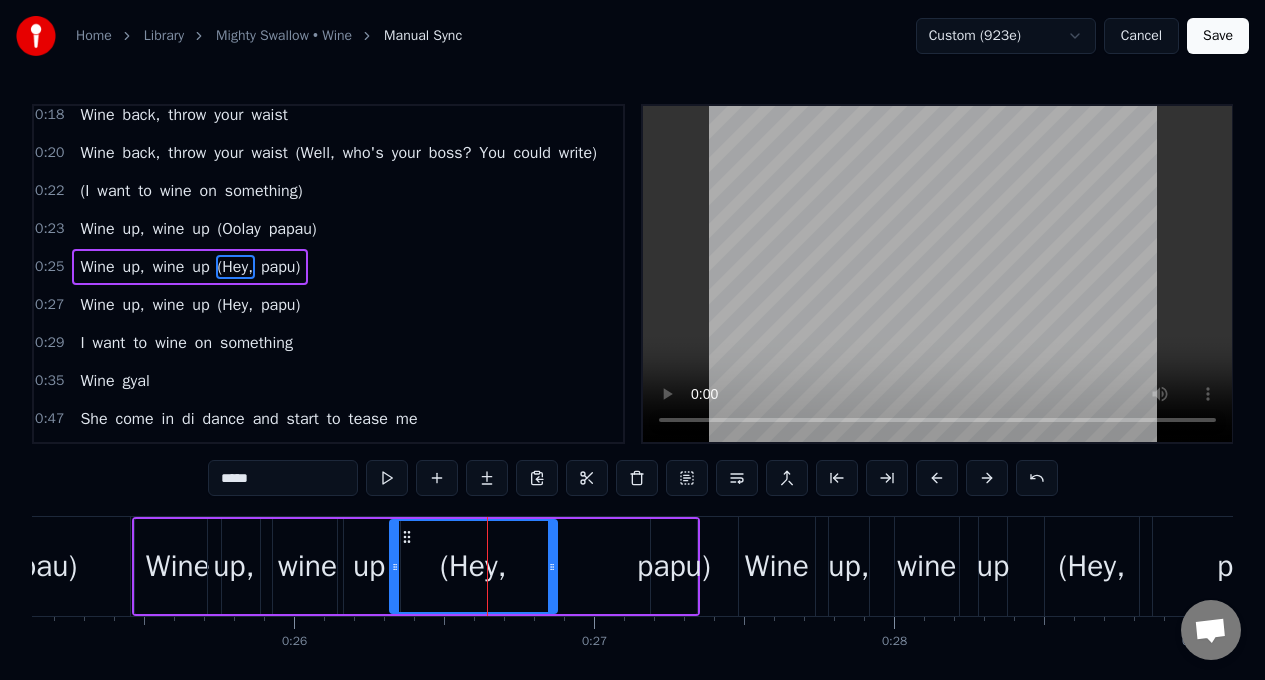 click on "*****" at bounding box center (283, 478) 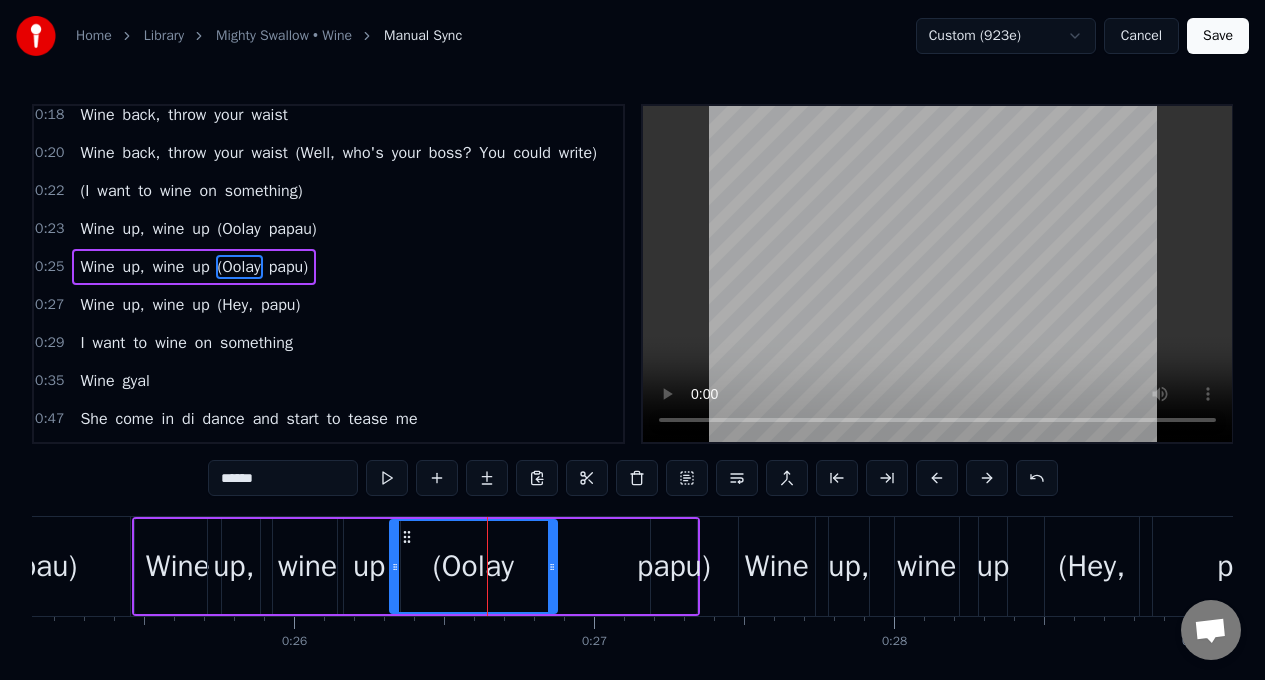 type on "******" 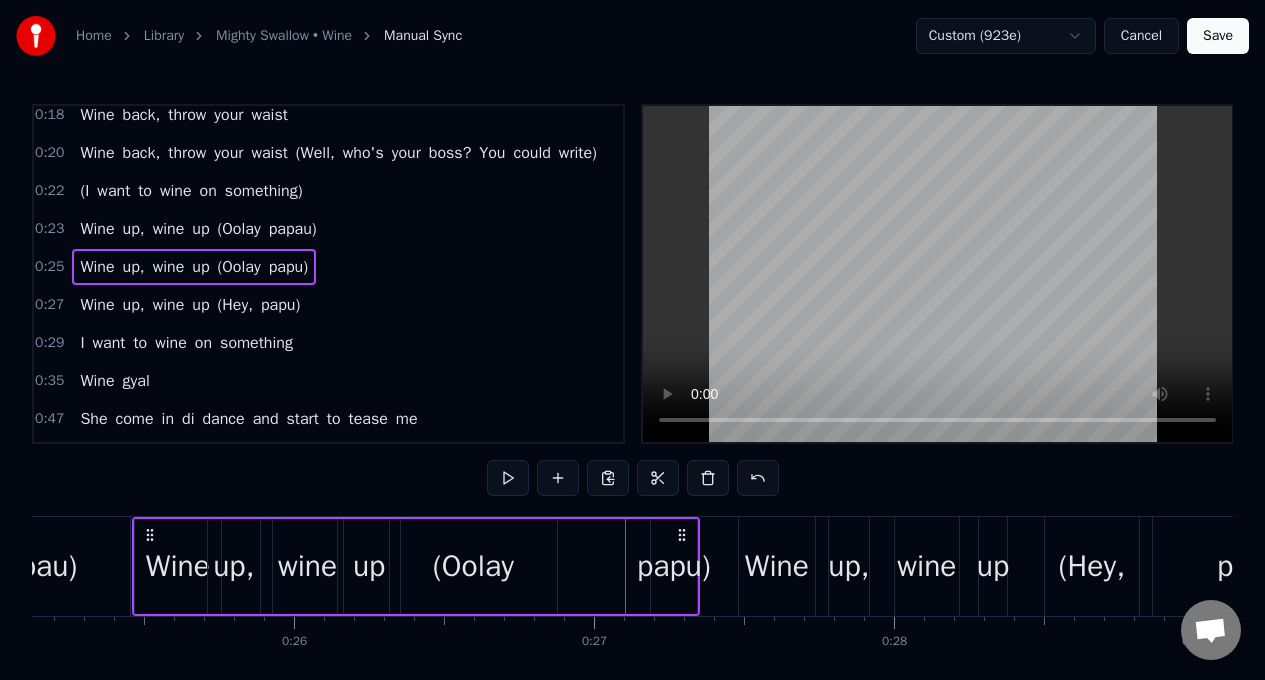 click on "papu)" at bounding box center (674, 566) 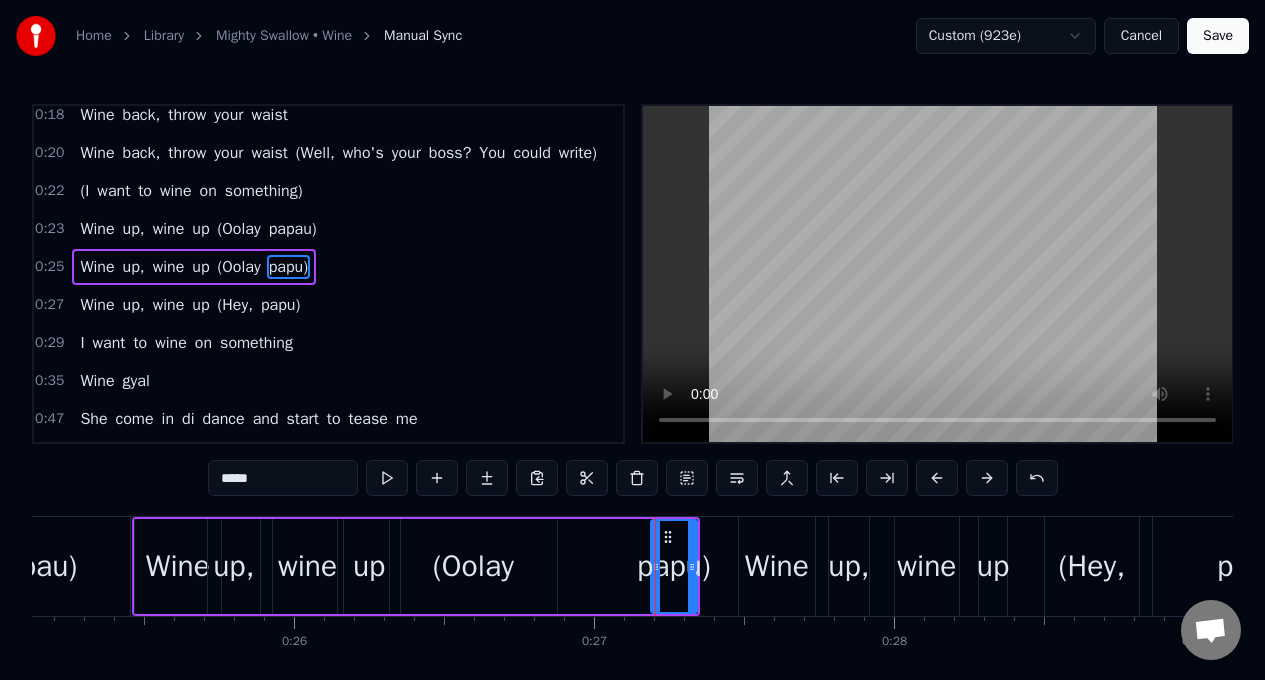 click on "*****" at bounding box center (283, 478) 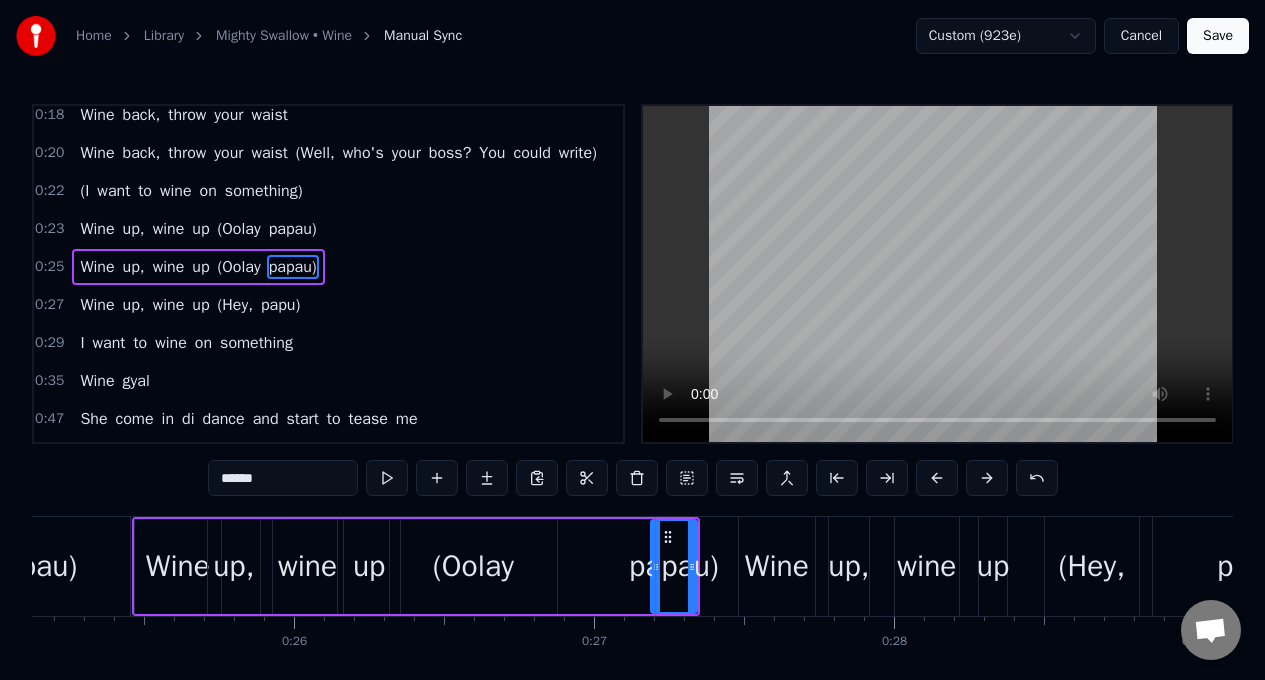 click on "(Oolay" at bounding box center (473, 566) 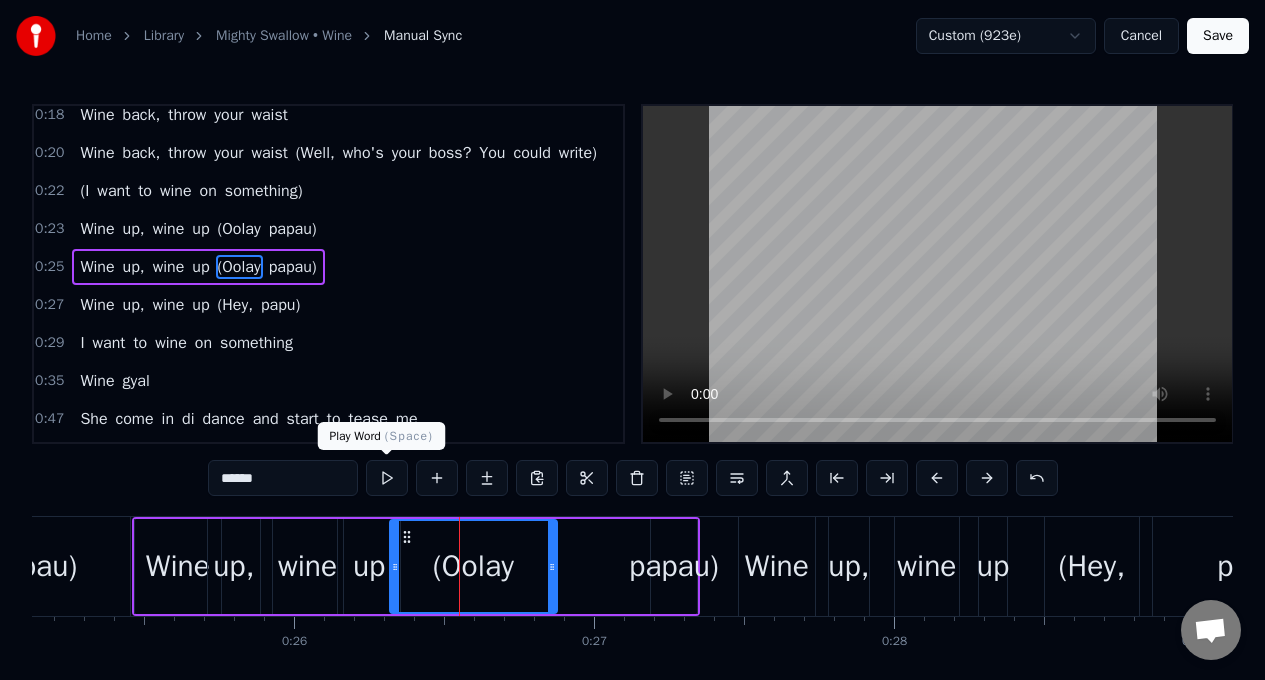 click at bounding box center (387, 478) 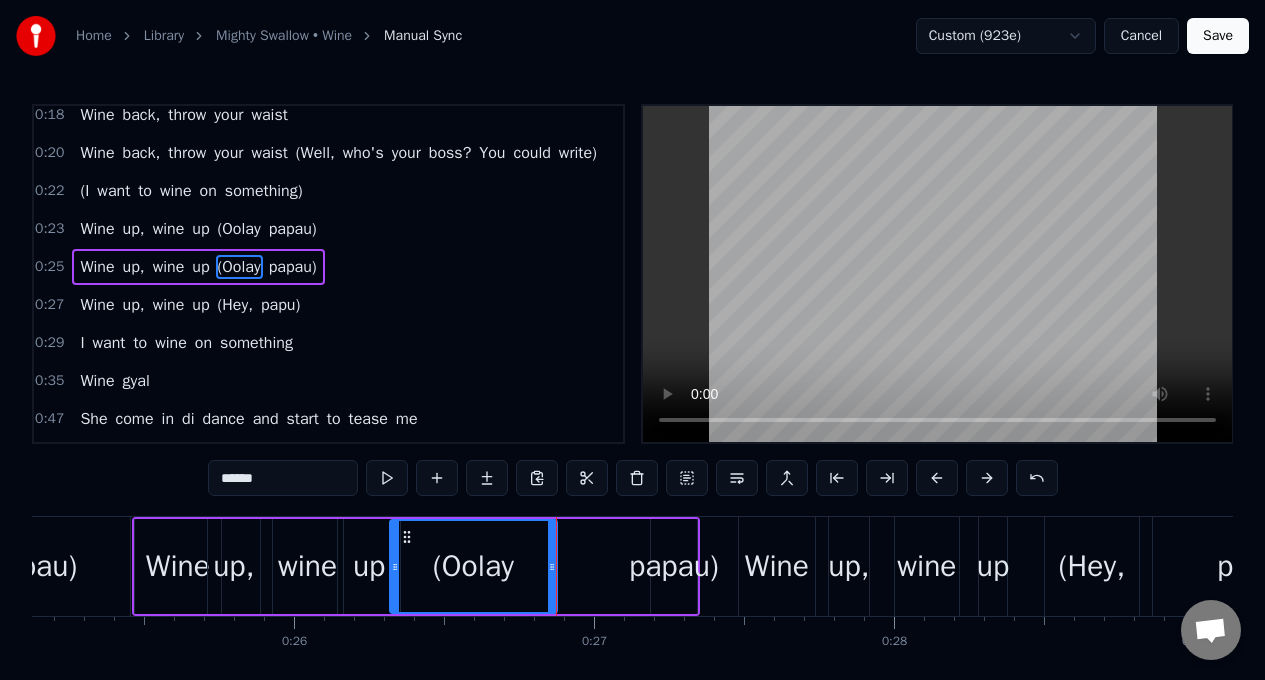 click at bounding box center [387, 478] 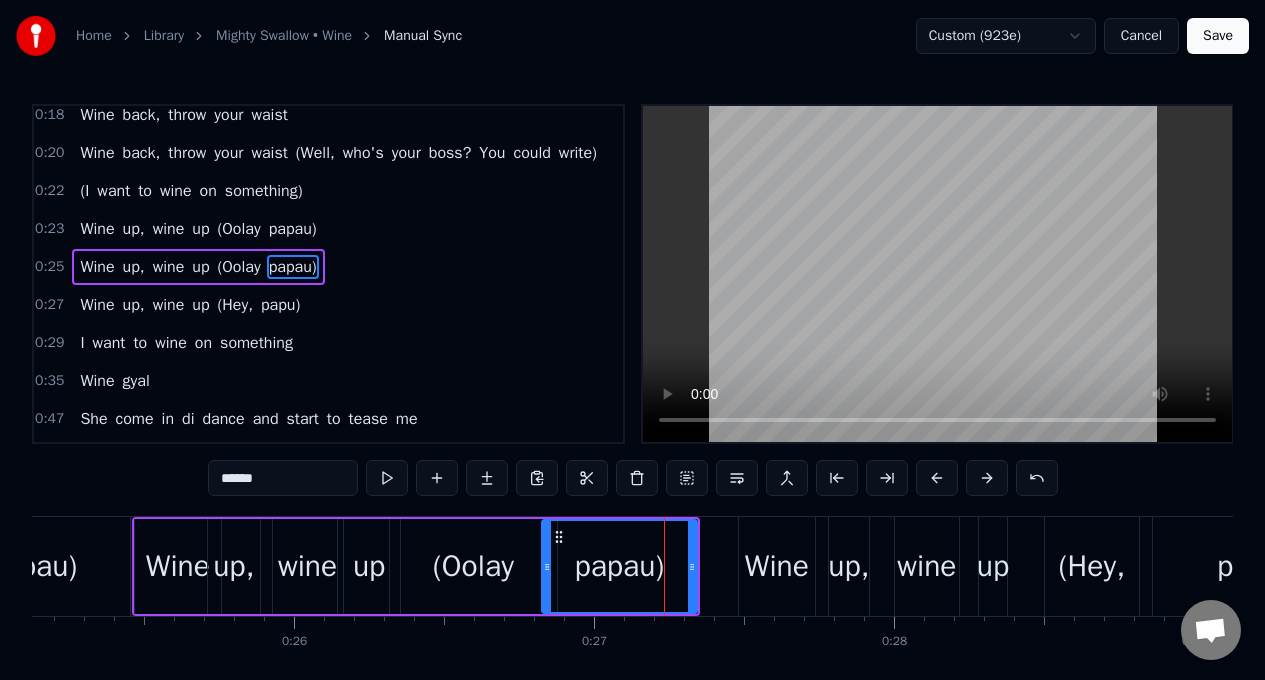 drag, startPoint x: 656, startPoint y: 544, endPoint x: 545, endPoint y: 541, distance: 111.040535 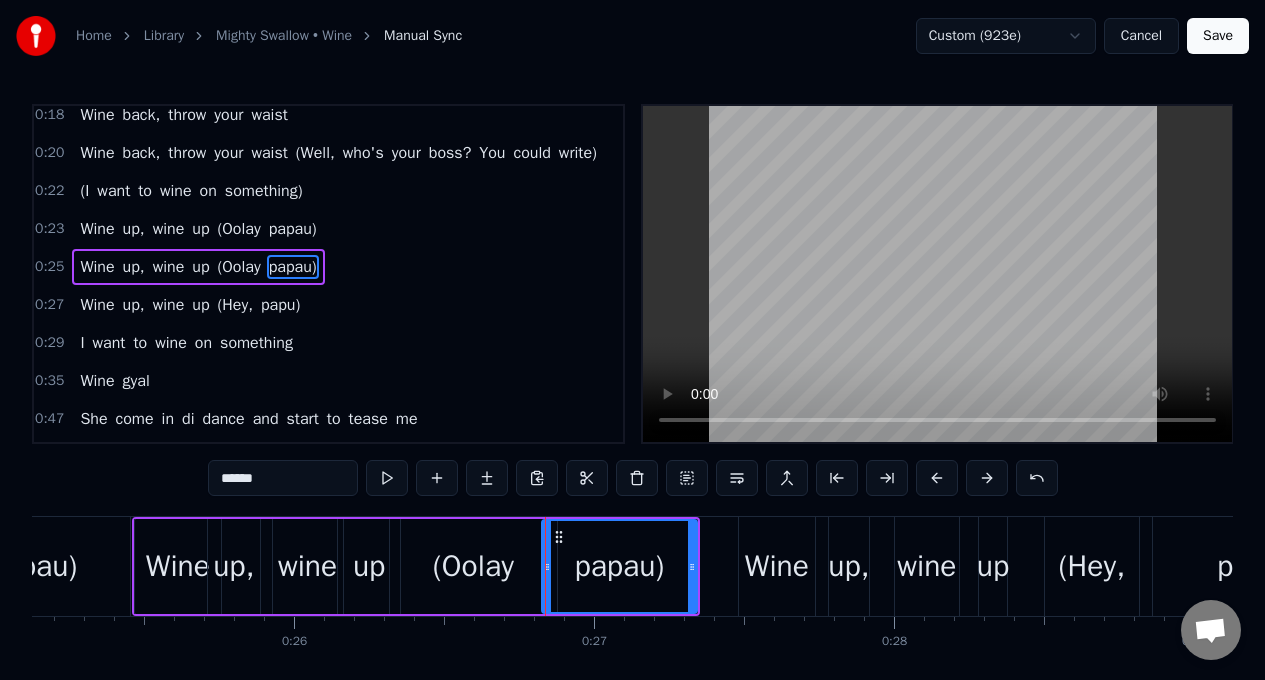 click on "(Oolay" at bounding box center (473, 566) 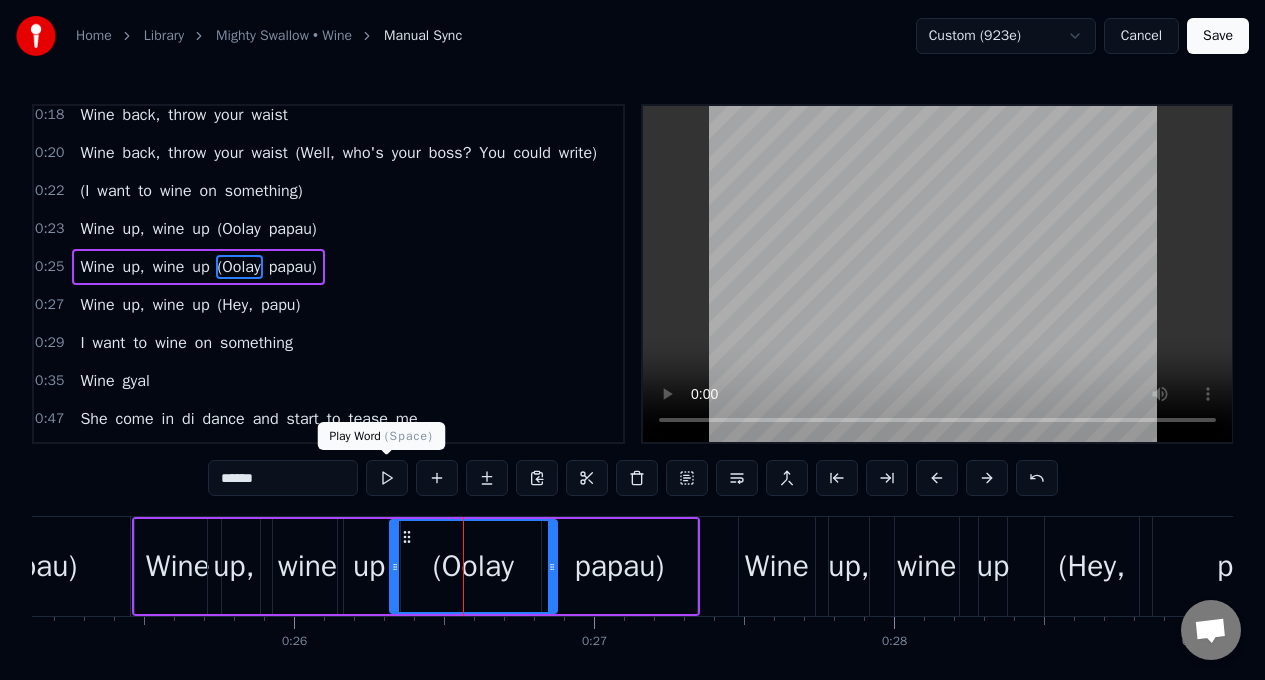 click at bounding box center [387, 478] 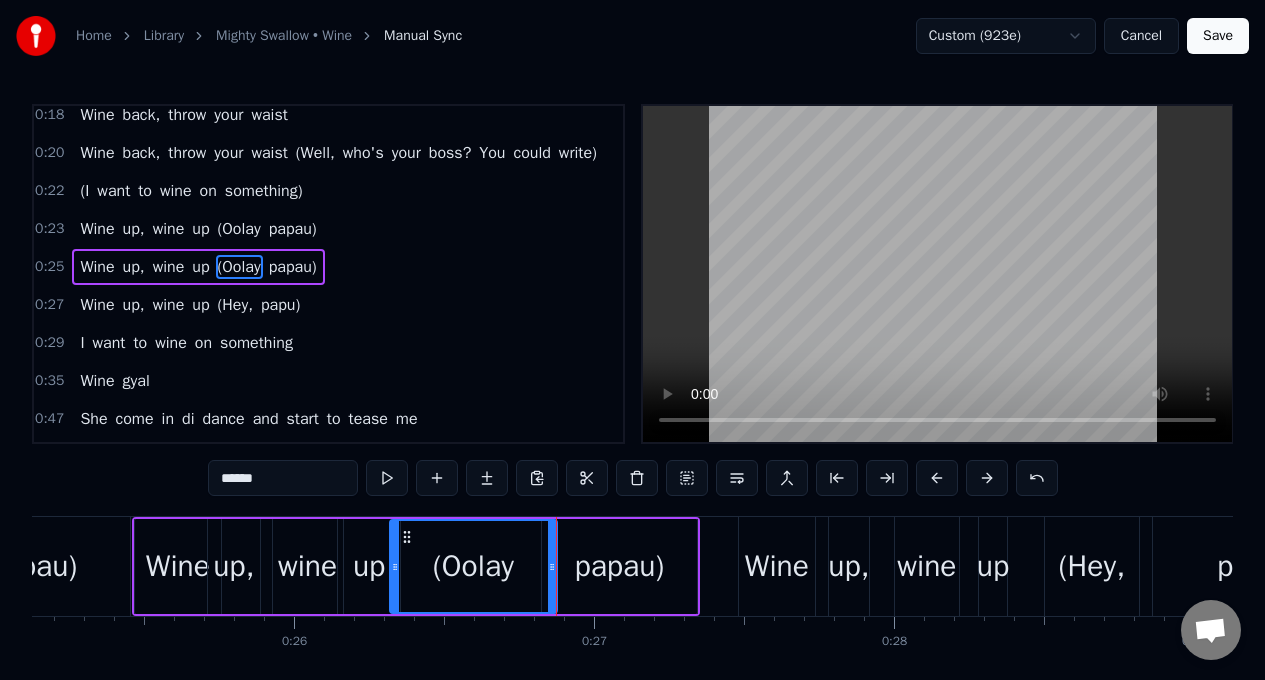 click on "papau)" at bounding box center (619, 566) 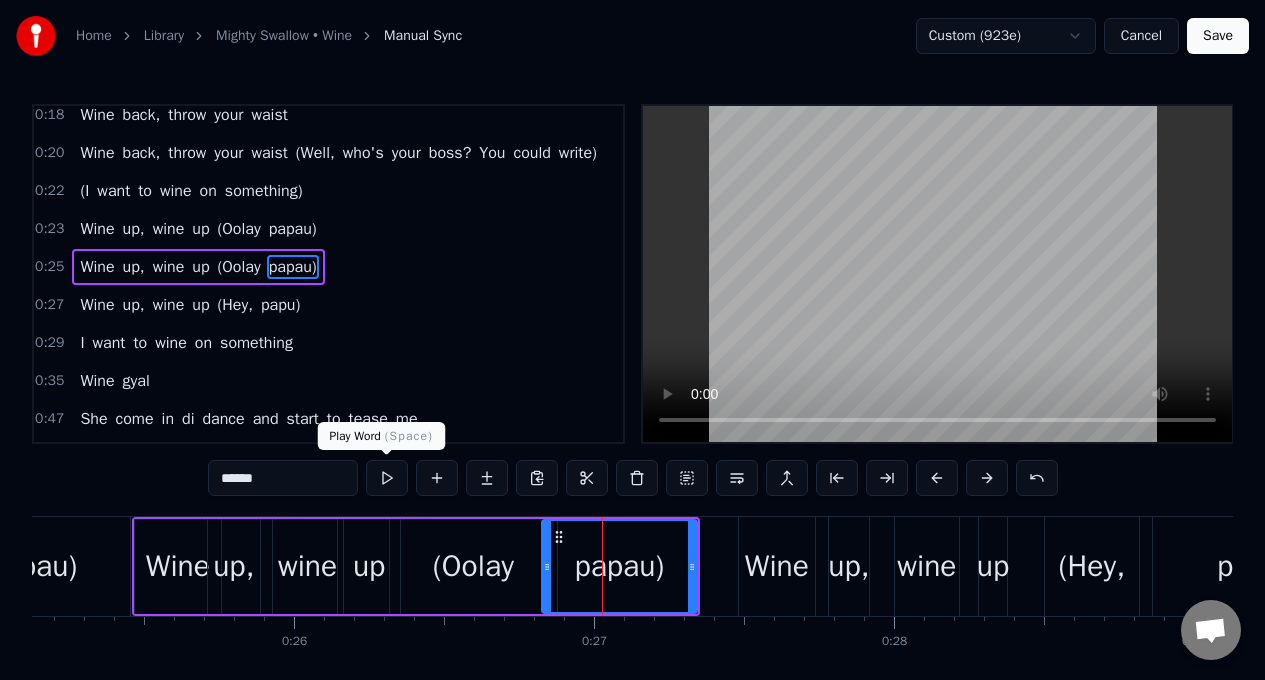 click at bounding box center [387, 478] 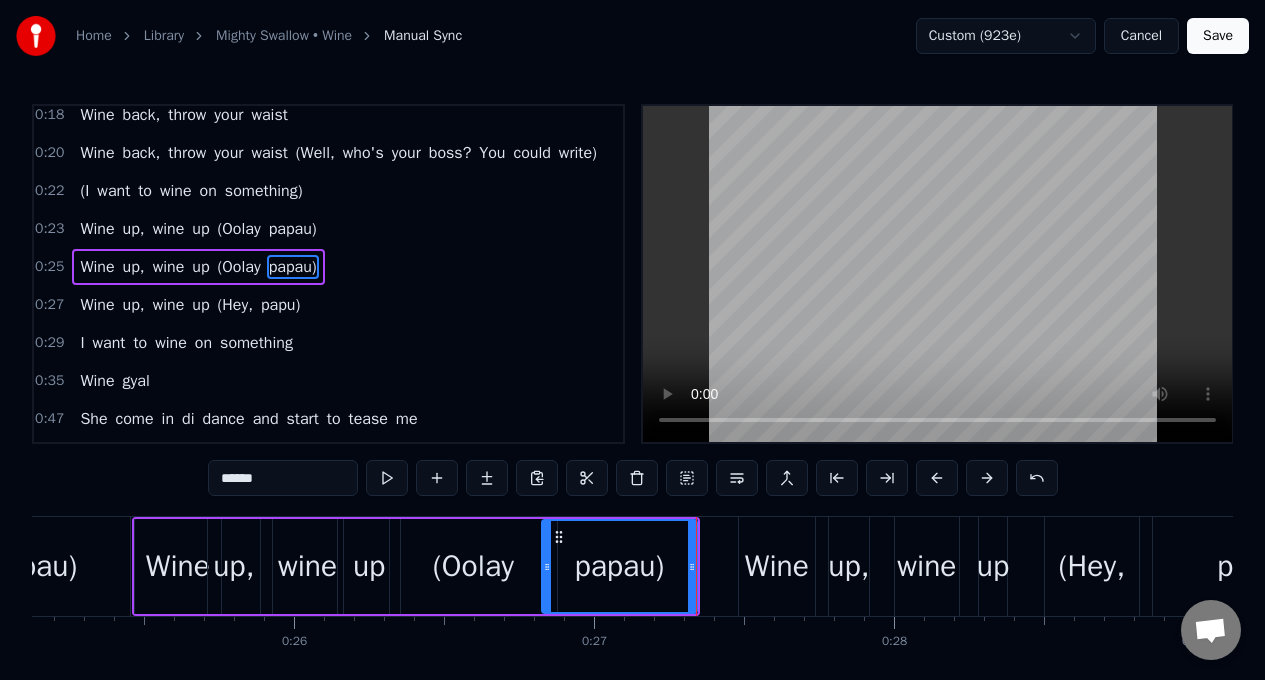click at bounding box center [387, 478] 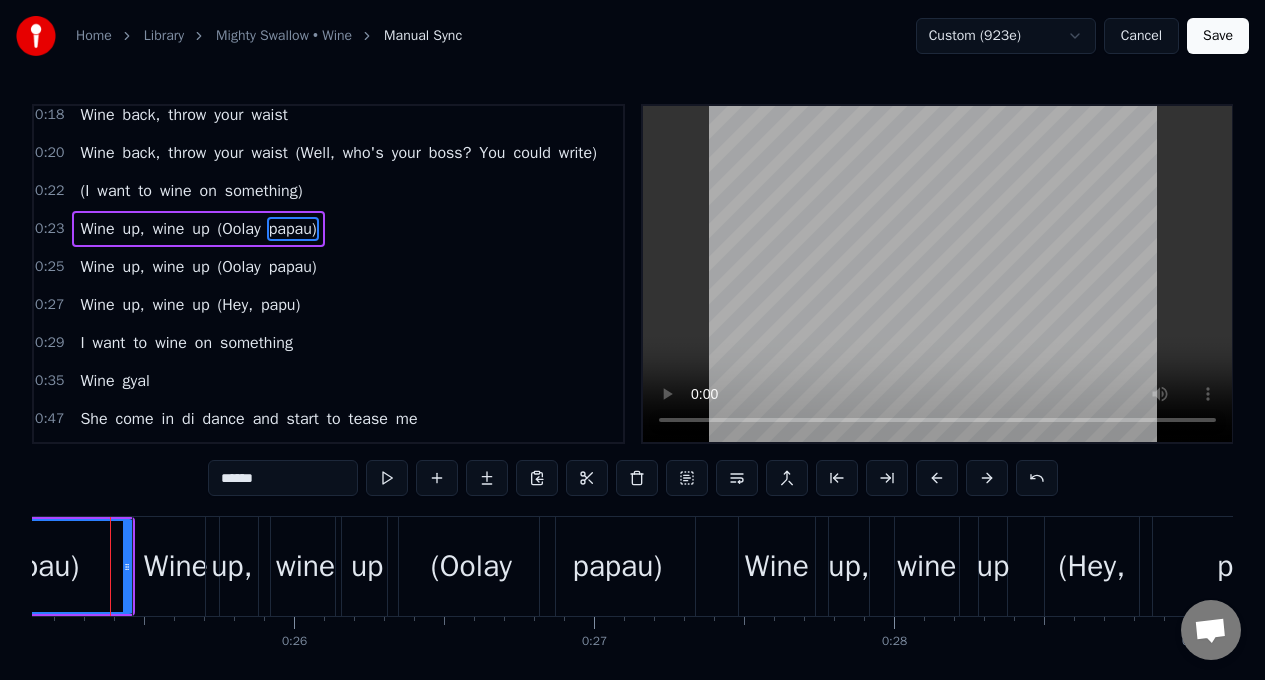 scroll, scrollTop: 115, scrollLeft: 0, axis: vertical 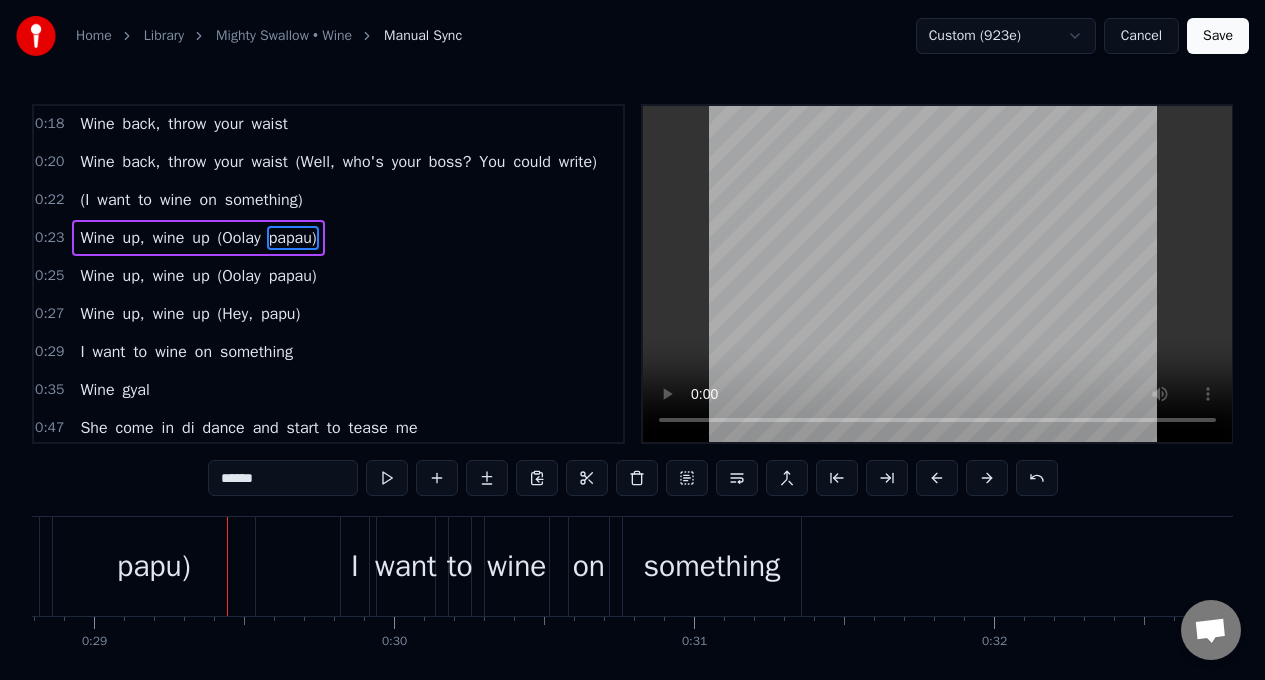 click on "Wine" at bounding box center [97, 276] 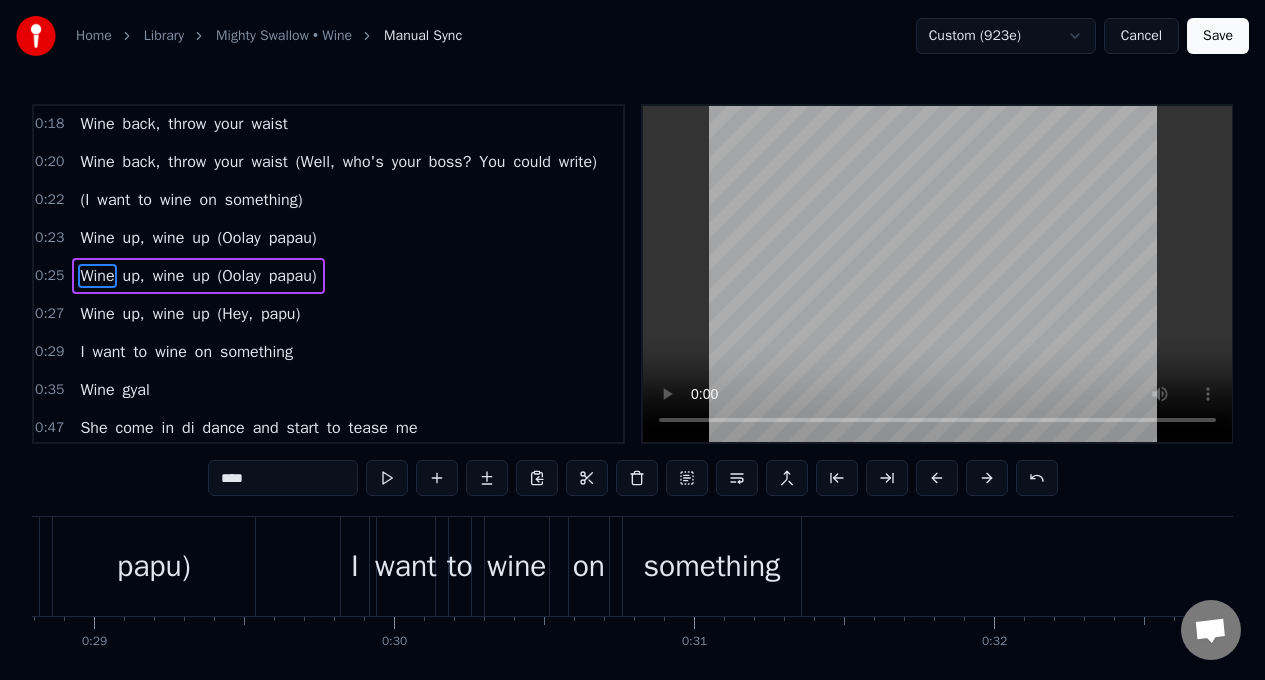 scroll, scrollTop: 124, scrollLeft: 0, axis: vertical 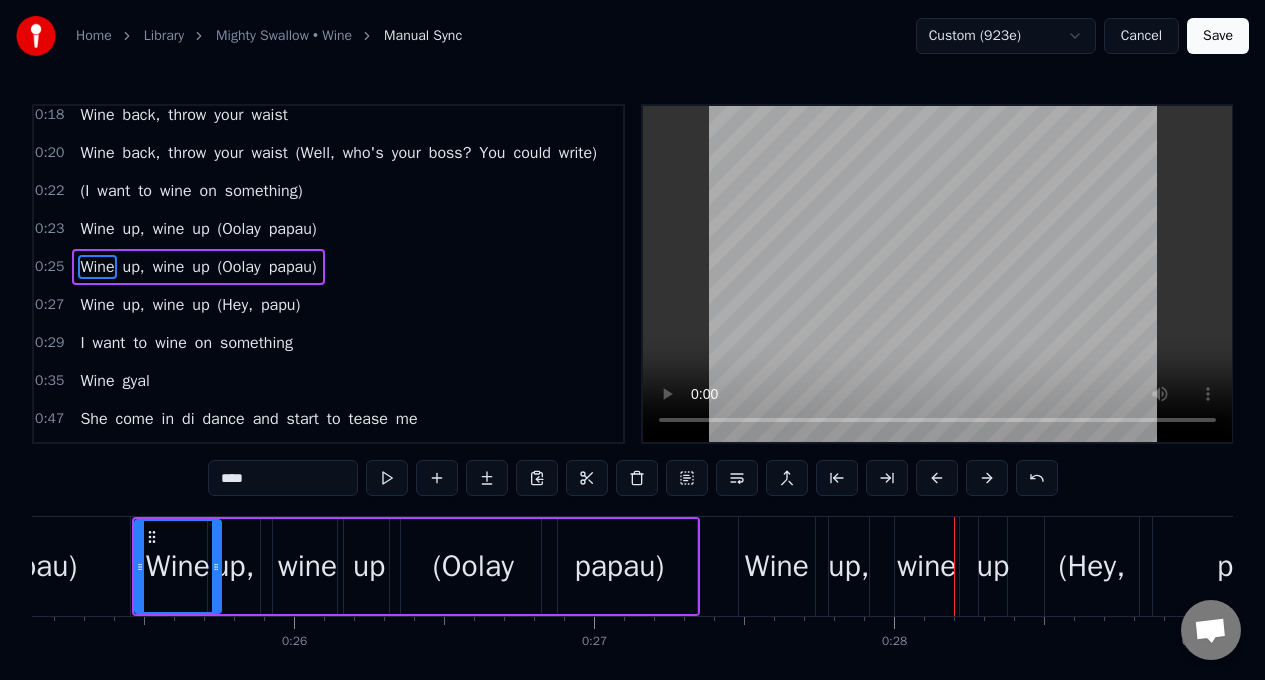 click on "papau)" at bounding box center [32, 566] 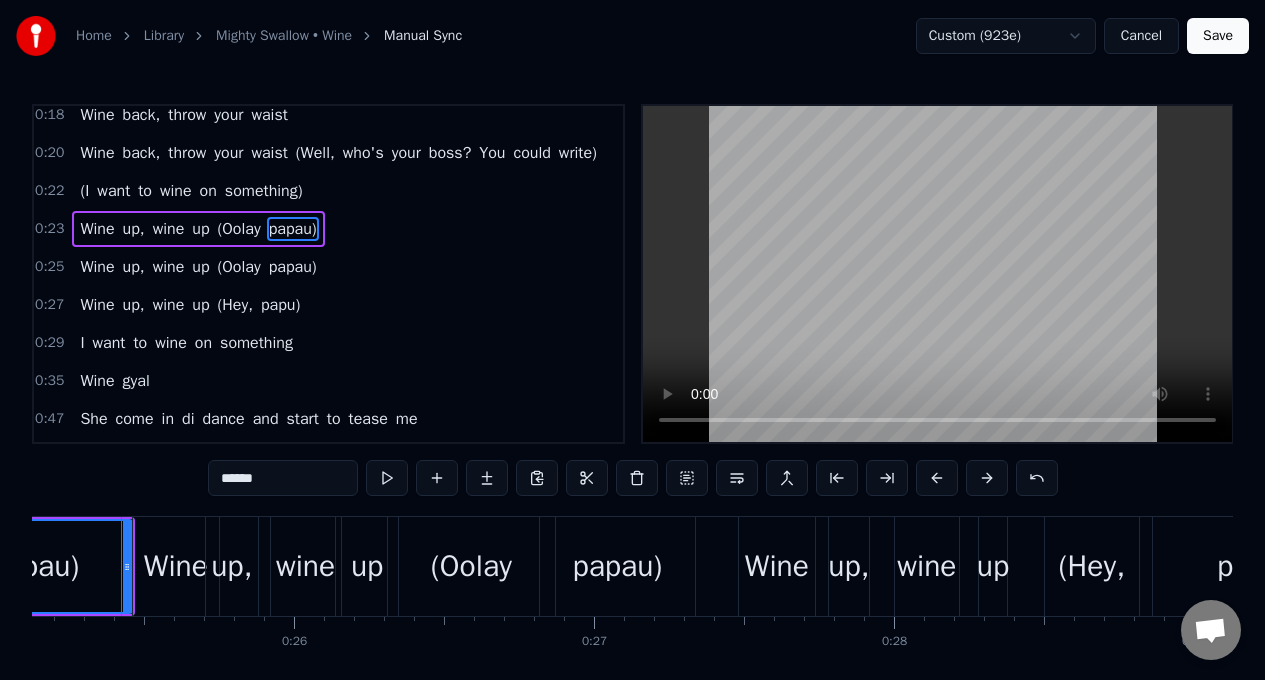 scroll, scrollTop: 108, scrollLeft: 0, axis: vertical 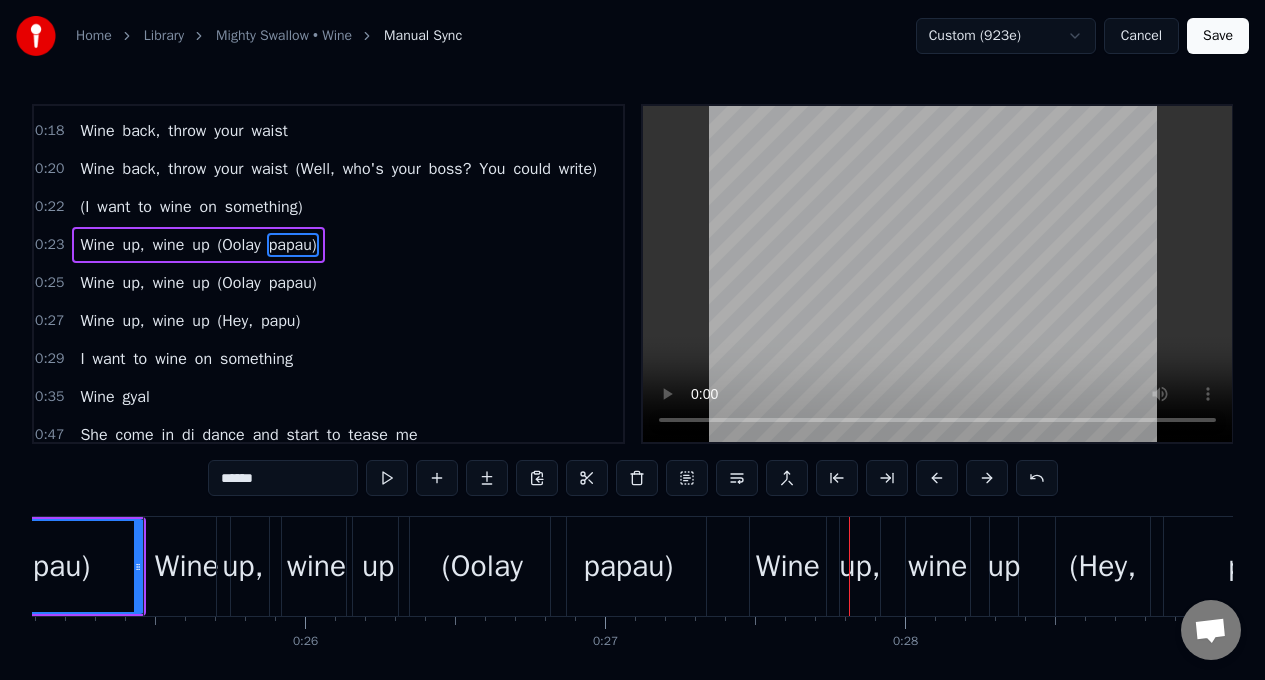 click on "wine" at bounding box center (317, 566) 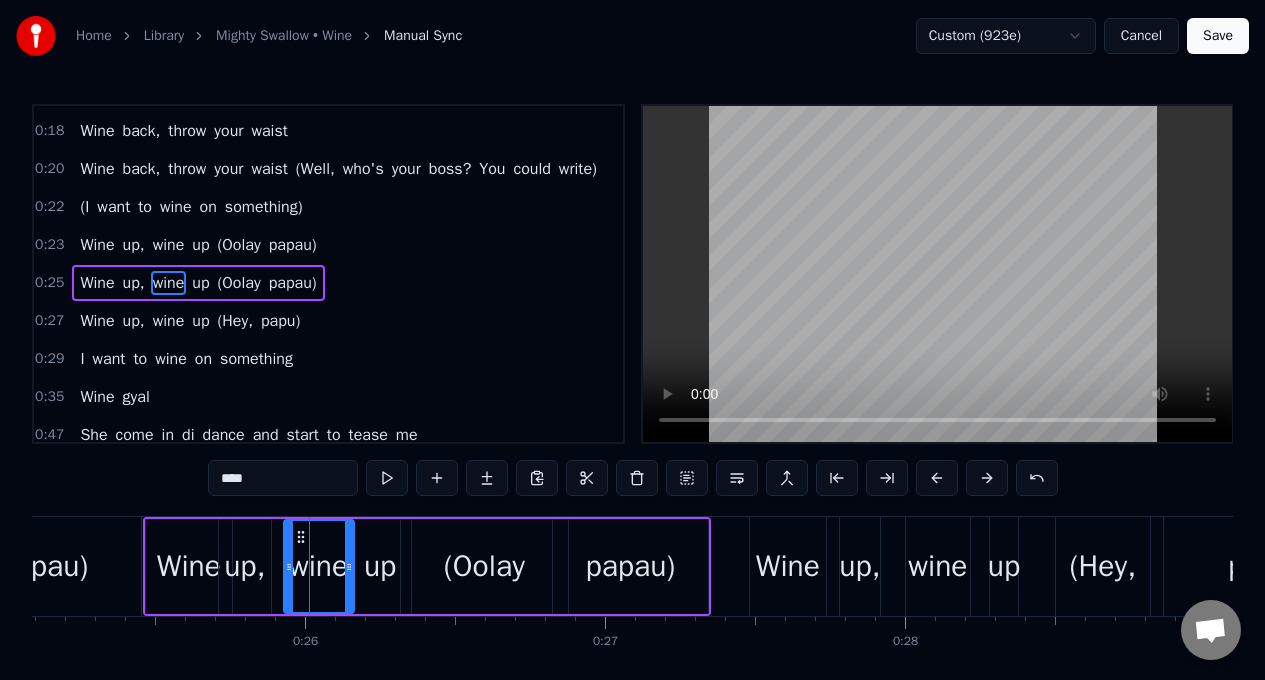 scroll, scrollTop: 124, scrollLeft: 0, axis: vertical 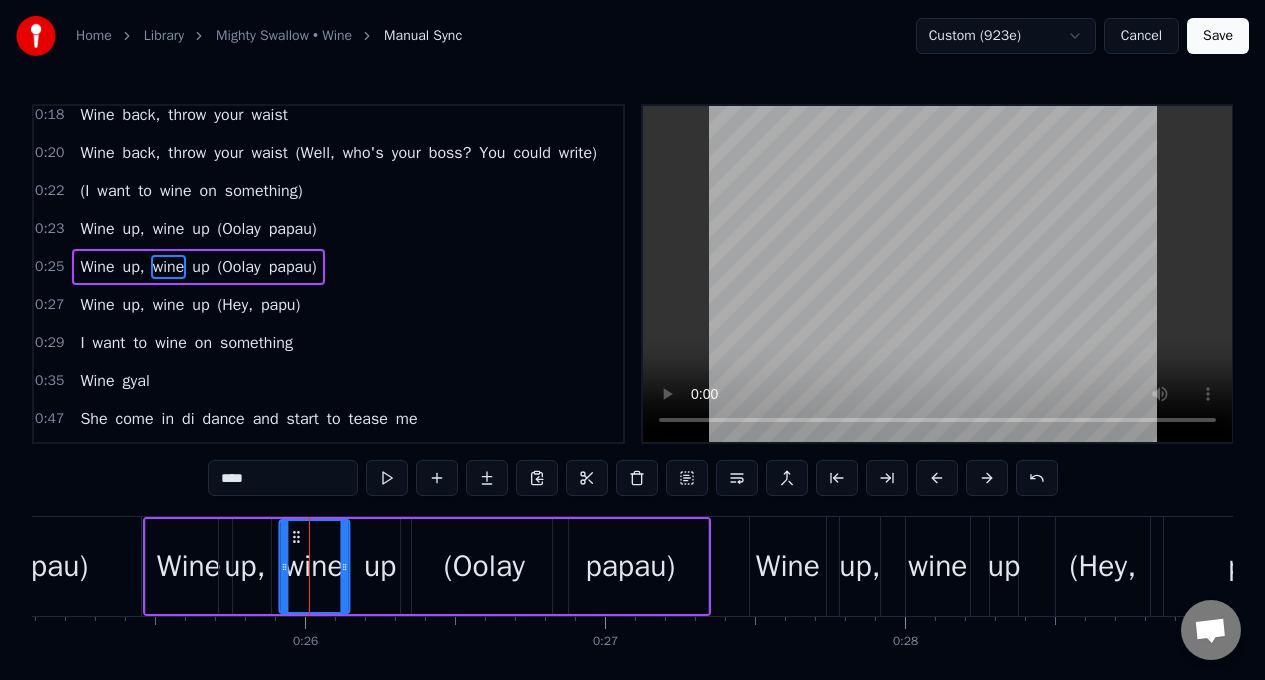 click 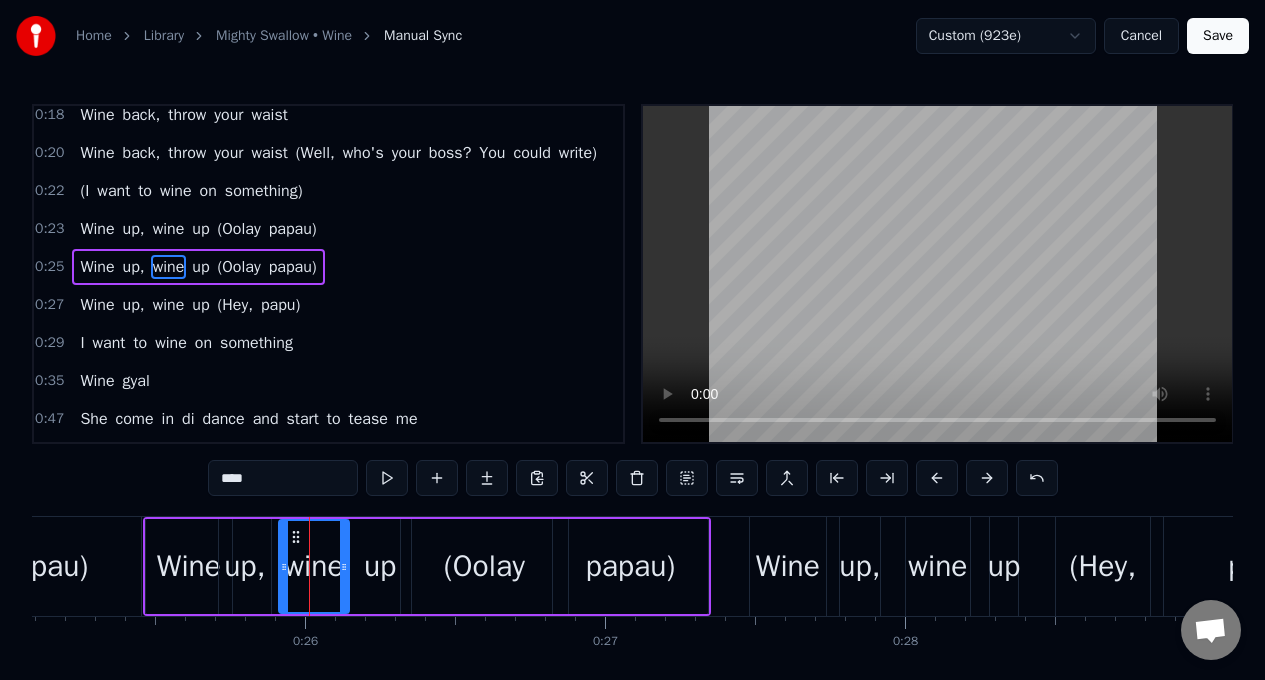 click on "up" at bounding box center [380, 566] 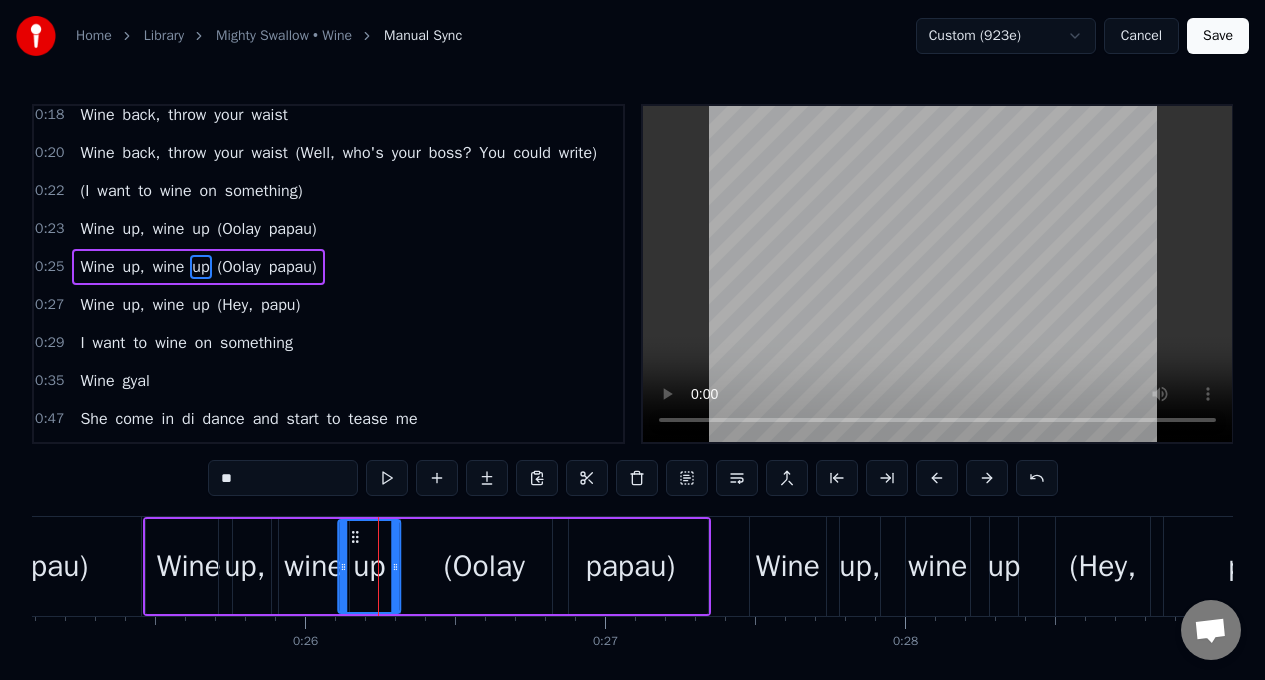 drag, startPoint x: 370, startPoint y: 539, endPoint x: 359, endPoint y: 538, distance: 11.045361 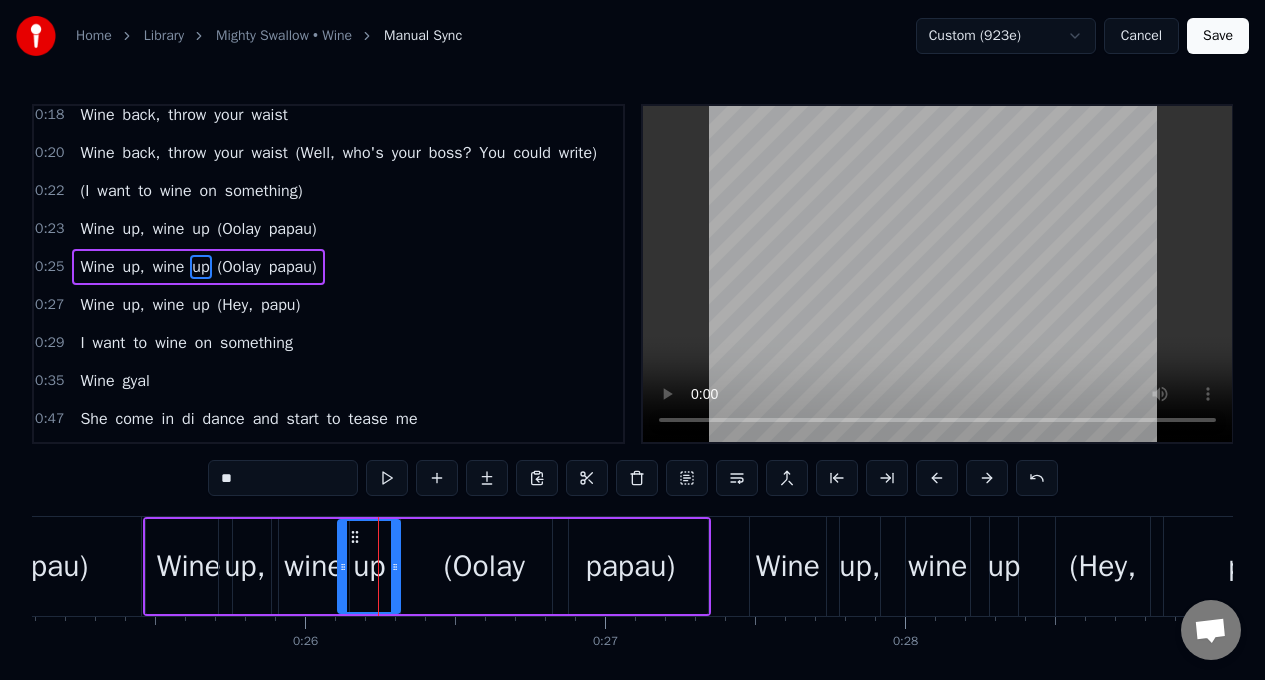 click on "(Oolay" at bounding box center (484, 566) 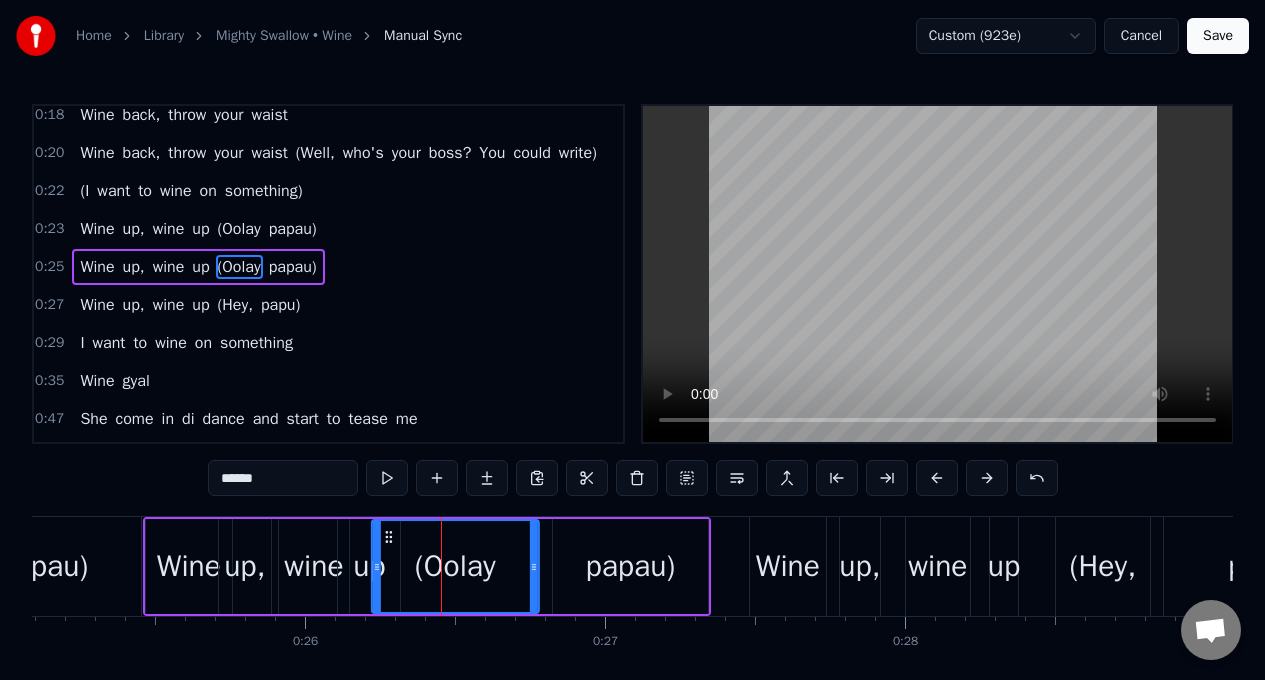 drag, startPoint x: 419, startPoint y: 540, endPoint x: 87, endPoint y: 550, distance: 332.15057 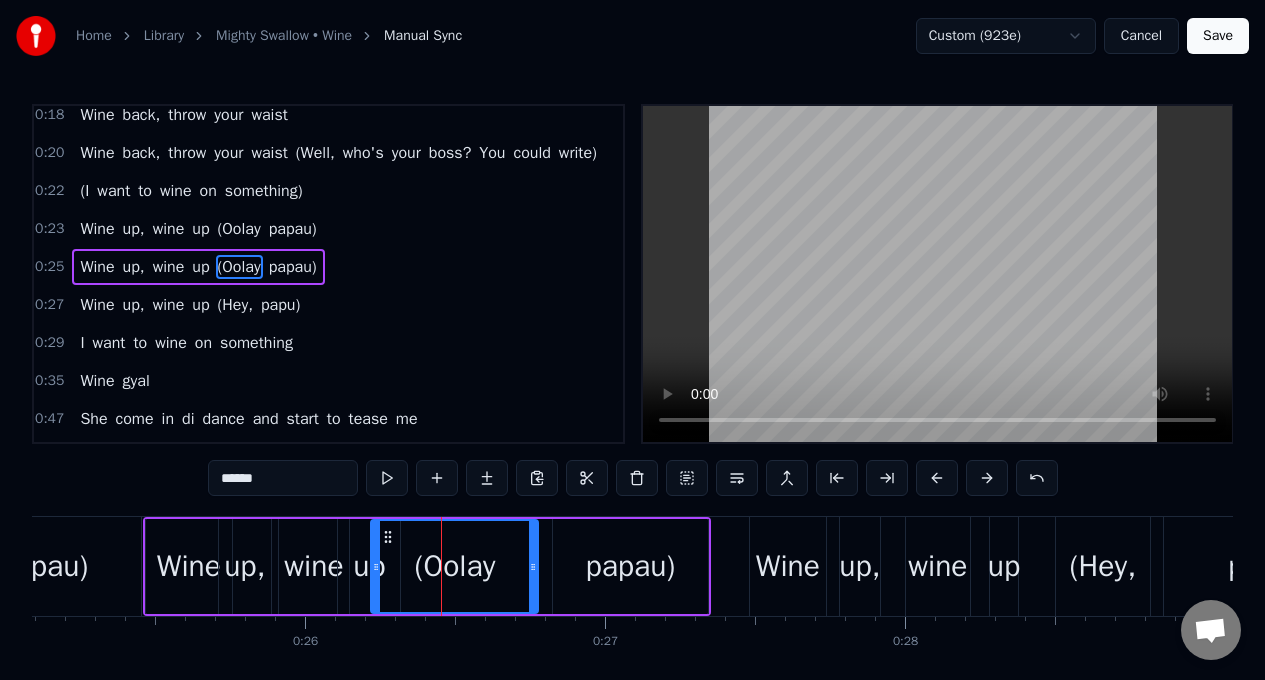 click on "papau)" at bounding box center [43, 566] 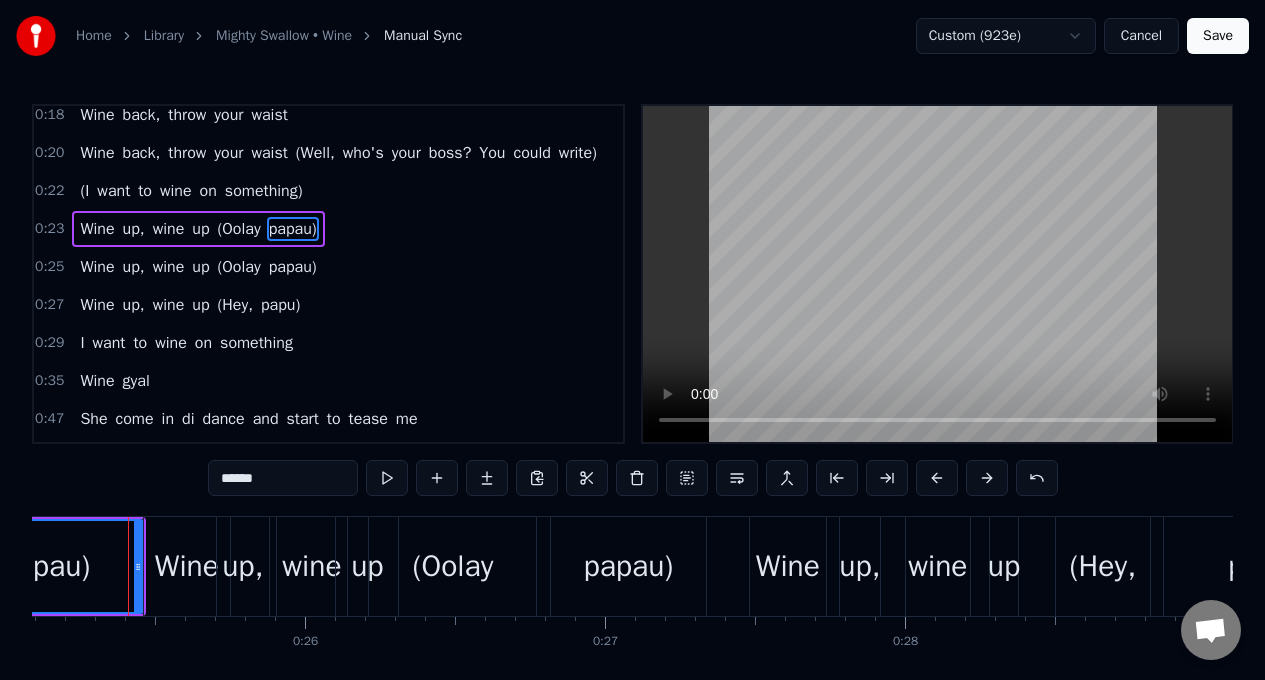 scroll, scrollTop: 115, scrollLeft: 0, axis: vertical 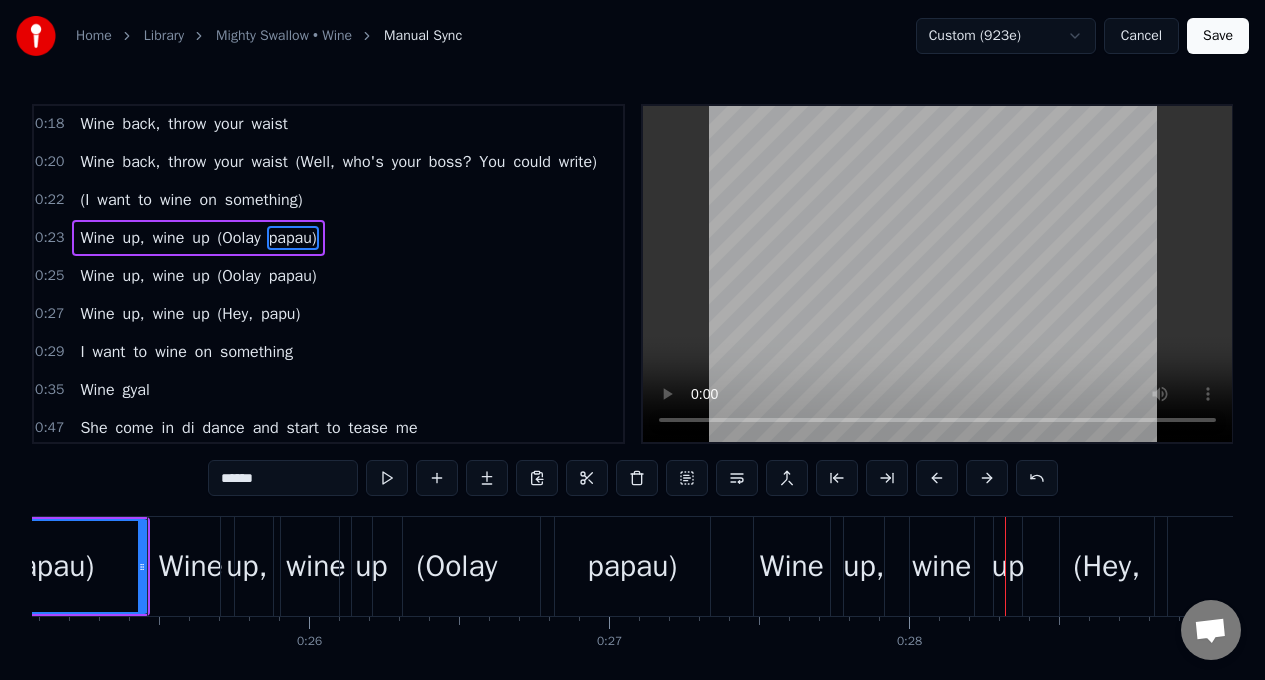 click on "(Oolay" at bounding box center [456, 566] 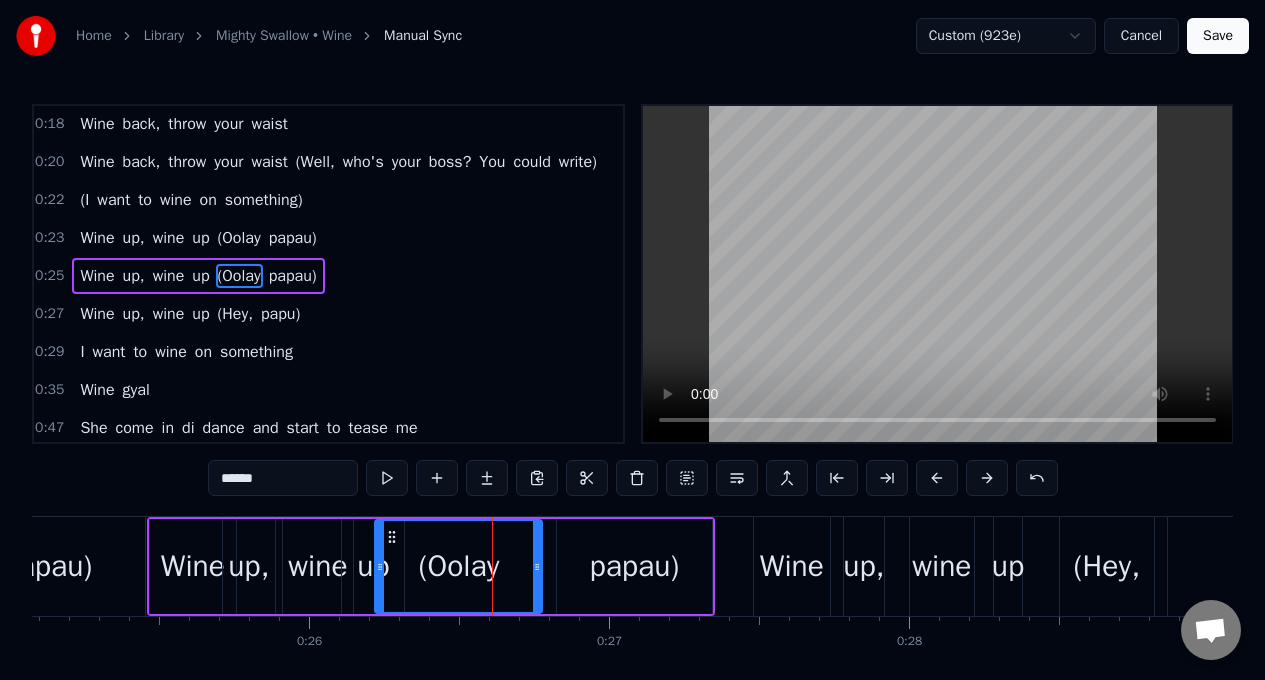 scroll, scrollTop: 124, scrollLeft: 0, axis: vertical 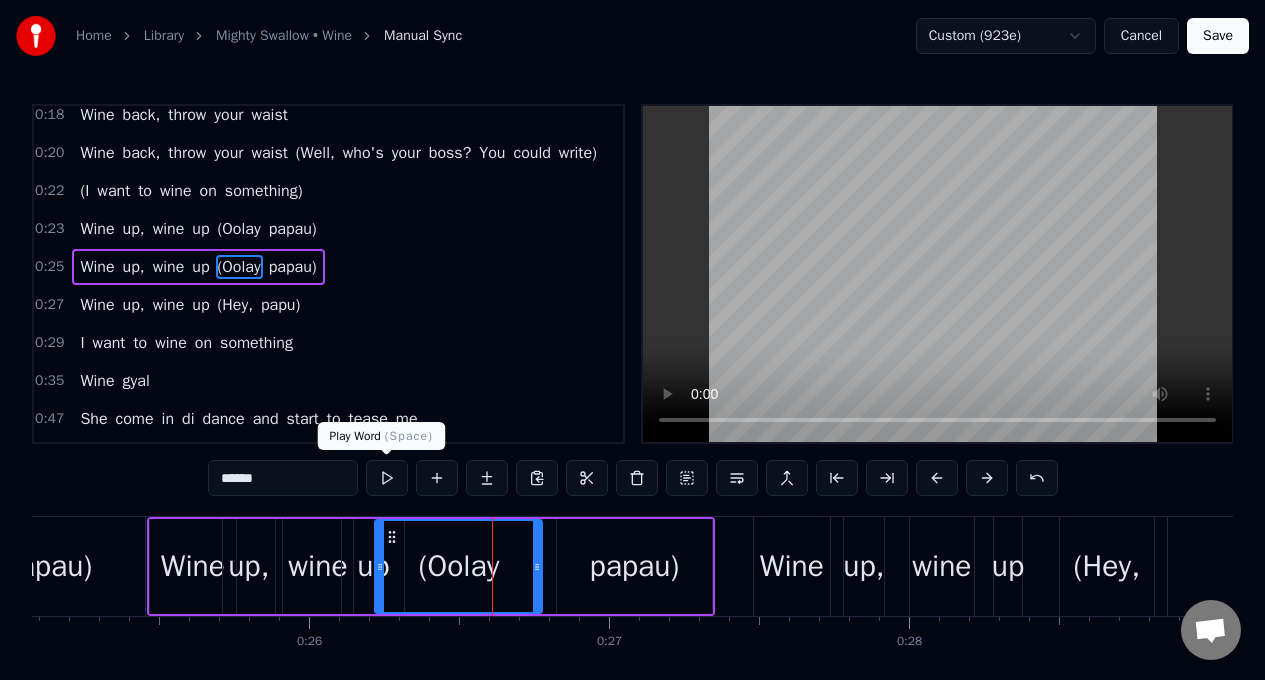 click at bounding box center [387, 478] 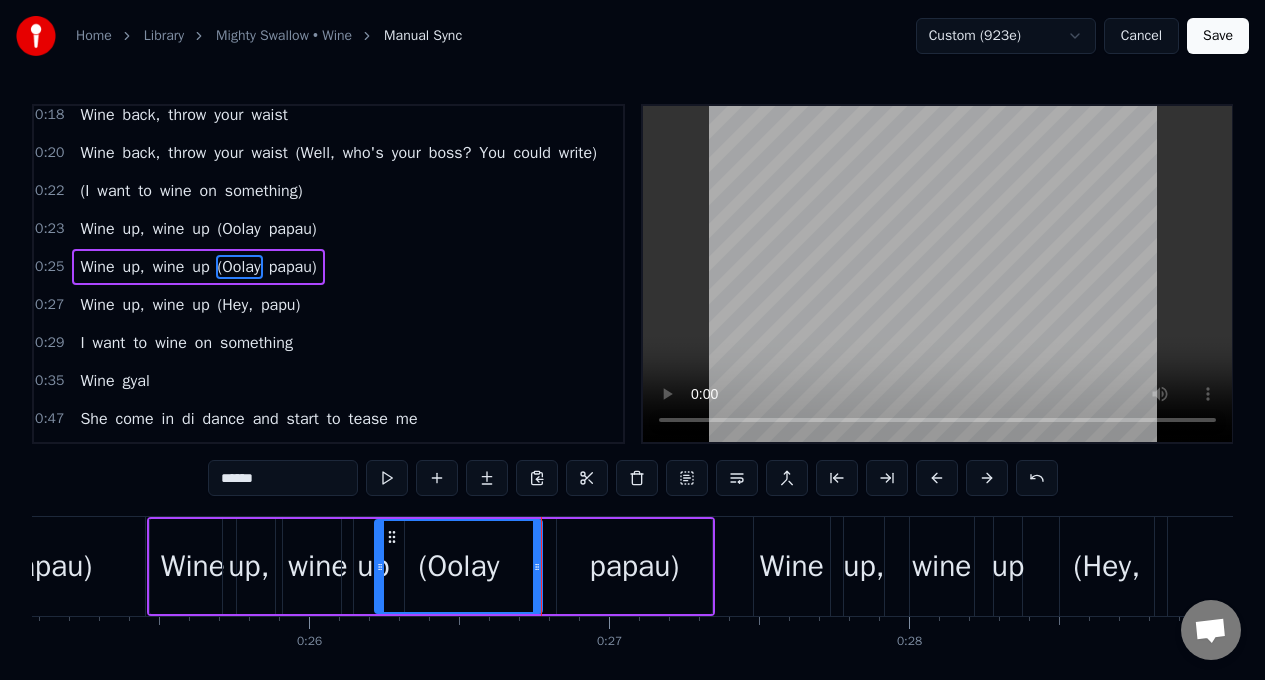 click at bounding box center [387, 478] 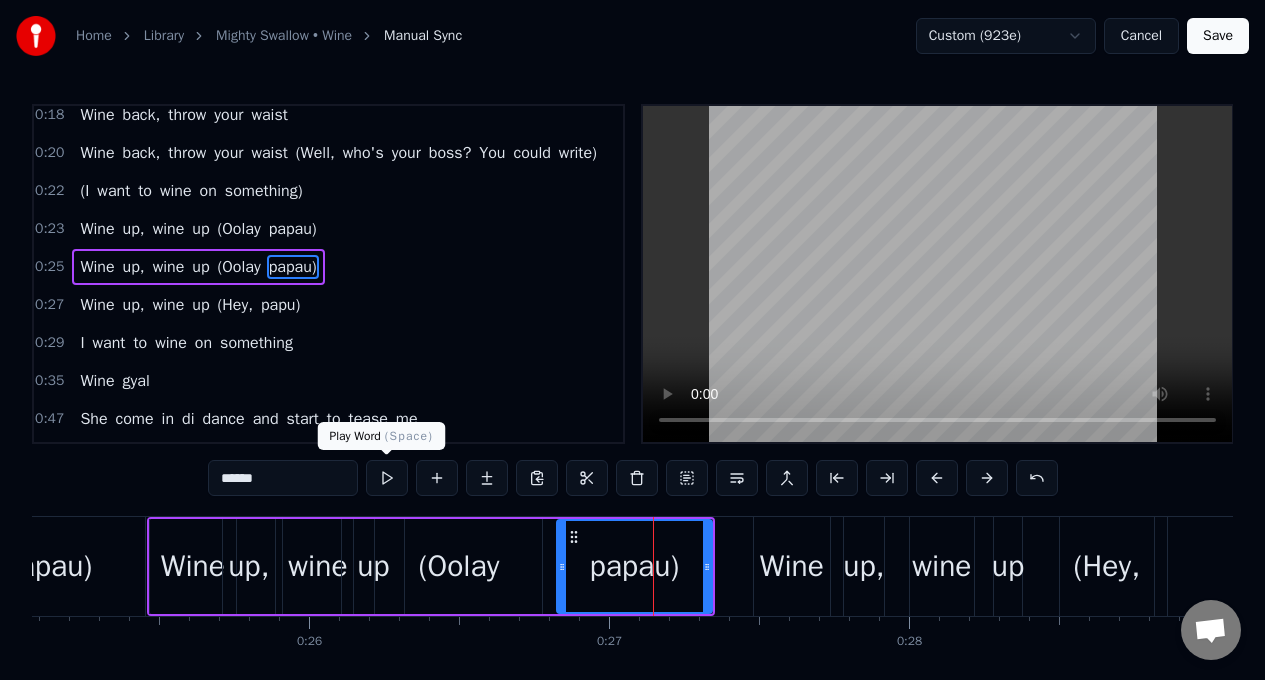 click at bounding box center (387, 478) 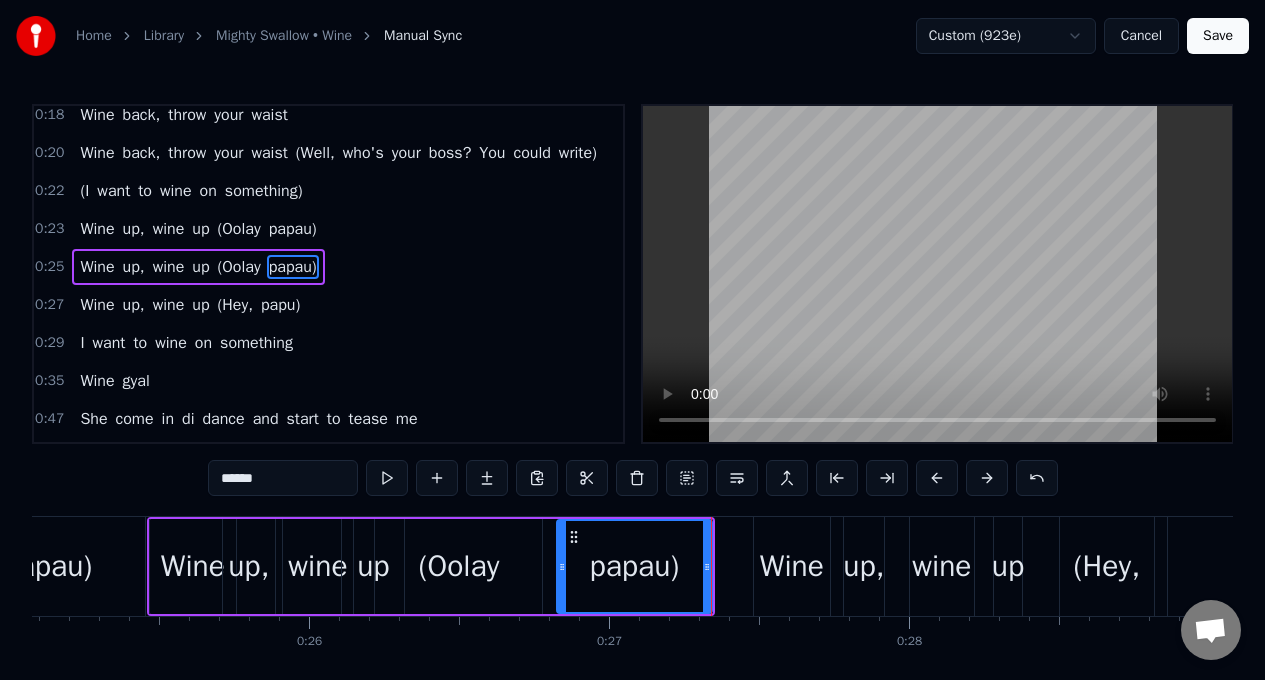 click on "papau)" at bounding box center (47, 566) 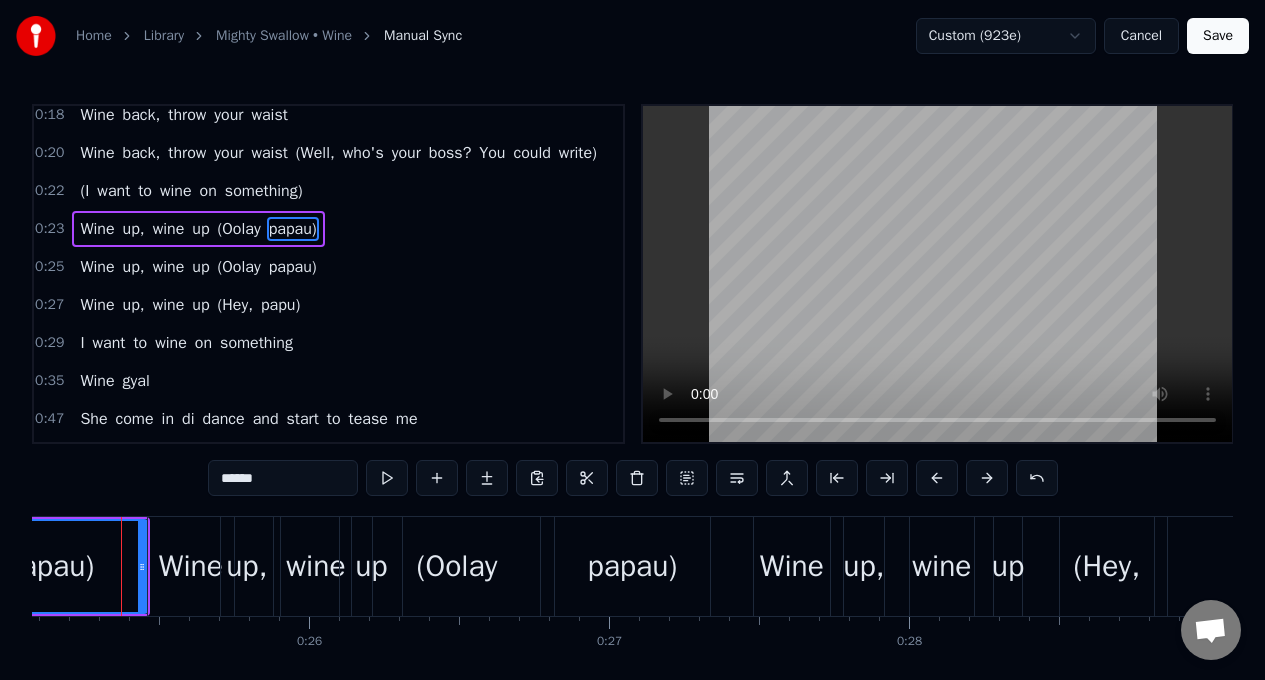 scroll, scrollTop: 120, scrollLeft: 0, axis: vertical 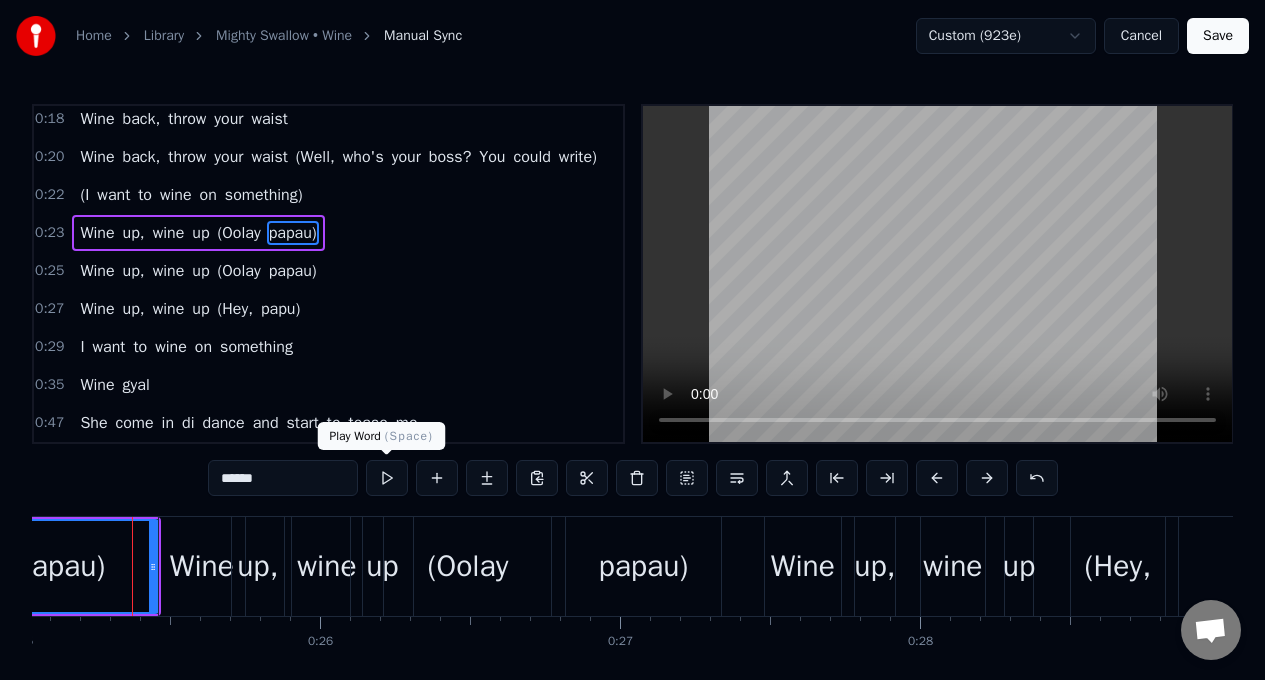 click at bounding box center [387, 478] 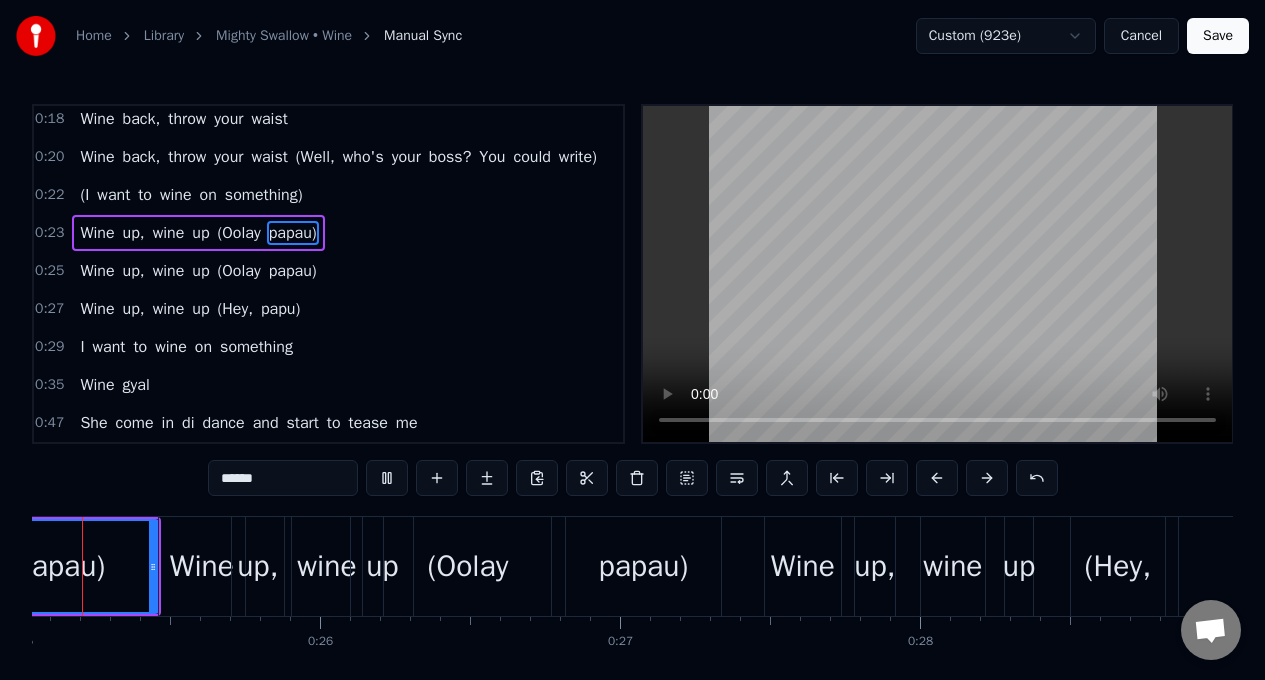 scroll, scrollTop: 0, scrollLeft: 7343, axis: horizontal 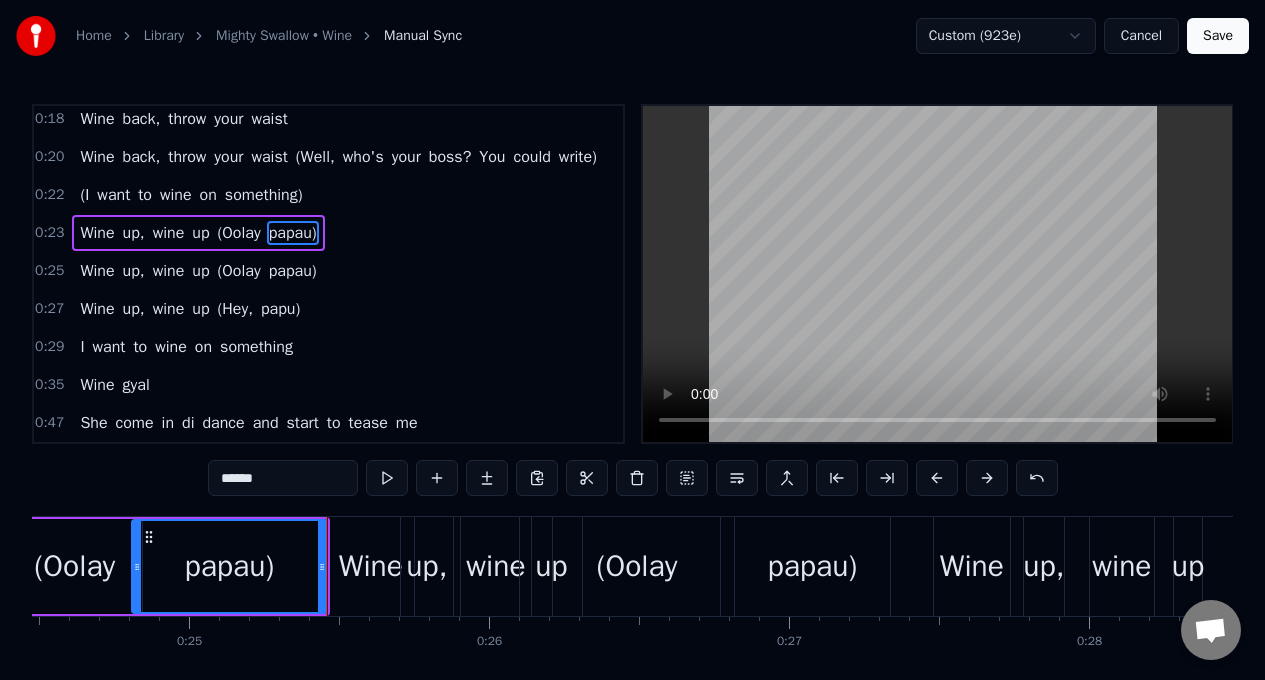 click on "Wine" at bounding box center (371, 566) 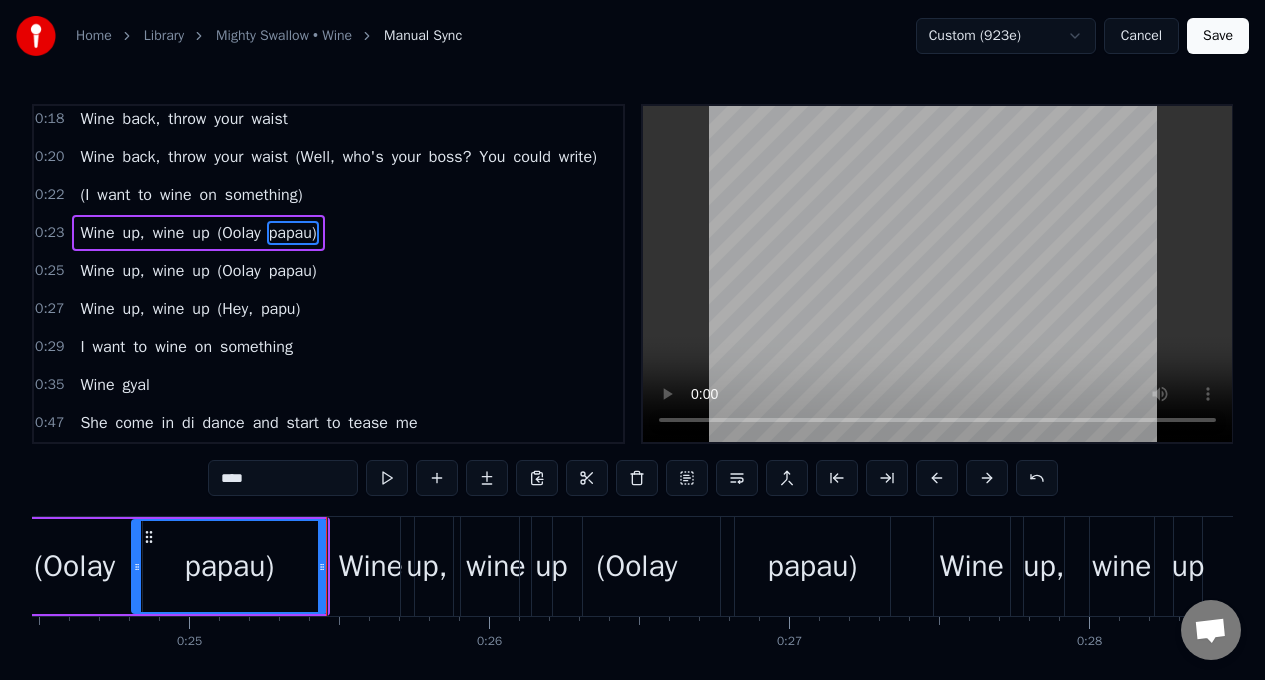 scroll, scrollTop: 124, scrollLeft: 0, axis: vertical 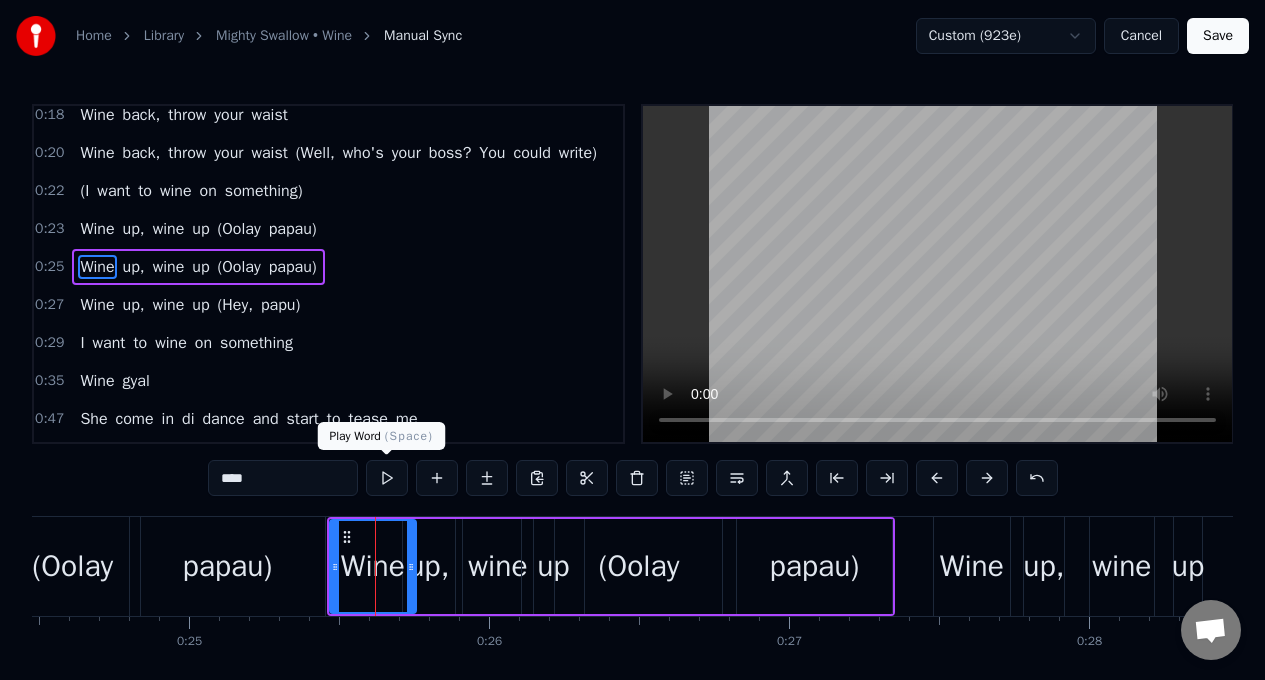 click at bounding box center [387, 478] 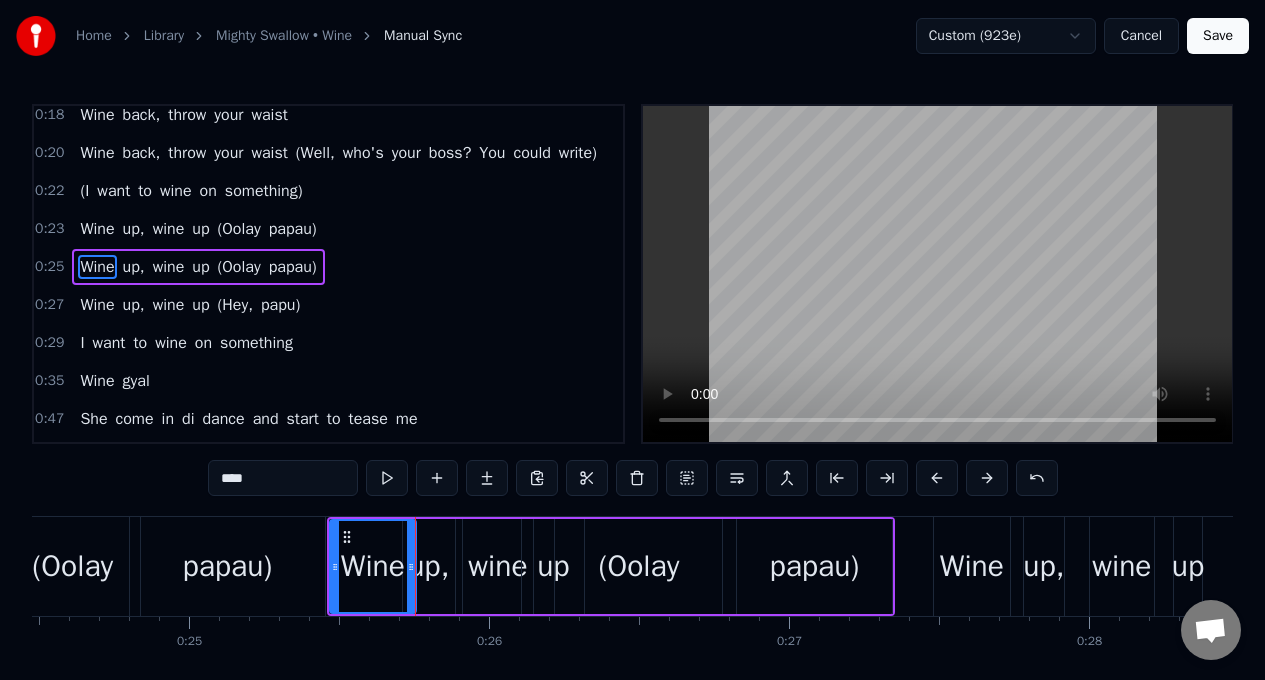 click on "up," at bounding box center [428, 566] 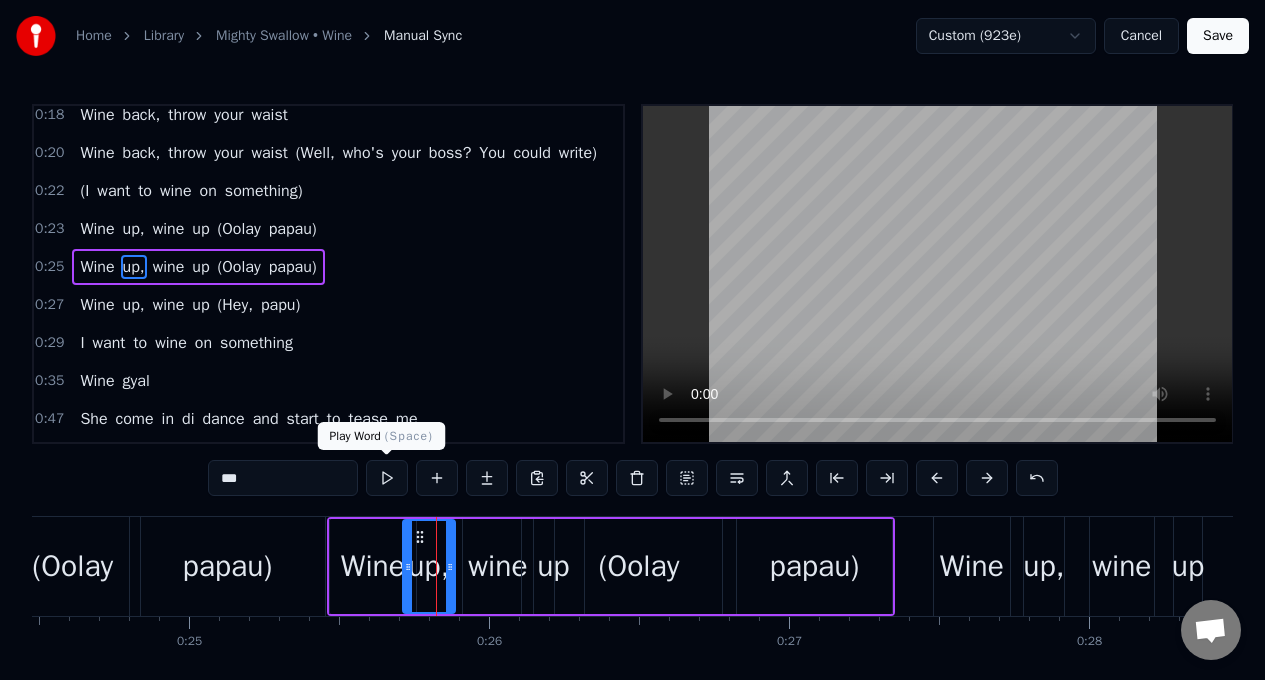 click at bounding box center (387, 478) 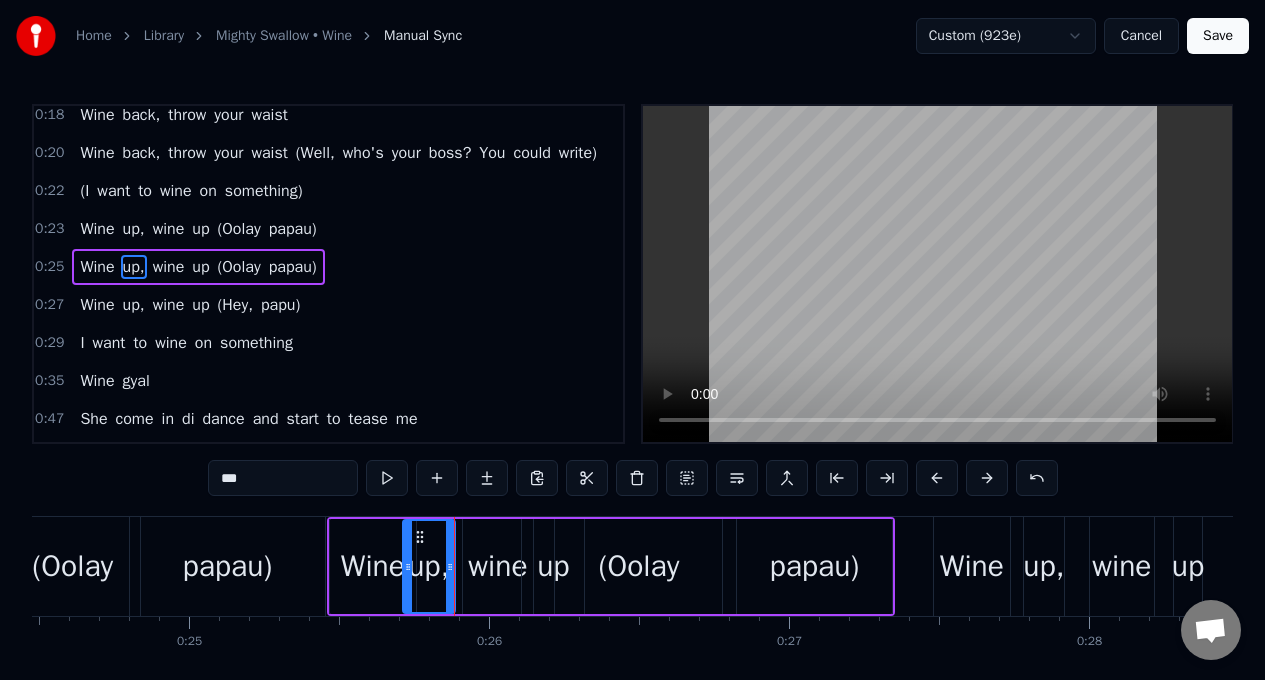 click at bounding box center (387, 478) 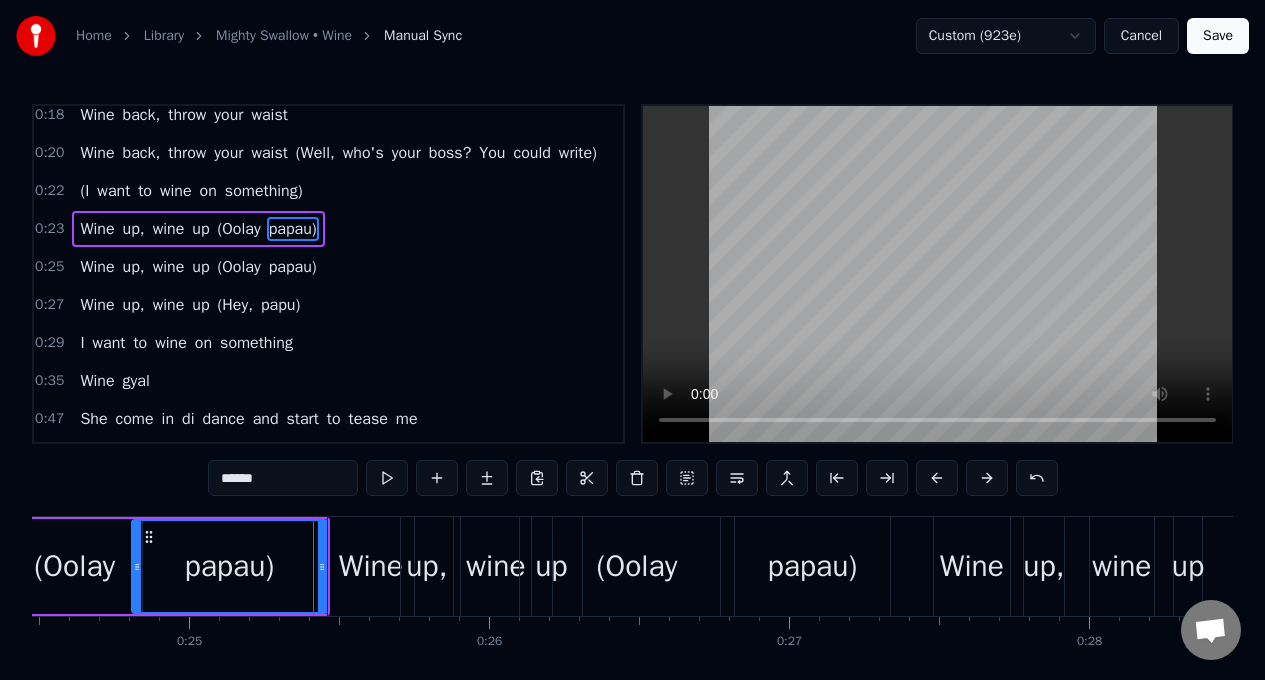scroll, scrollTop: 86, scrollLeft: 0, axis: vertical 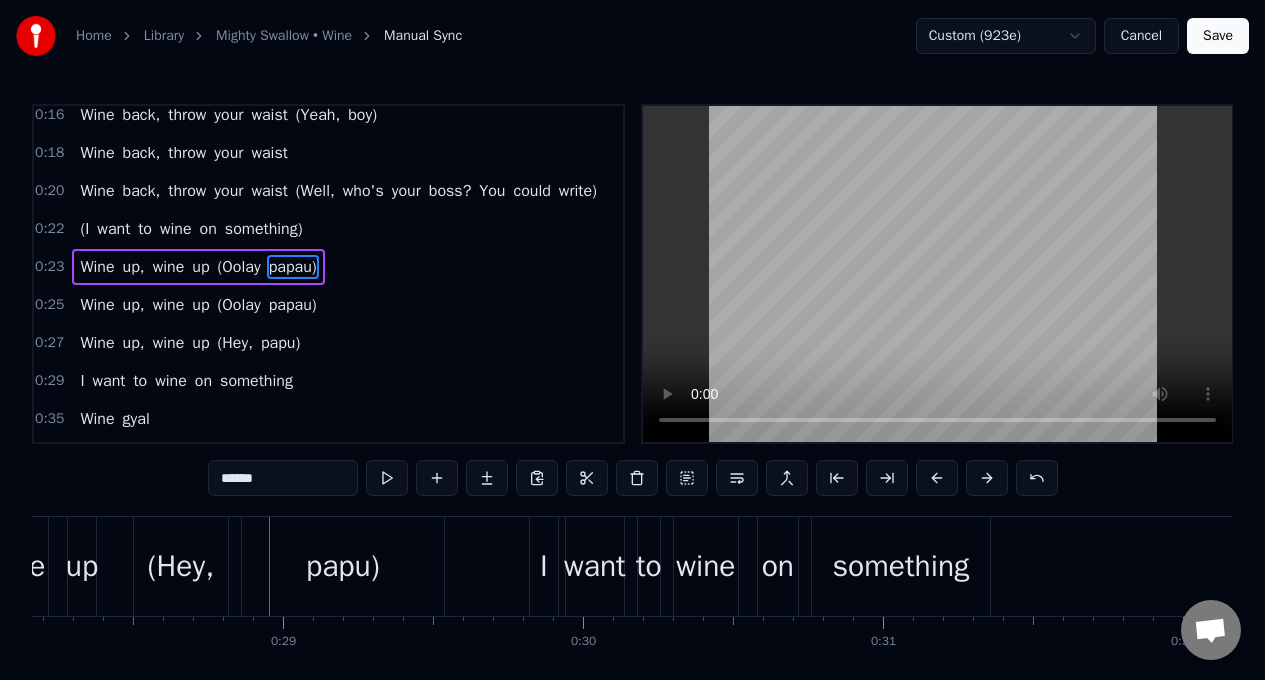 click on "Wine" at bounding box center (97, 343) 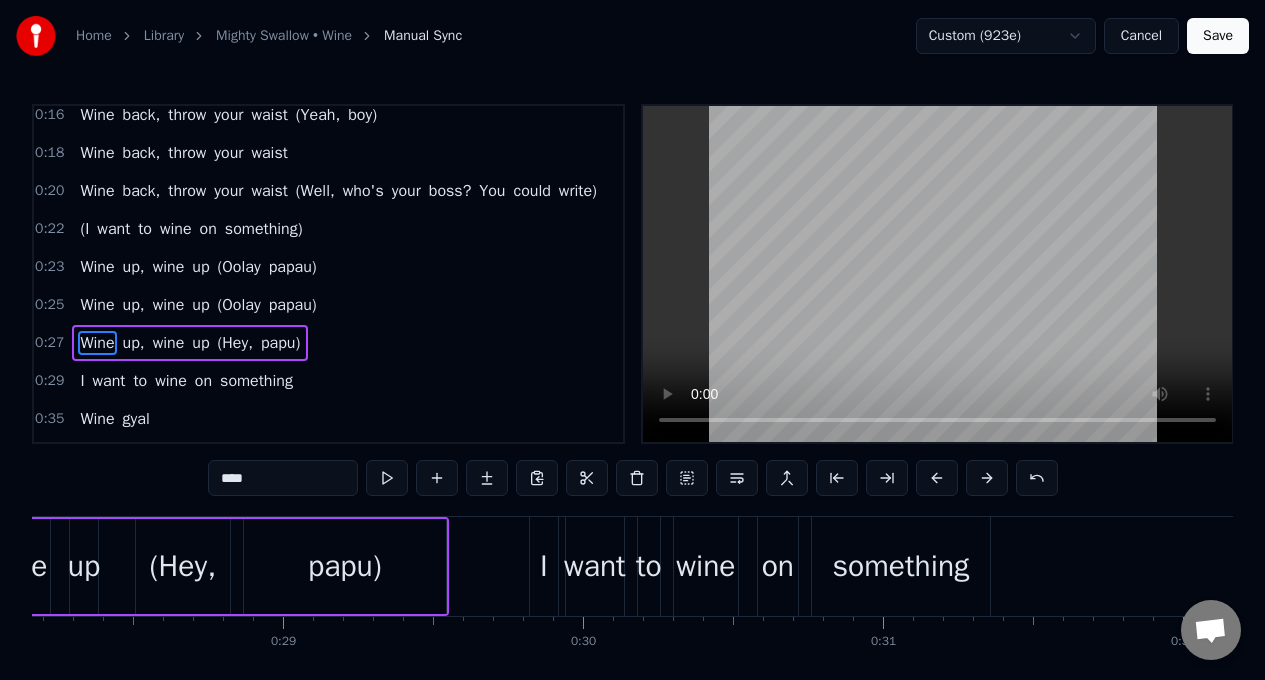 scroll, scrollTop: 112, scrollLeft: 0, axis: vertical 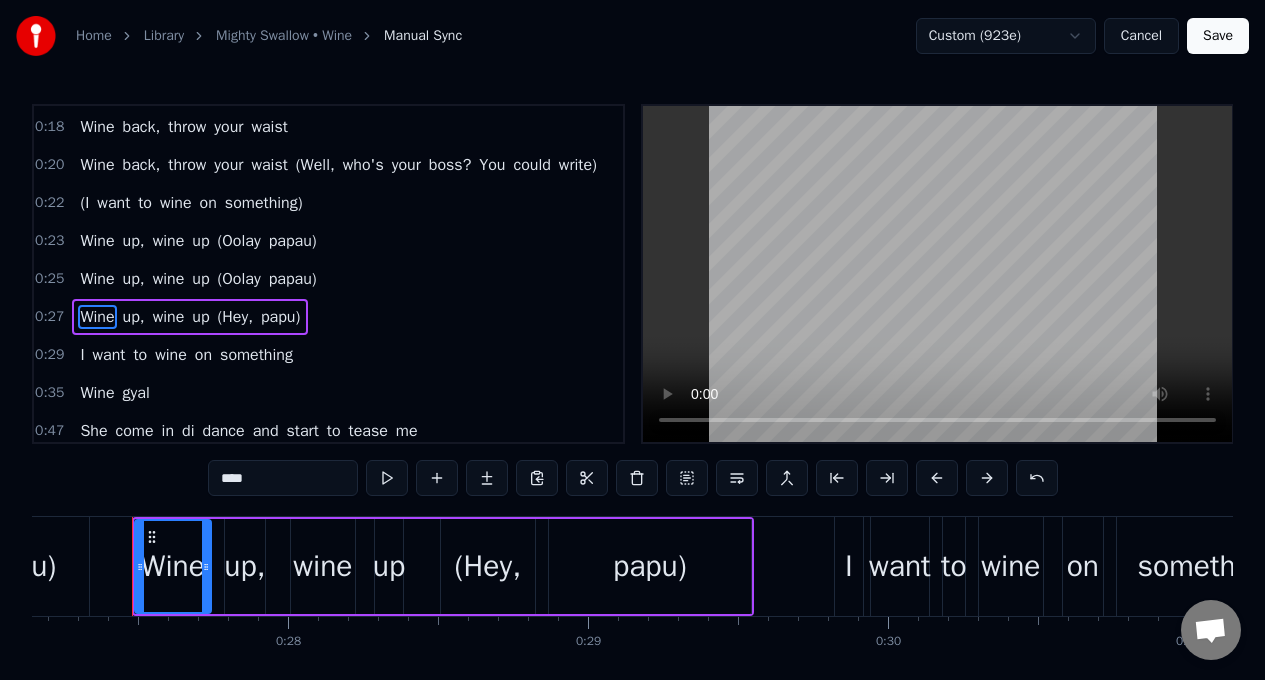 click on "up," at bounding box center (244, 566) 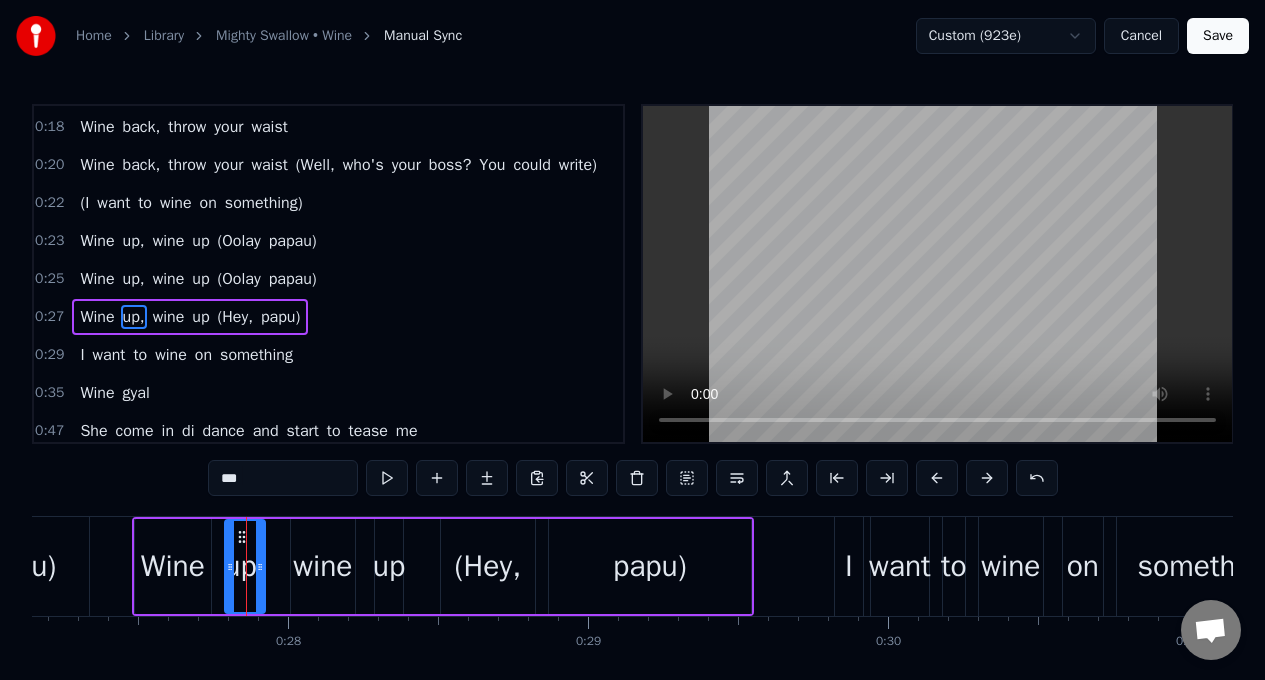scroll, scrollTop: 162, scrollLeft: 0, axis: vertical 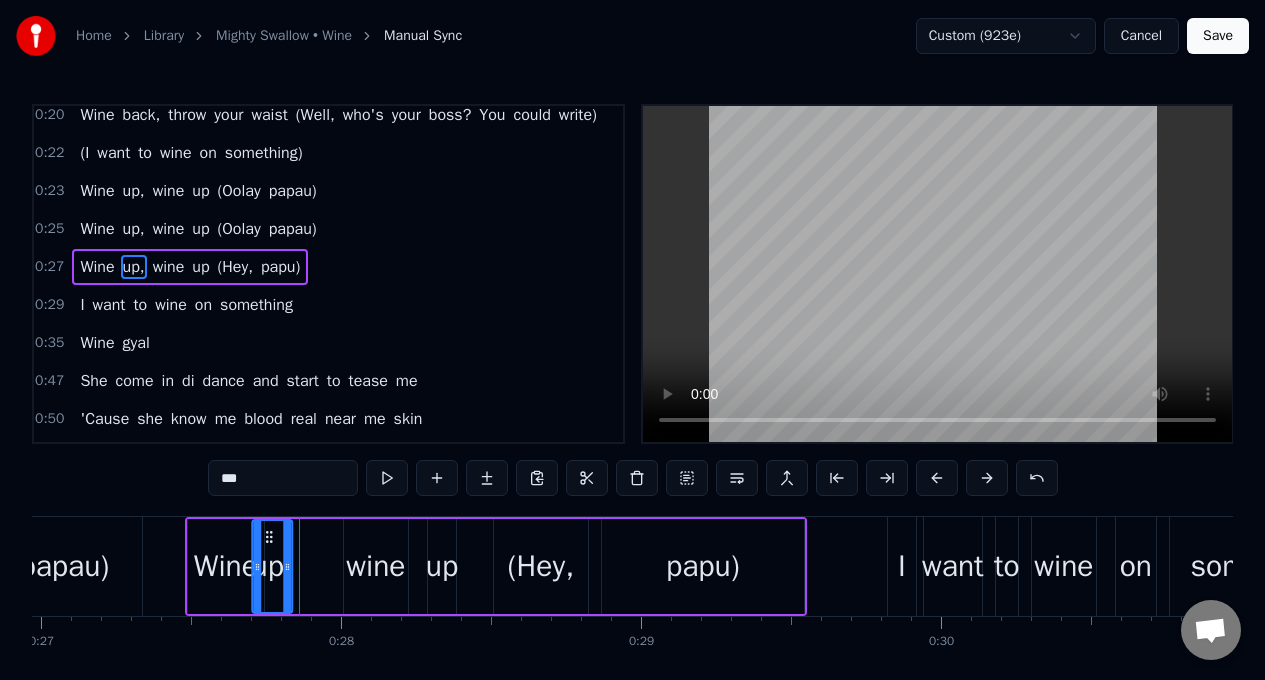 drag, startPoint x: 242, startPoint y: 539, endPoint x: 267, endPoint y: 538, distance: 25.019993 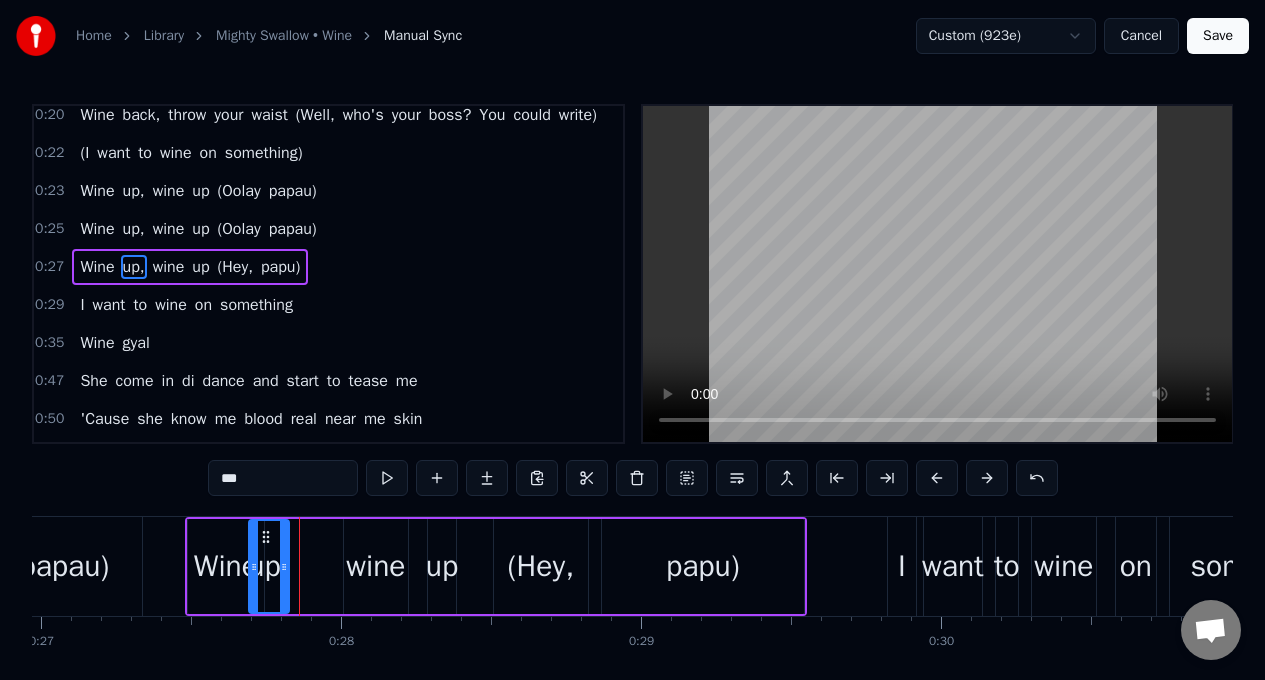 scroll, scrollTop: 0, scrollLeft: 8089, axis: horizontal 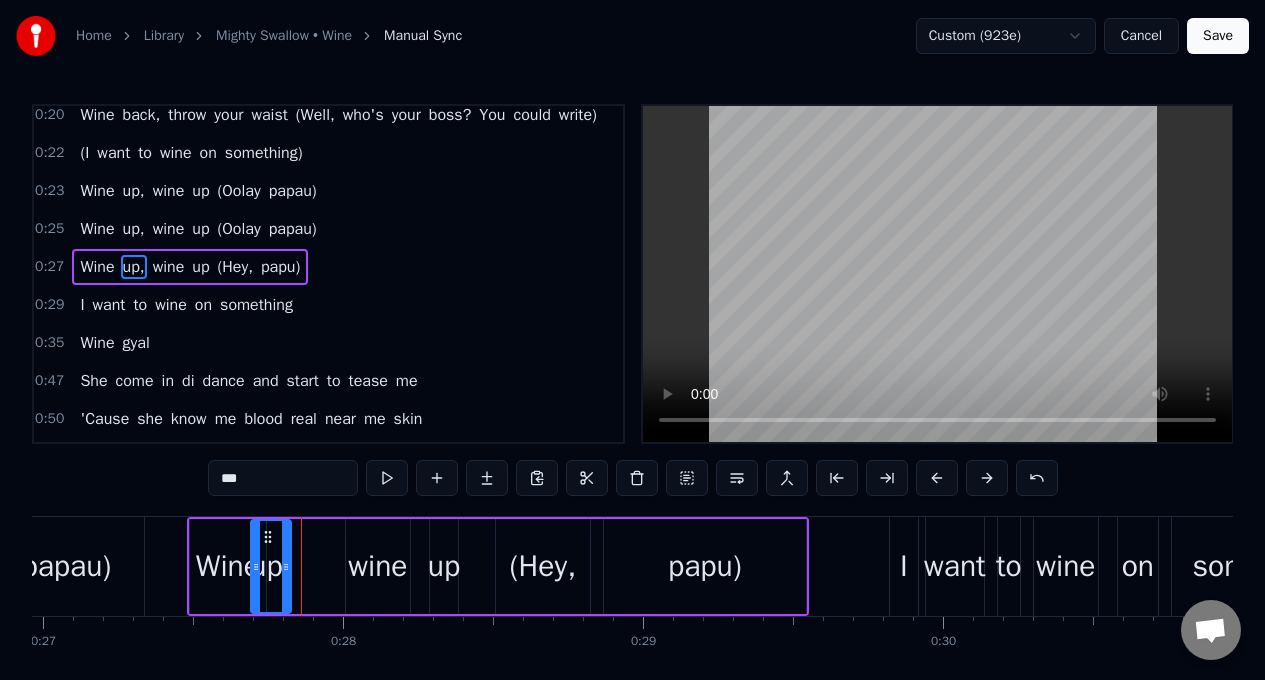 drag, startPoint x: 268, startPoint y: 537, endPoint x: 279, endPoint y: 538, distance: 11.045361 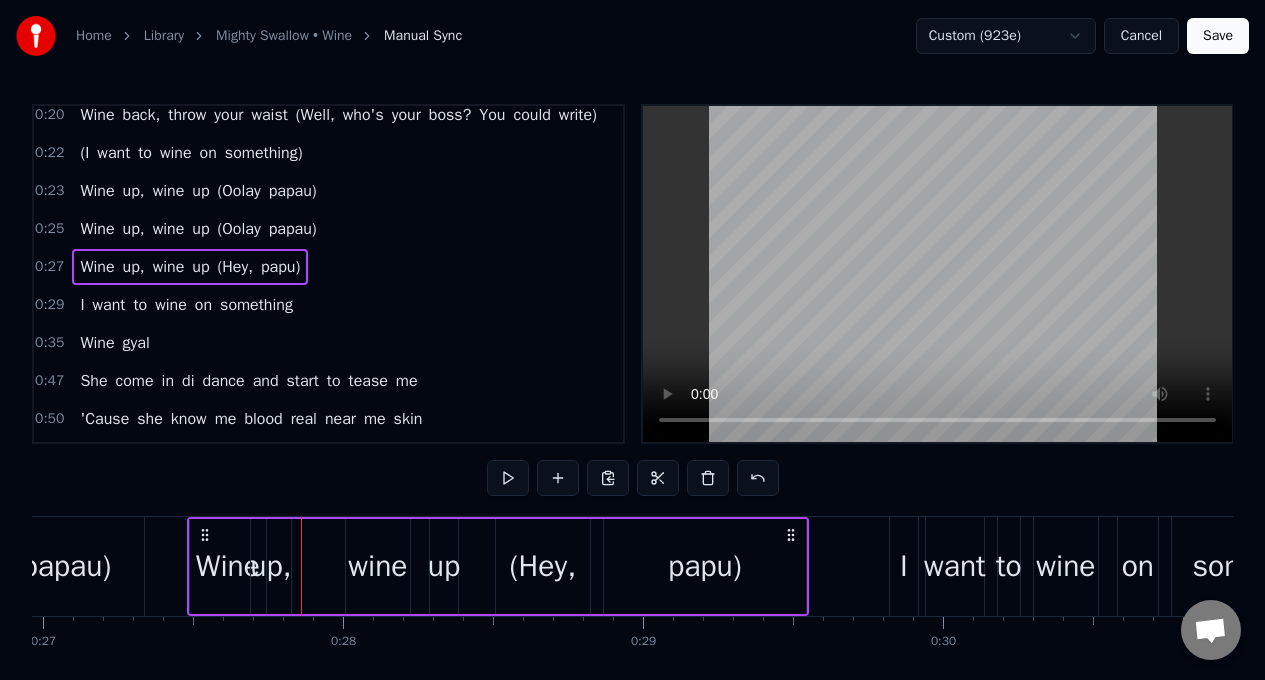 drag, startPoint x: 269, startPoint y: 531, endPoint x: 283, endPoint y: 533, distance: 14.142136 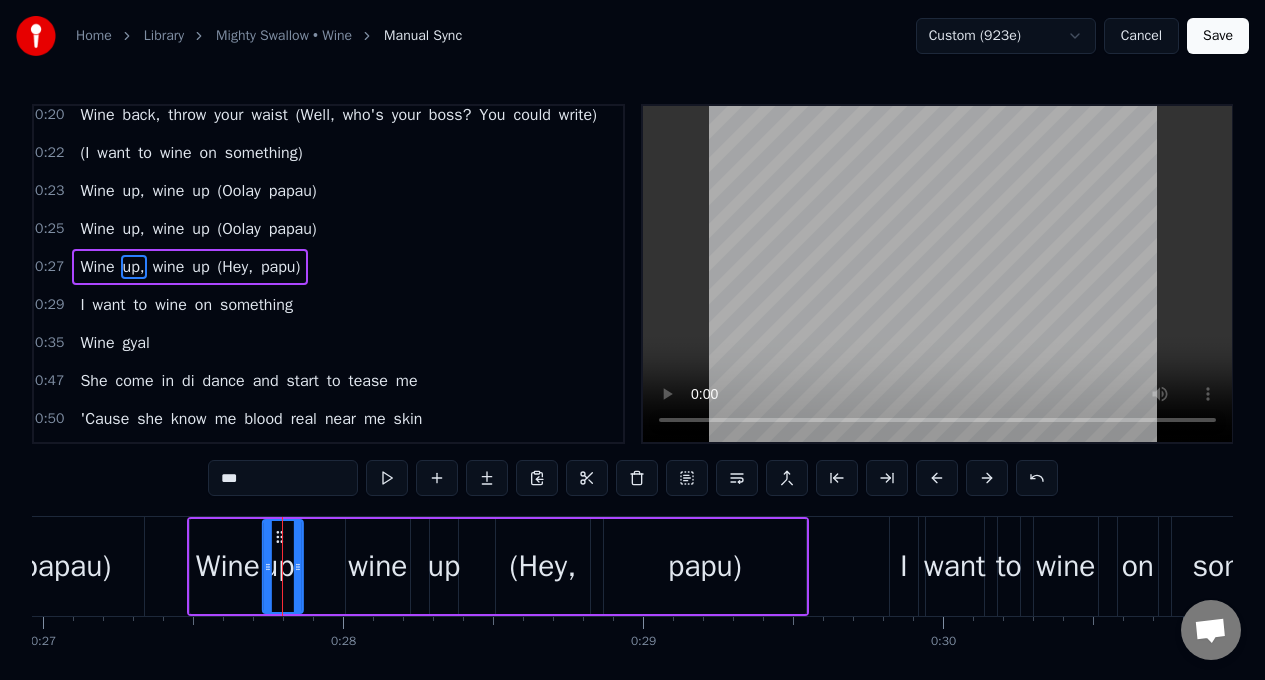 drag, startPoint x: 269, startPoint y: 535, endPoint x: 281, endPoint y: 536, distance: 12.0415945 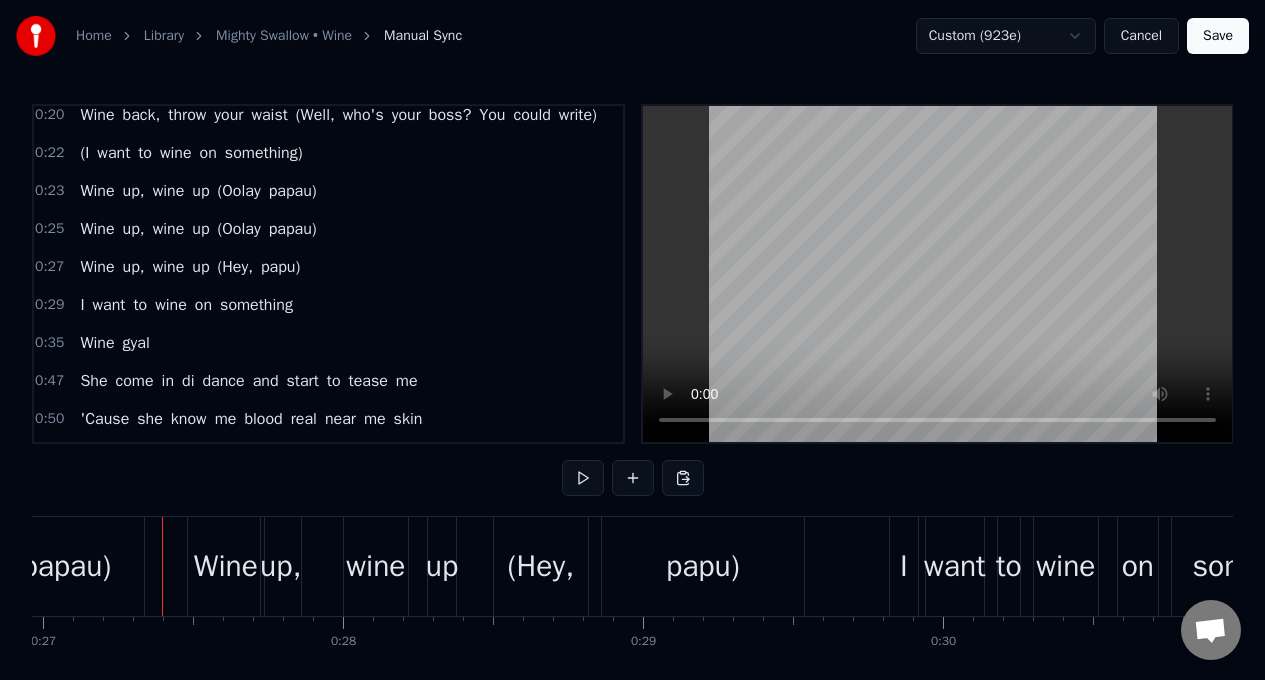 click on "Wine" at bounding box center [226, 566] 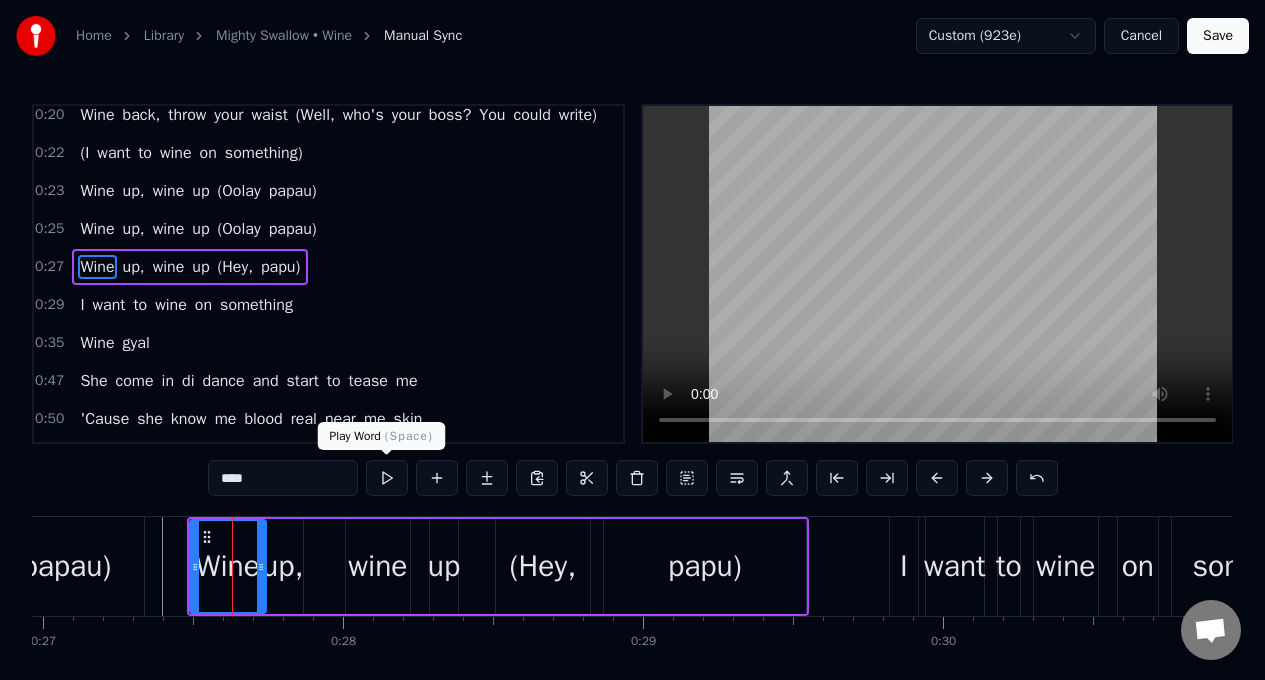 click at bounding box center (387, 478) 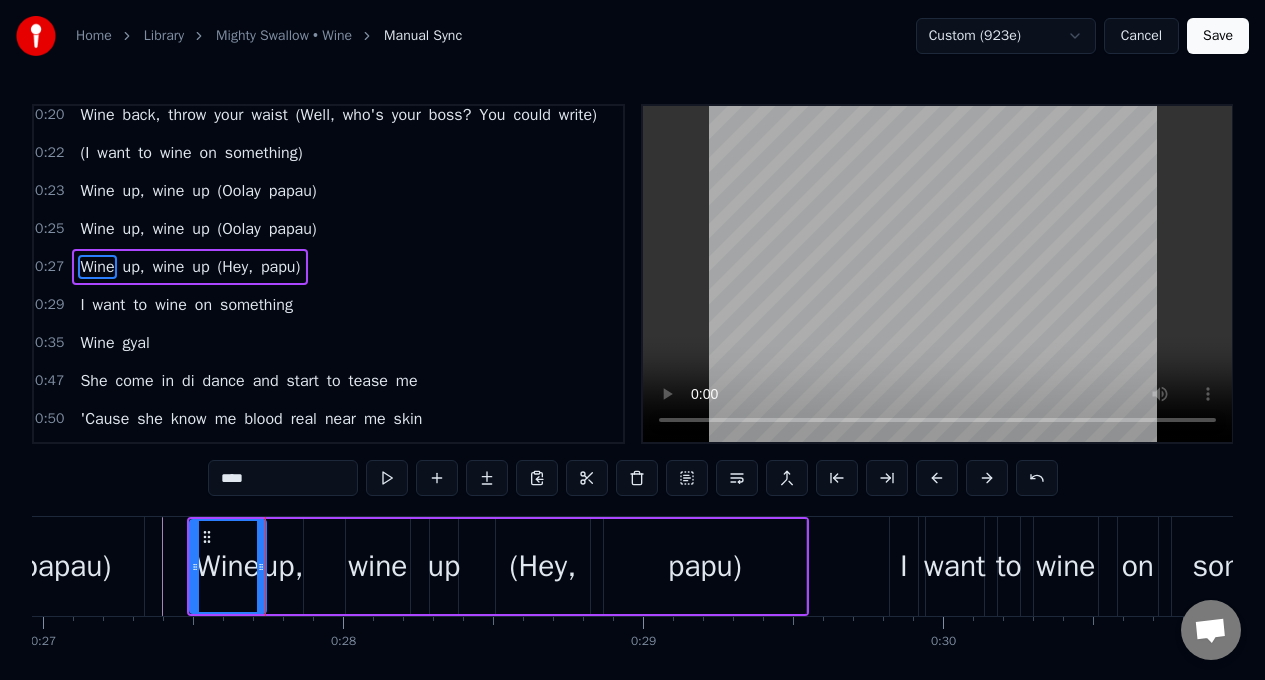 click on "up," at bounding box center [282, 566] 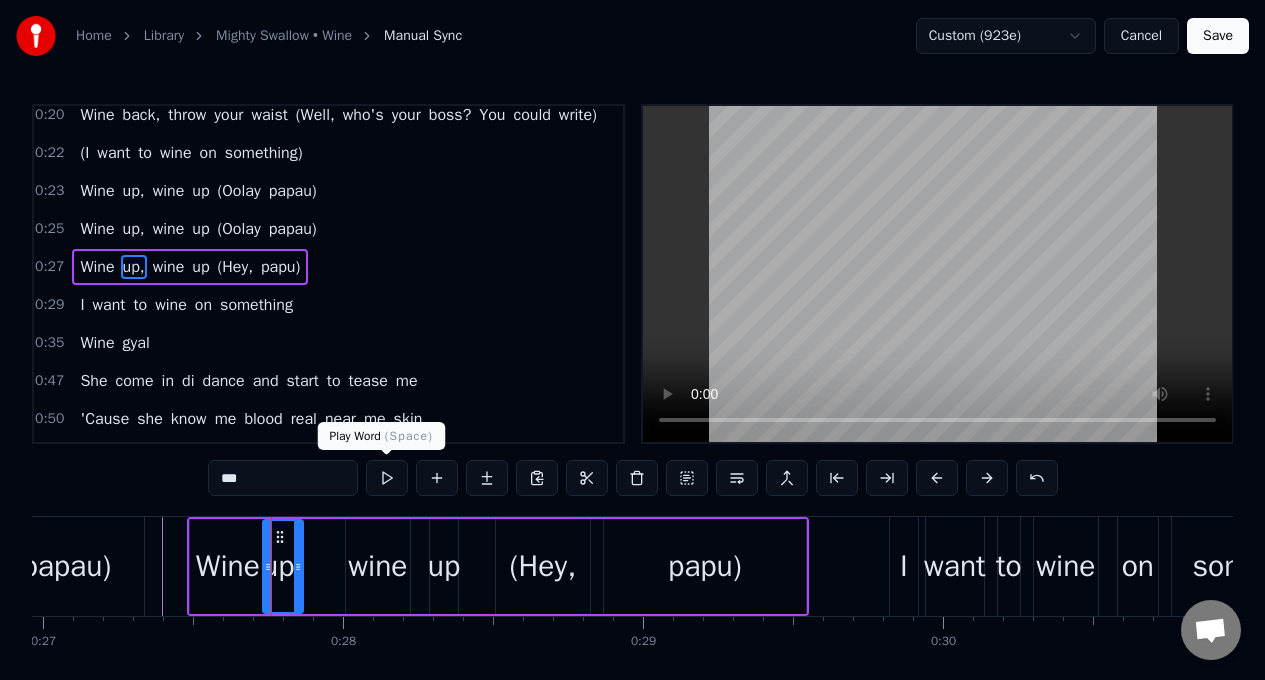 click at bounding box center [387, 478] 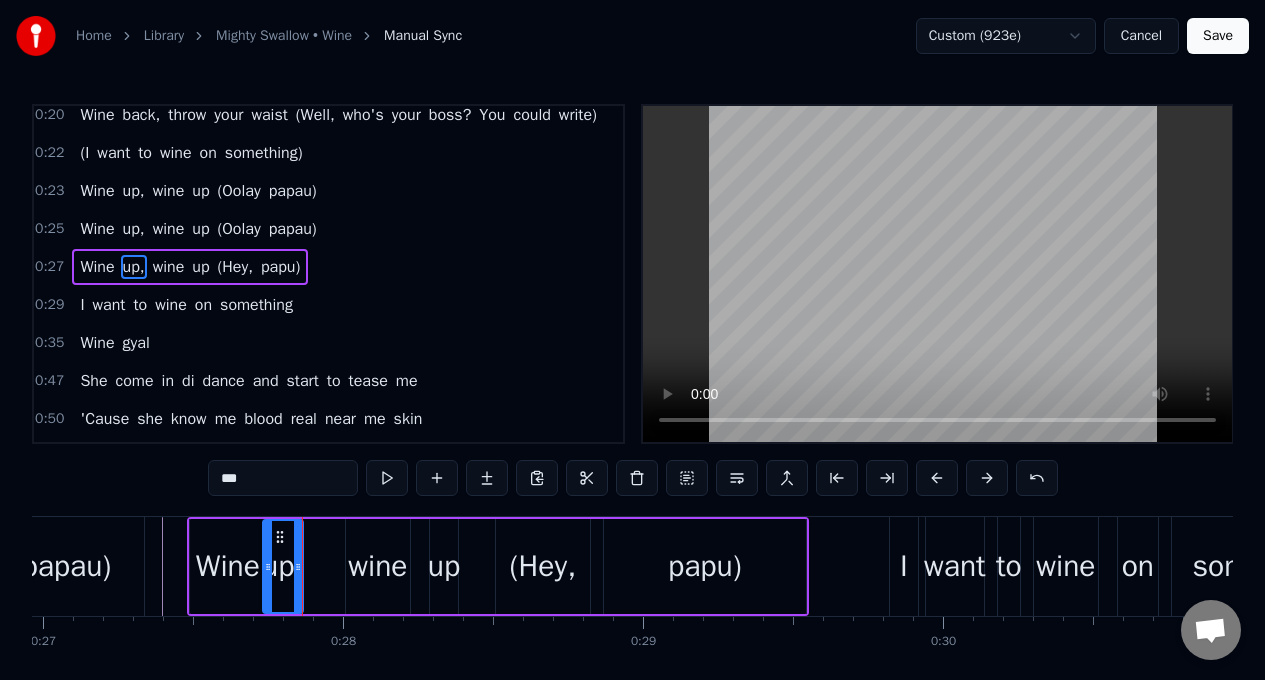 click on "wine" at bounding box center (378, 566) 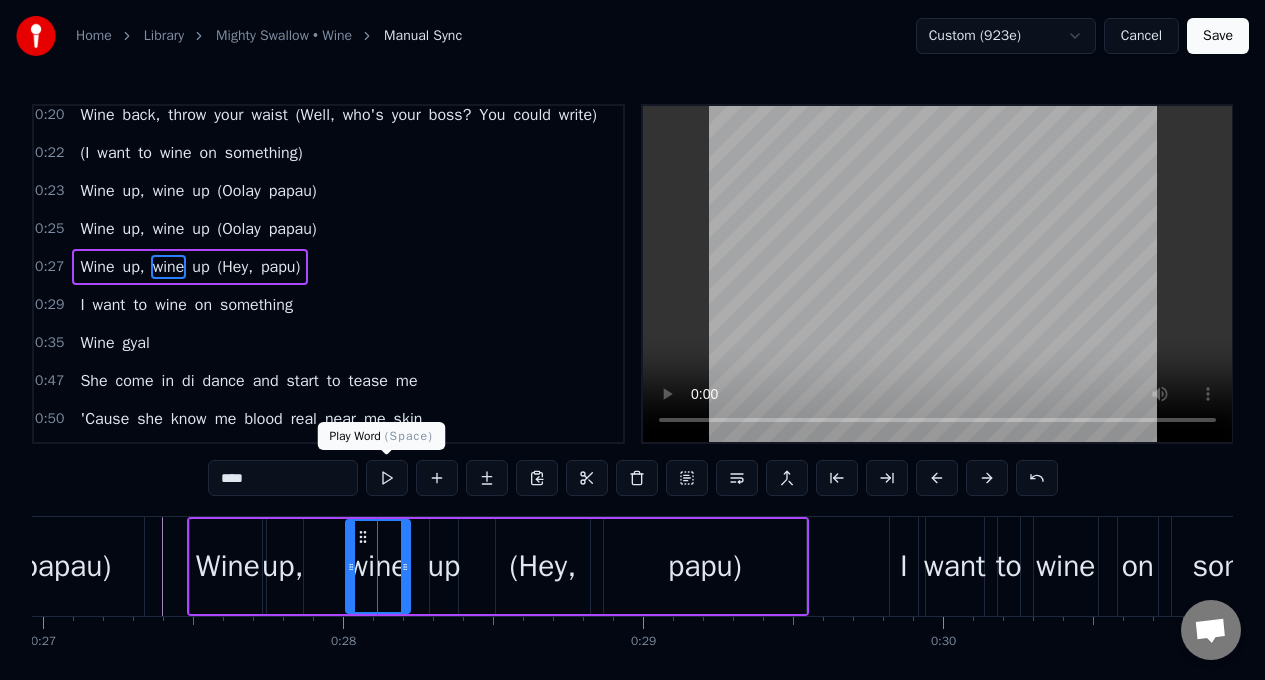 click at bounding box center (387, 478) 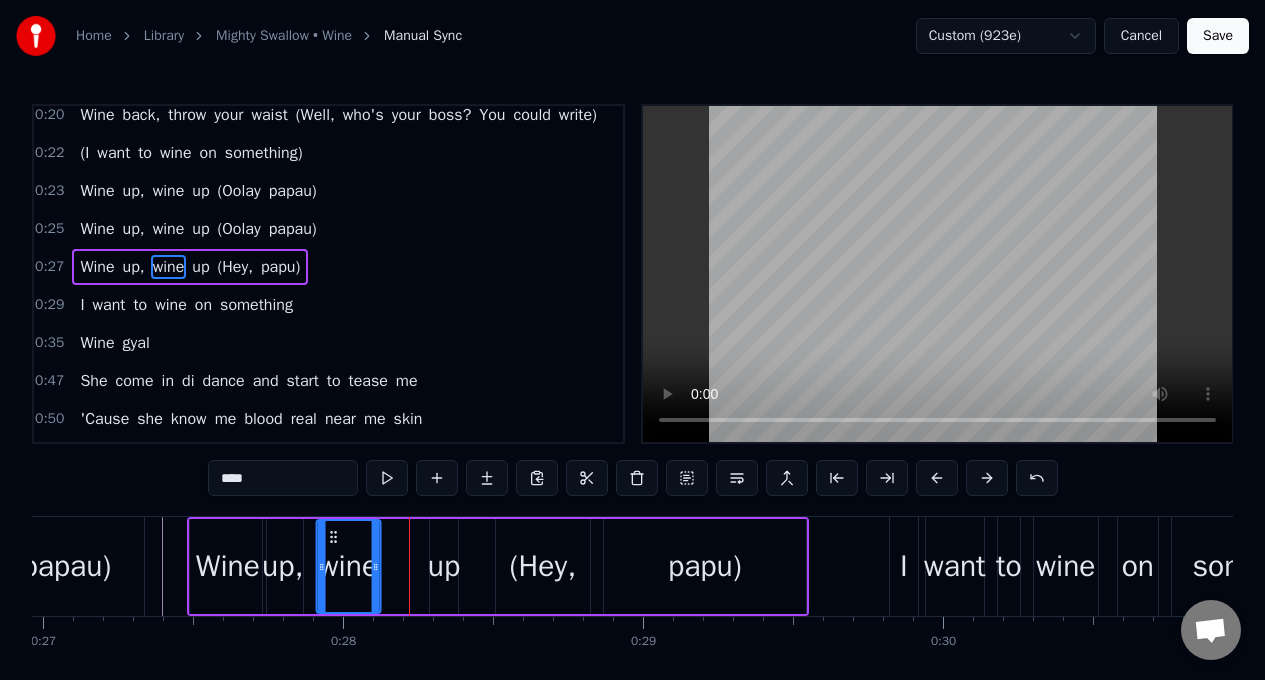 drag, startPoint x: 361, startPoint y: 538, endPoint x: 332, endPoint y: 540, distance: 29.068884 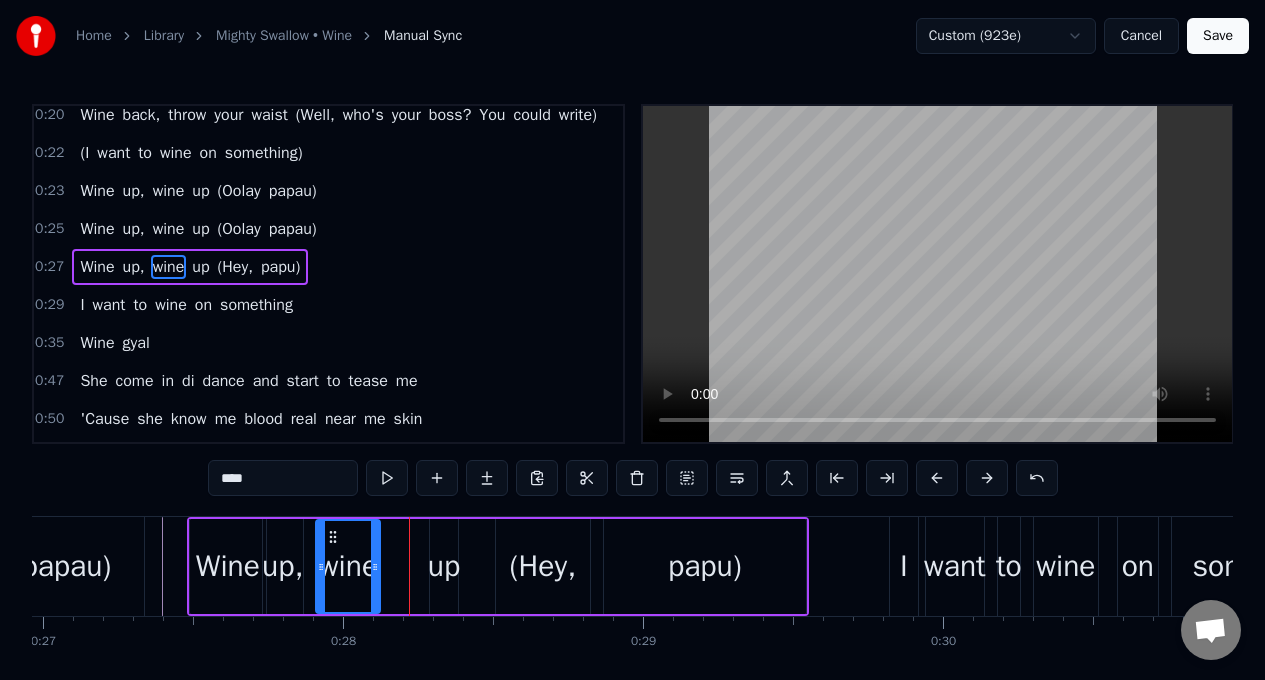 click on "up" at bounding box center [444, 566] 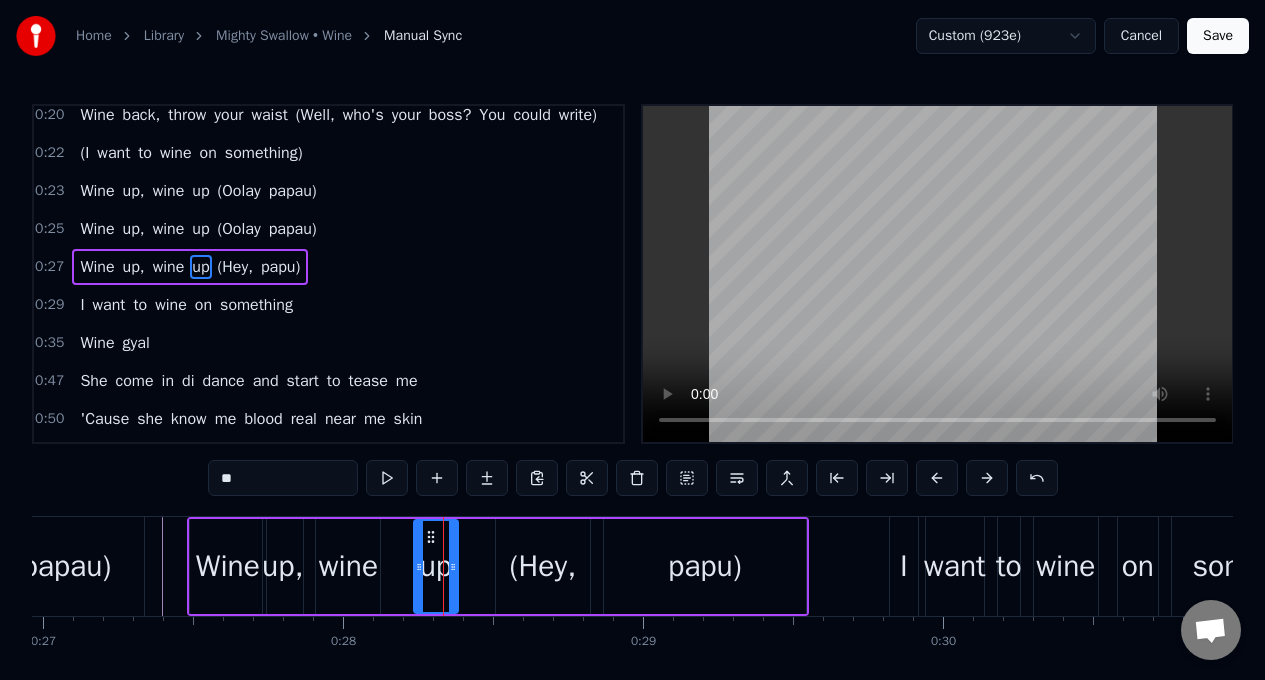 drag, startPoint x: 435, startPoint y: 543, endPoint x: 419, endPoint y: 546, distance: 16.27882 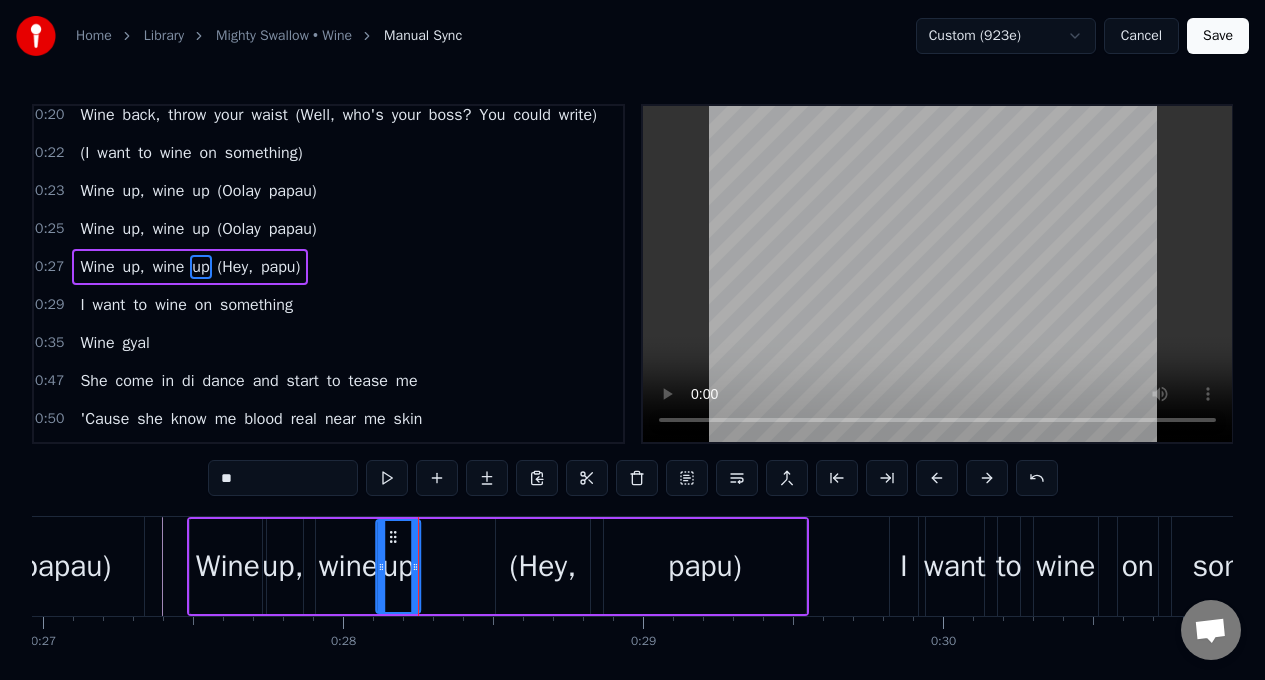 drag, startPoint x: 427, startPoint y: 543, endPoint x: 395, endPoint y: 539, distance: 32.24903 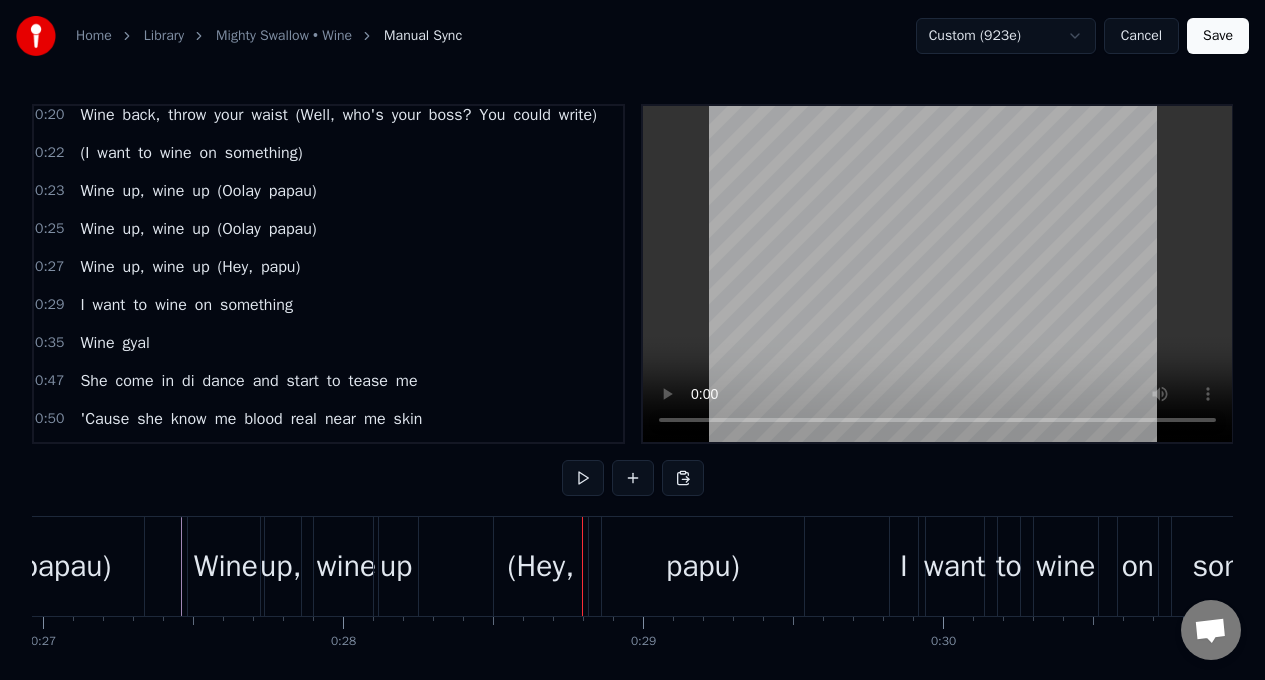 click on "(Hey," at bounding box center (541, 566) 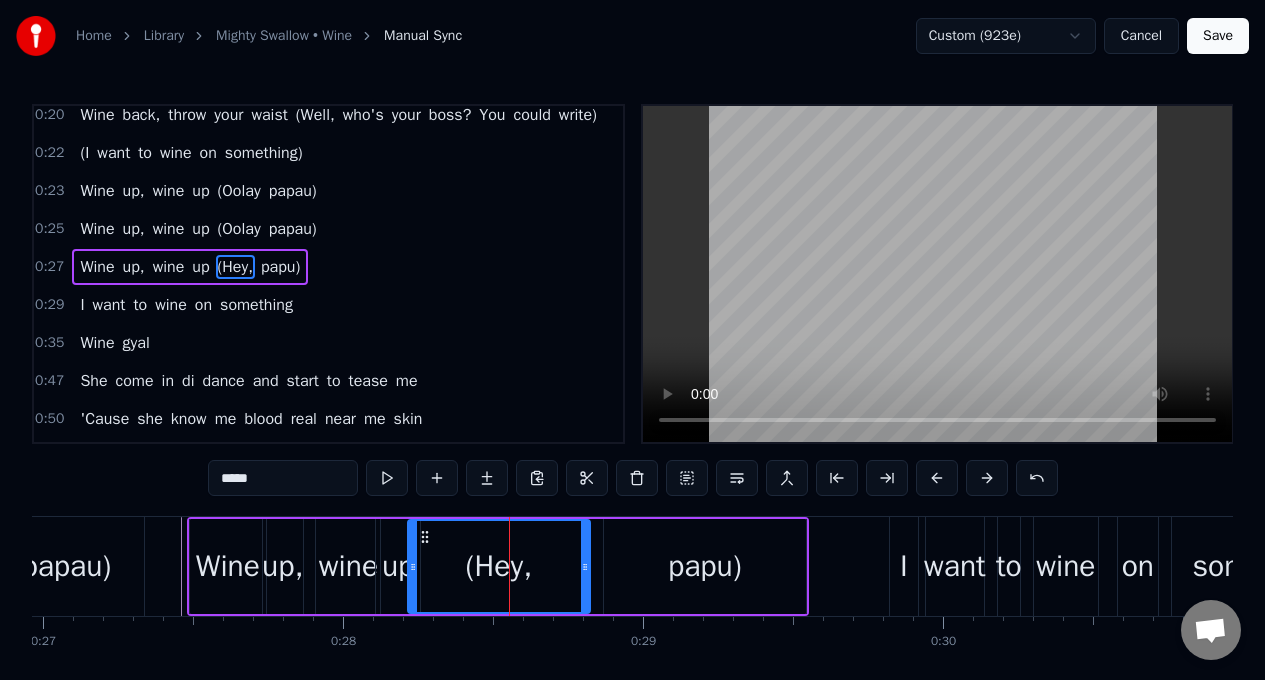 drag, startPoint x: 502, startPoint y: 567, endPoint x: 414, endPoint y: 553, distance: 89.106674 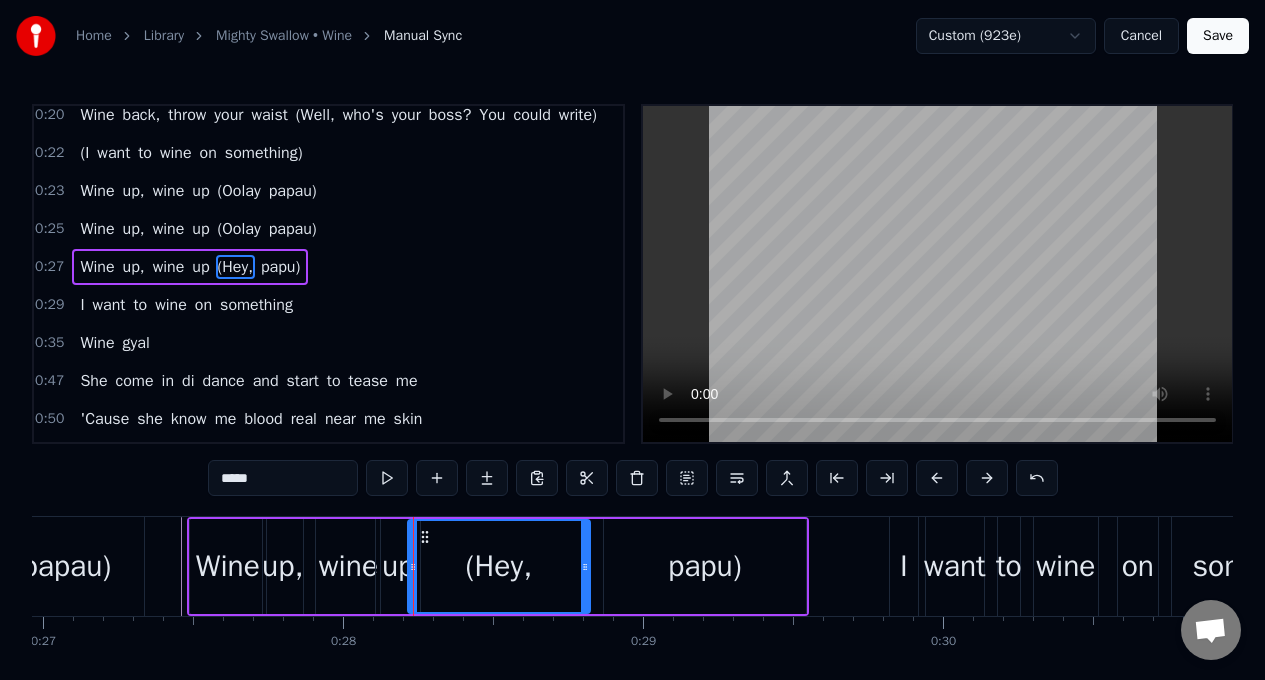 click on "*****" at bounding box center [283, 478] 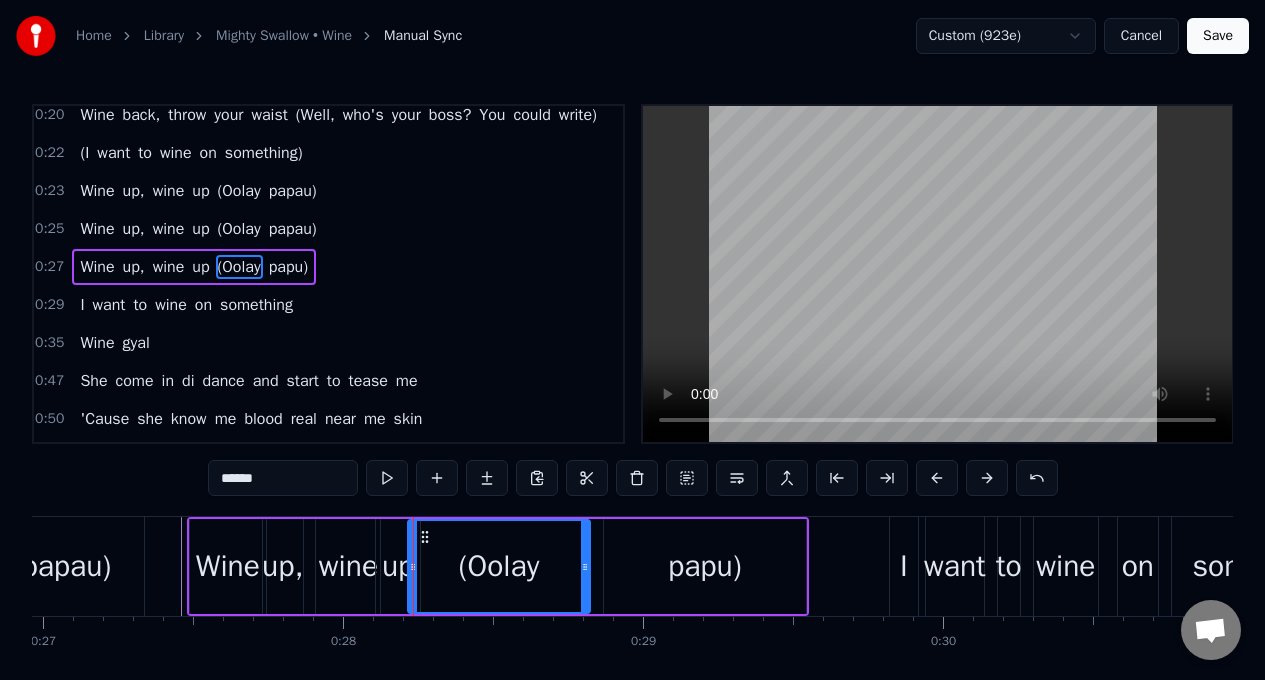 click on "papu)" at bounding box center [705, 566] 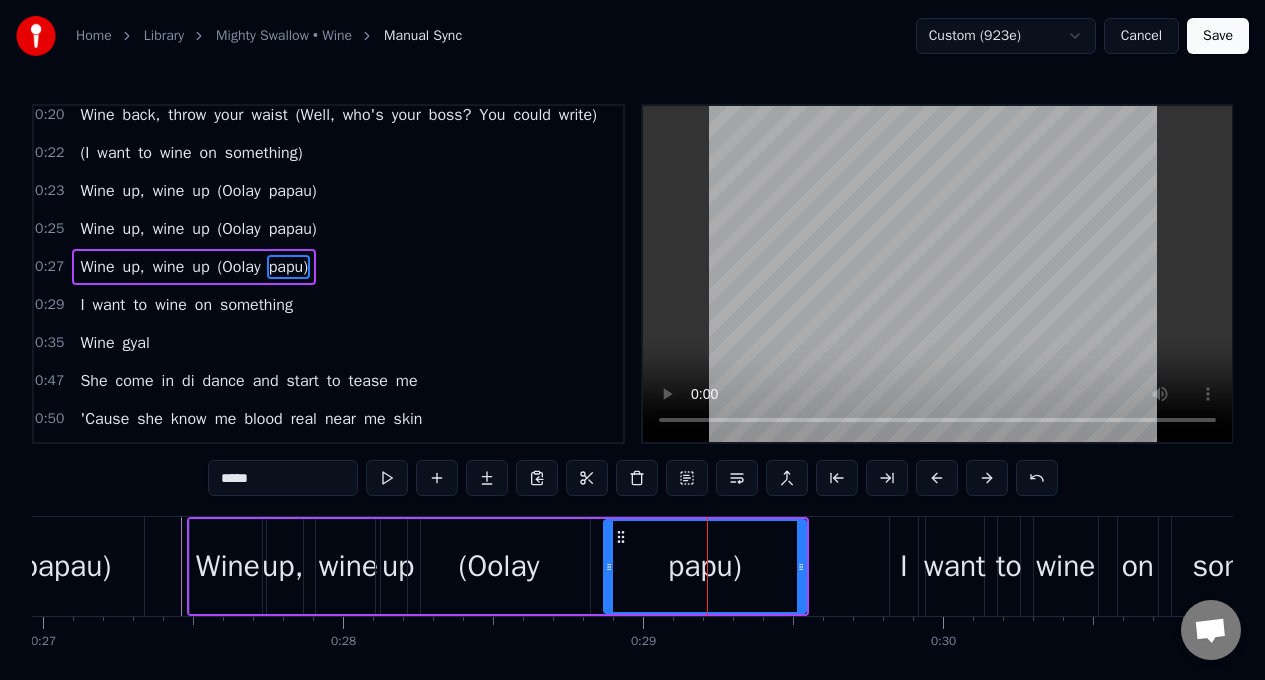 click on "*****" at bounding box center [283, 478] 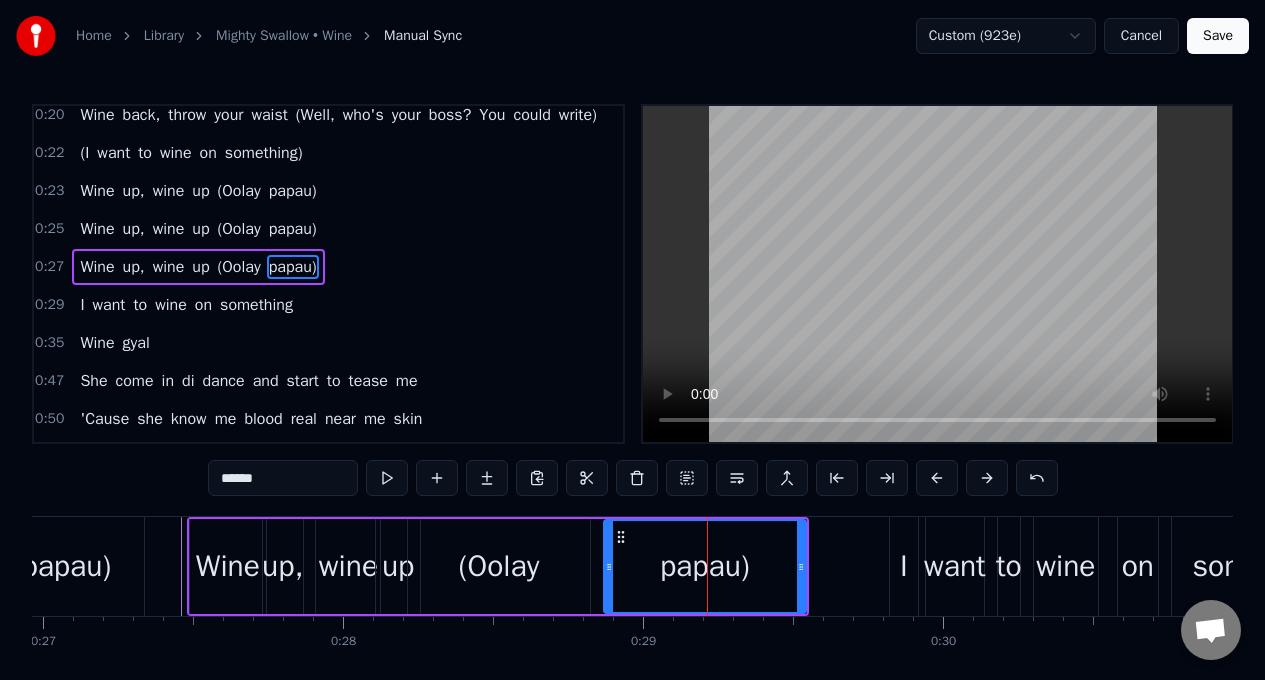 click on "(Oolay" at bounding box center [499, 566] 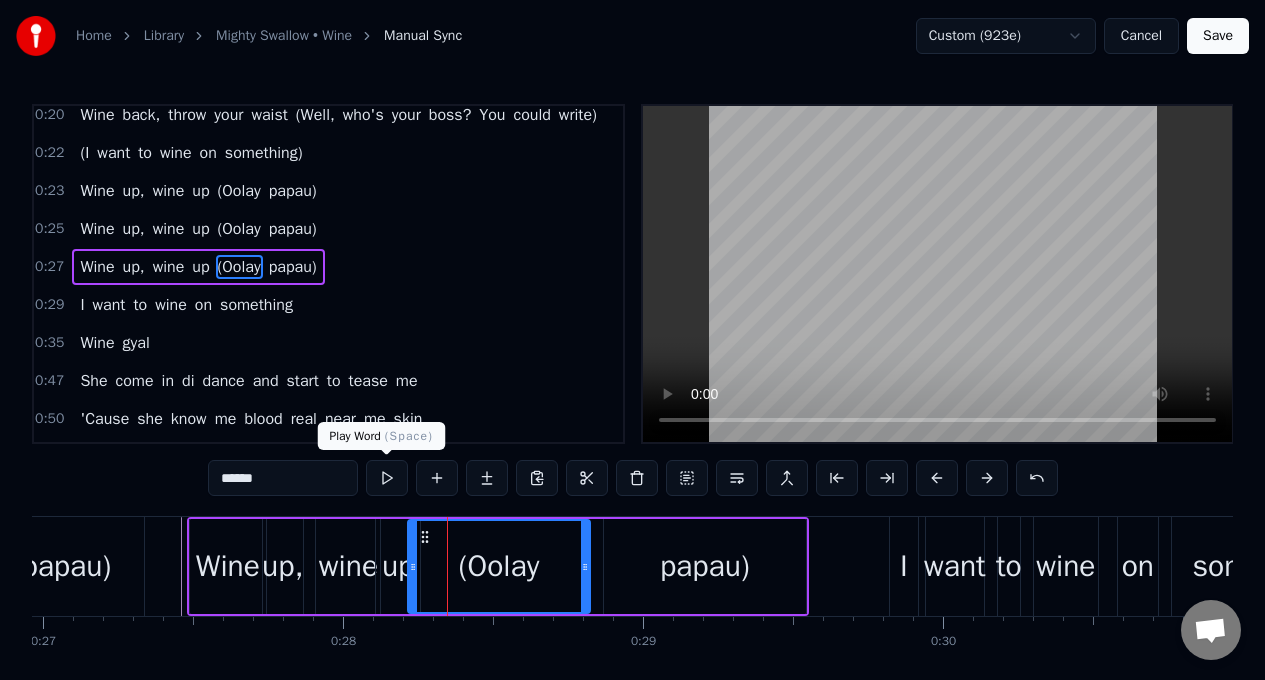 click at bounding box center (387, 478) 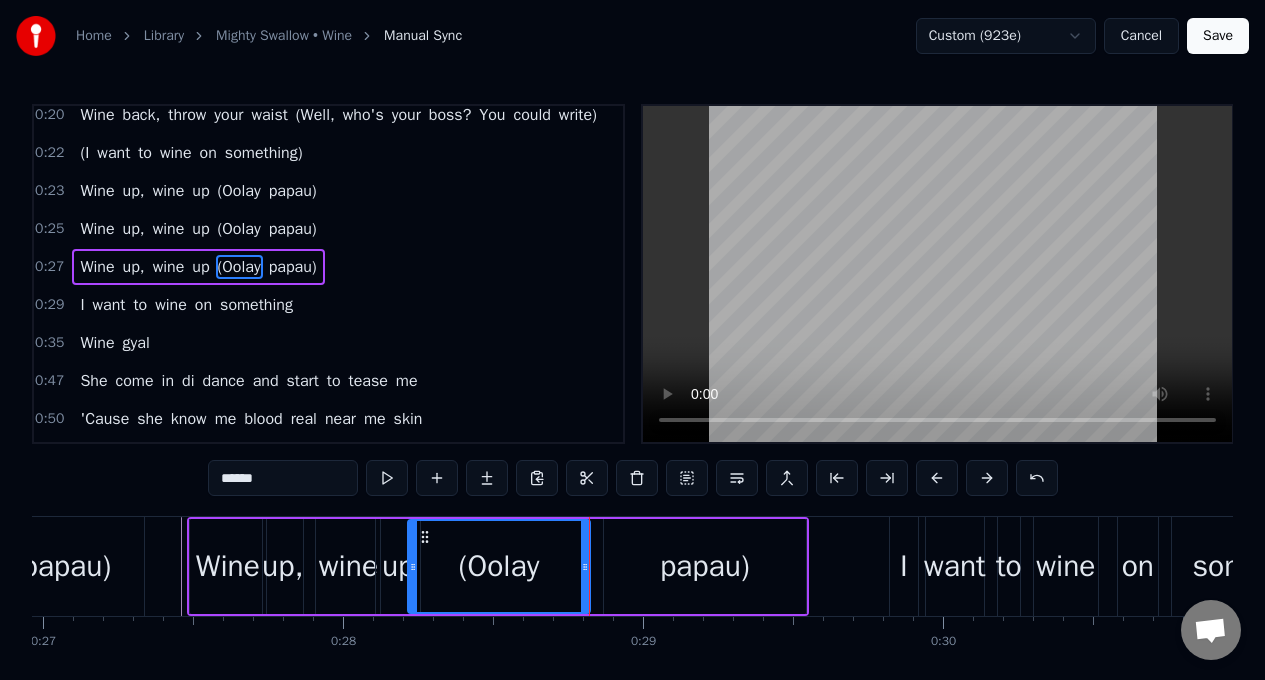 click on "papau)" at bounding box center (705, 566) 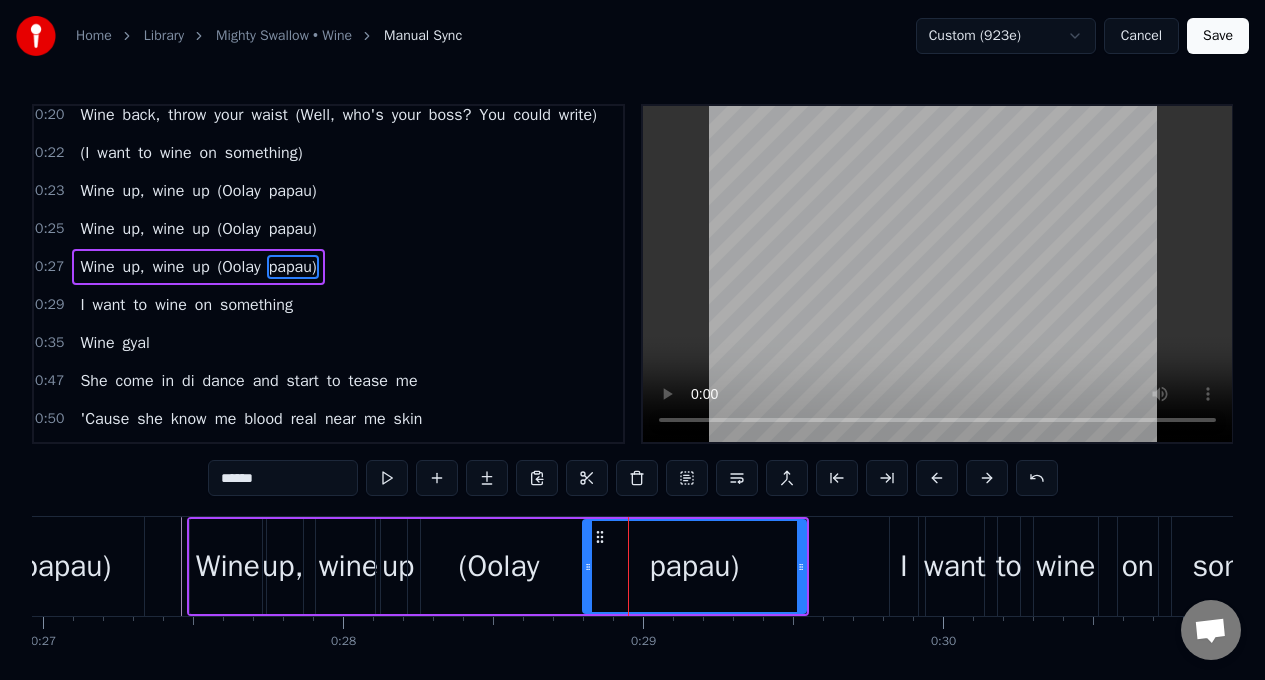 drag, startPoint x: 608, startPoint y: 553, endPoint x: 488, endPoint y: 569, distance: 121.061966 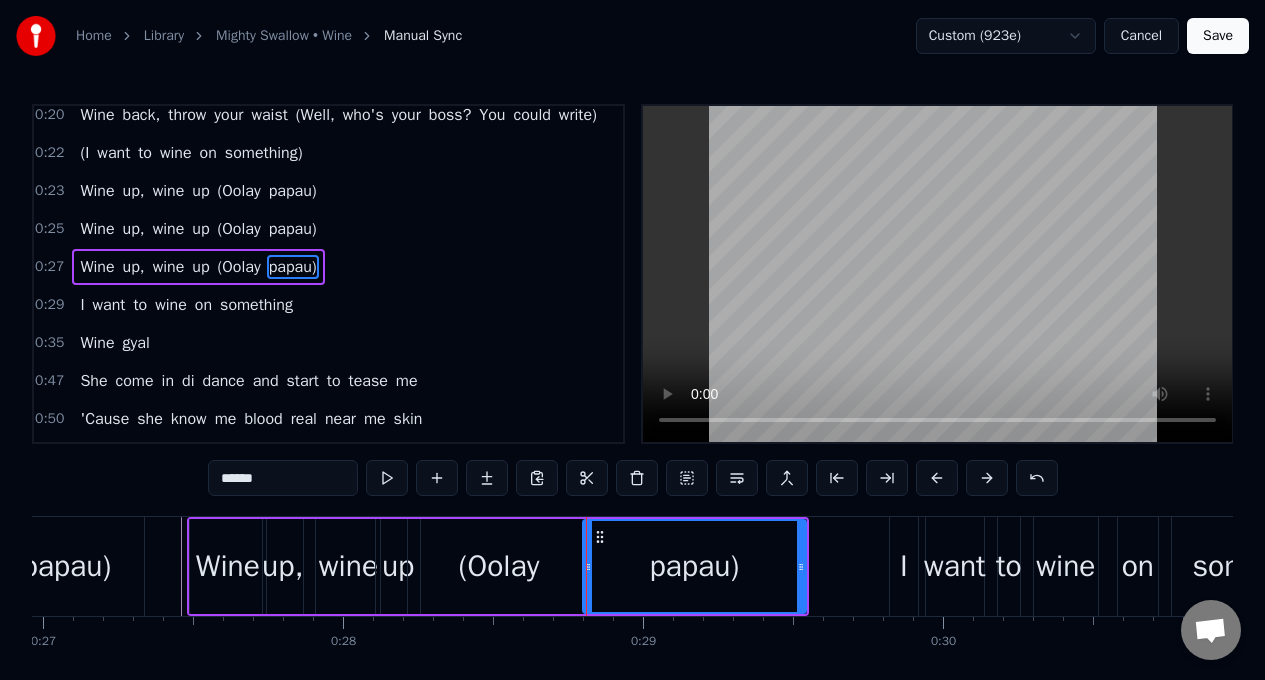click on "(Oolay" at bounding box center (499, 566) 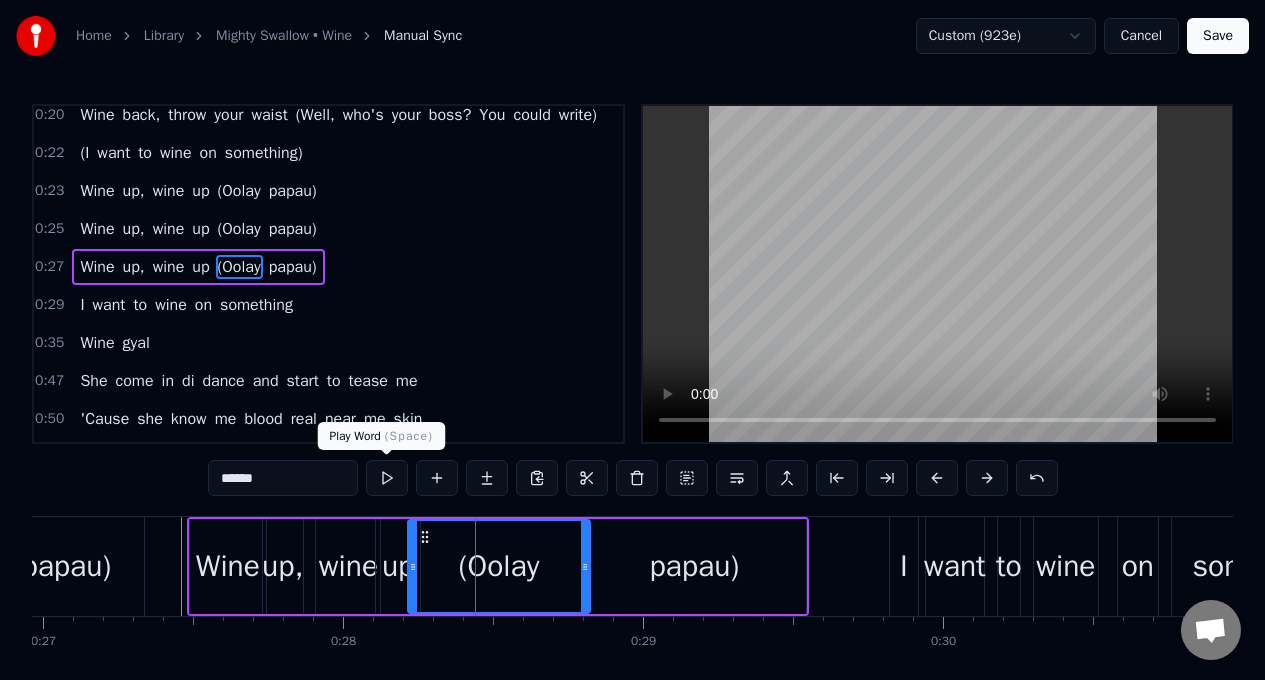 click at bounding box center (387, 478) 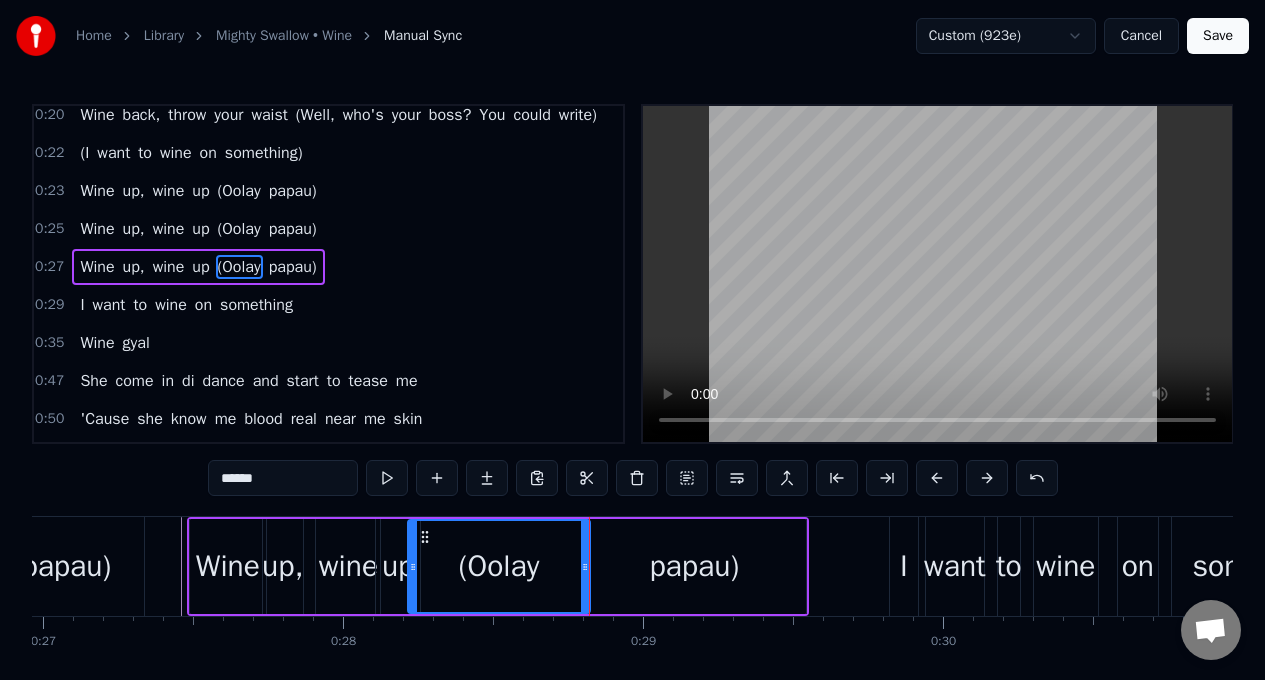 click on "papau)" at bounding box center [694, 566] 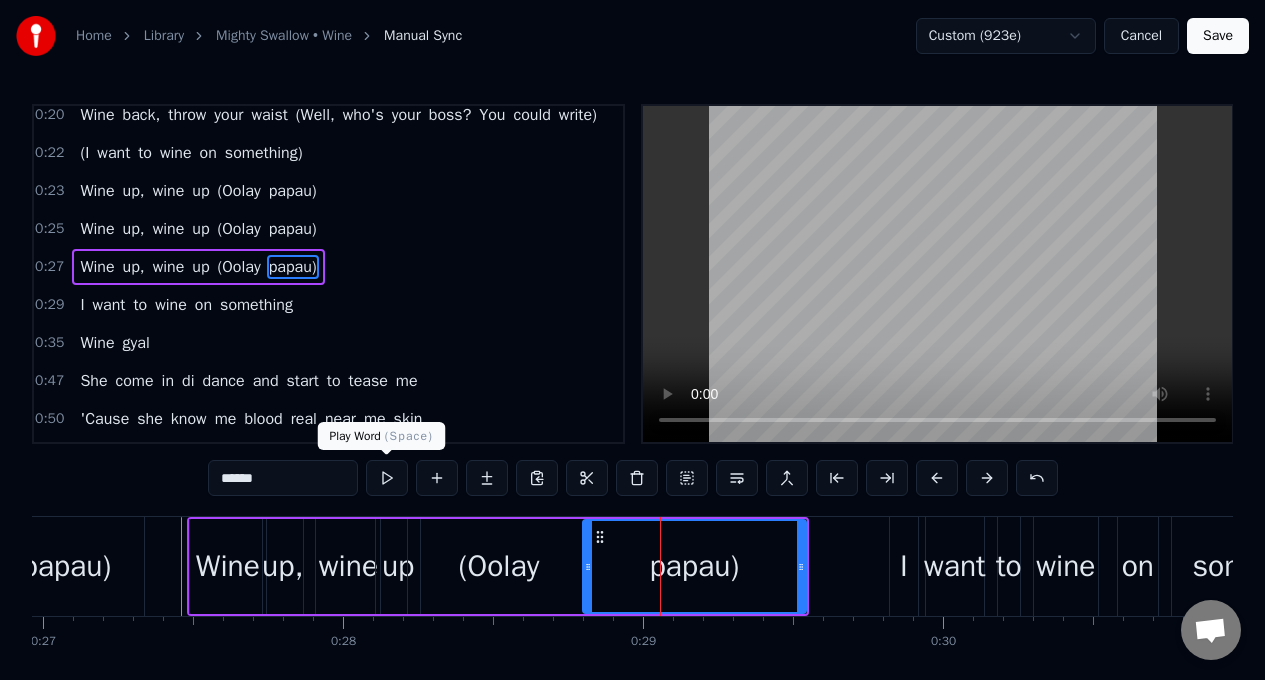 click at bounding box center (387, 478) 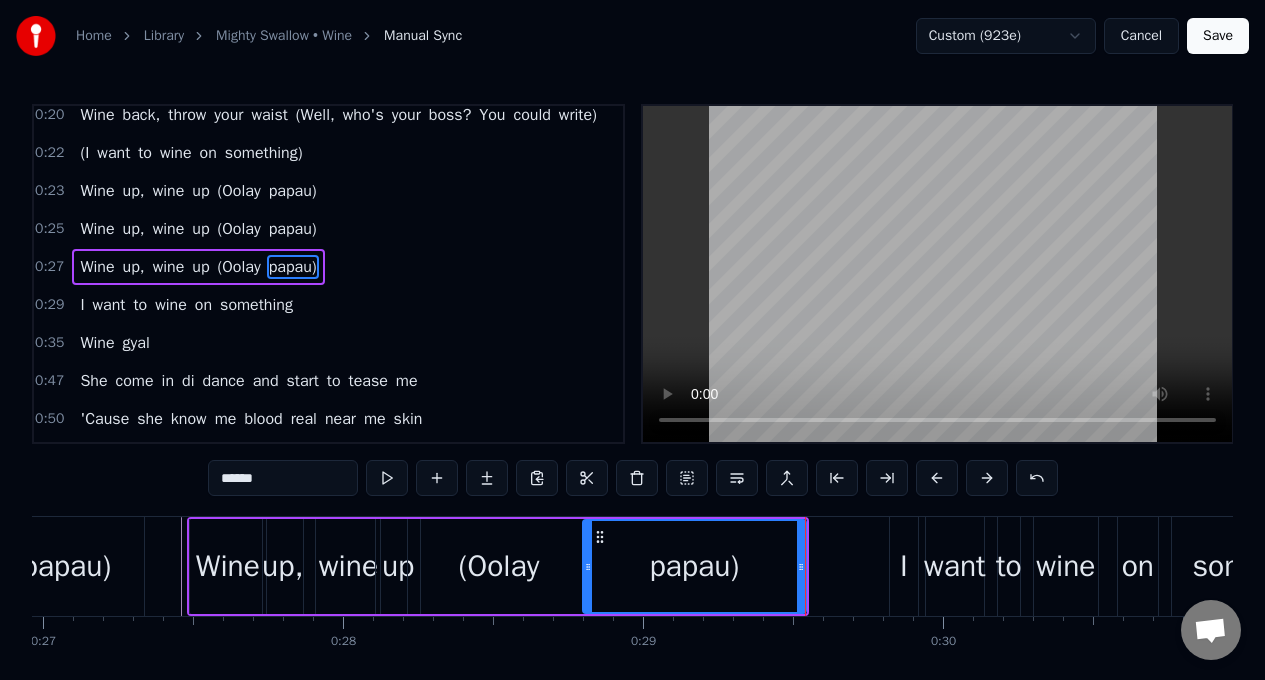 click at bounding box center (387, 478) 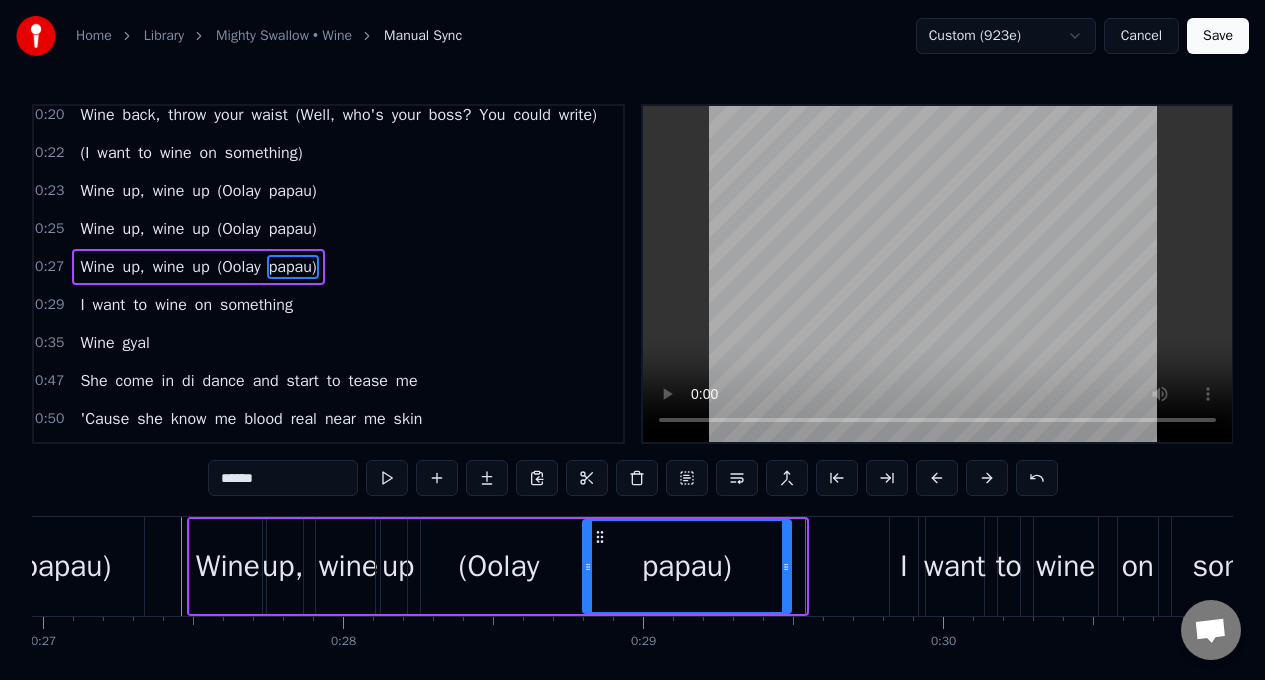 drag, startPoint x: 803, startPoint y: 567, endPoint x: 788, endPoint y: 573, distance: 16.155495 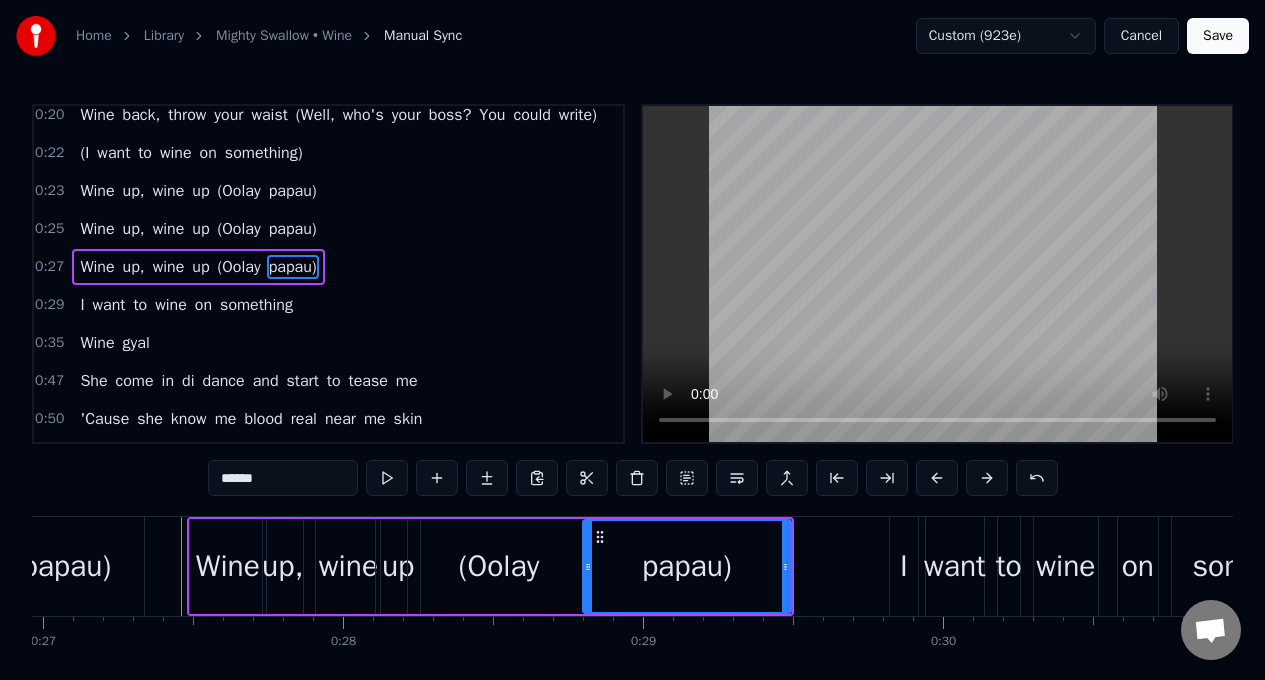 click on "papau)" at bounding box center (687, 566) 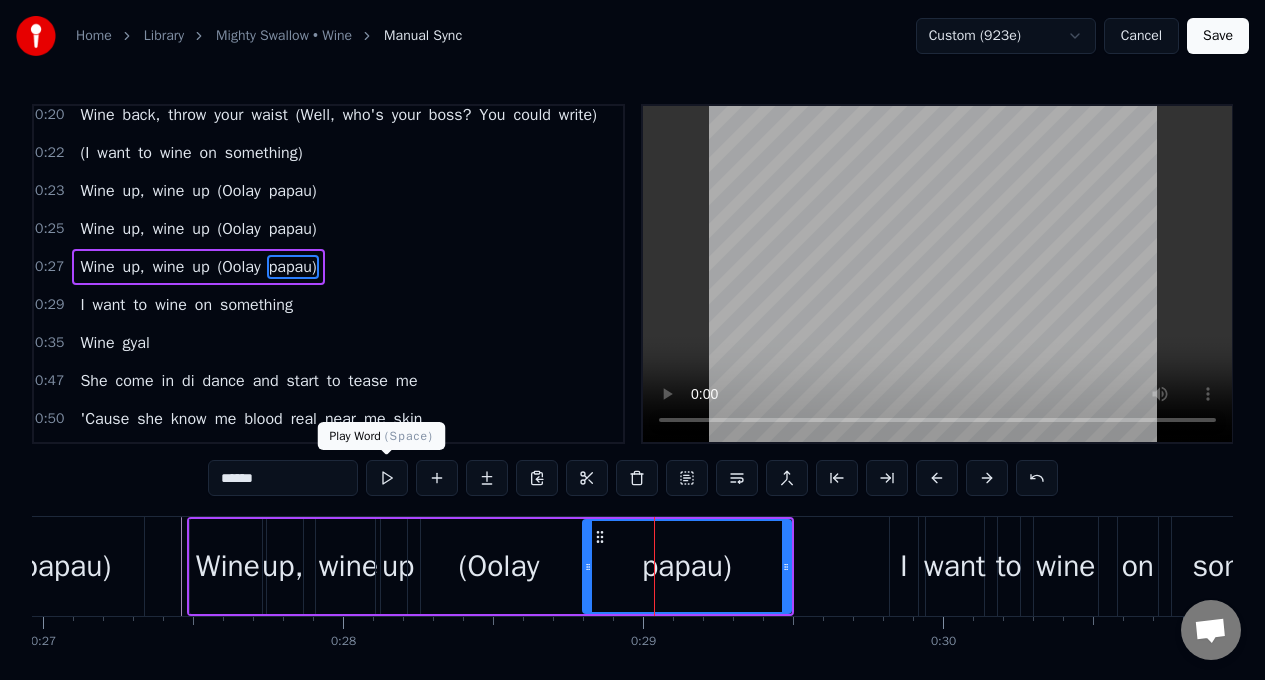 click at bounding box center (387, 478) 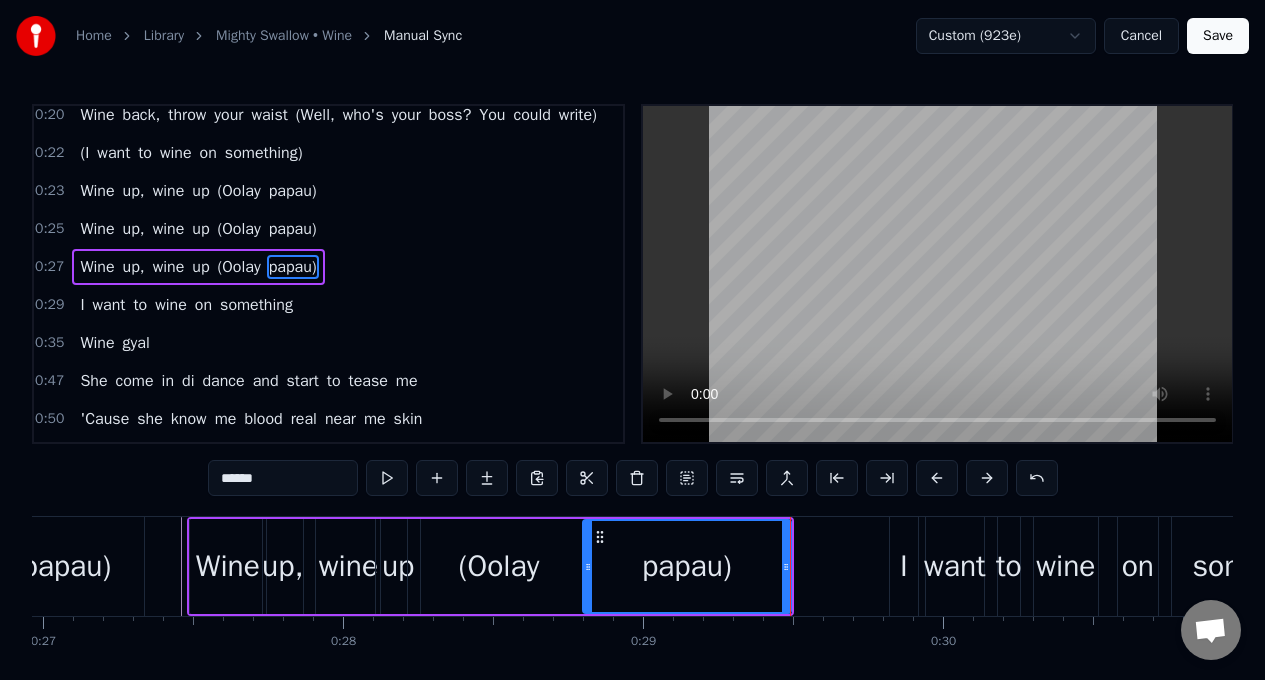 click 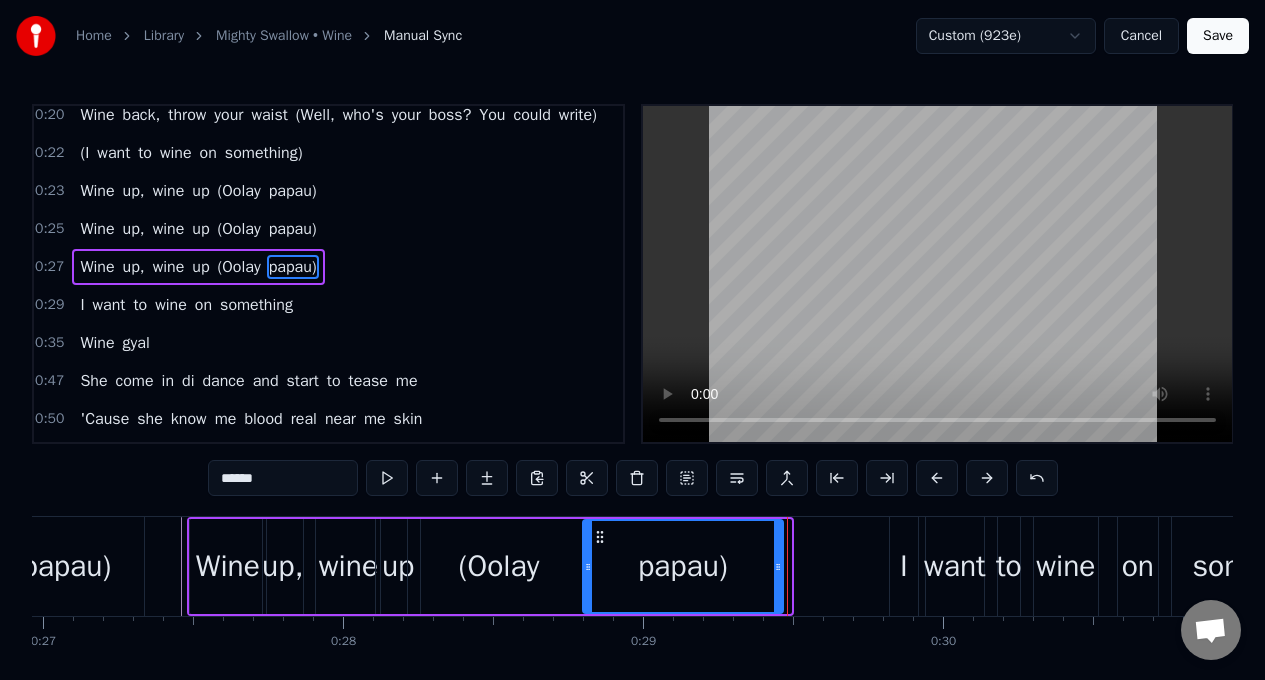 click at bounding box center (778, 566) 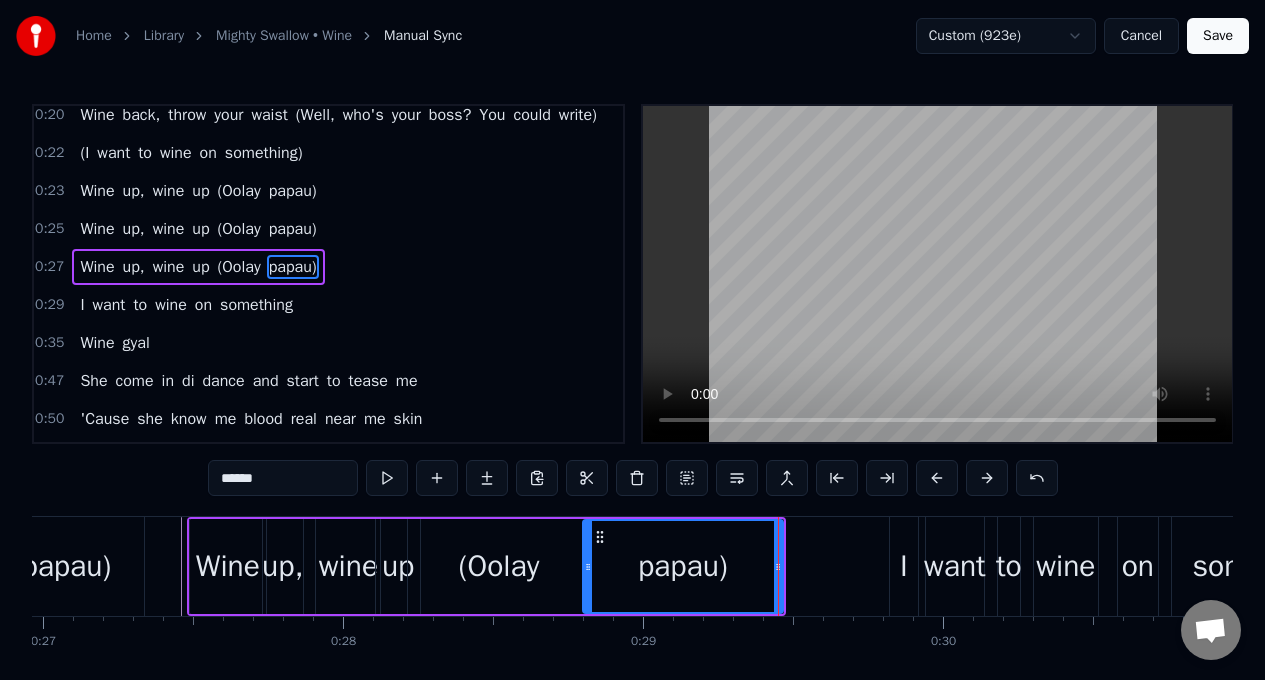 click at bounding box center [53313, 566] 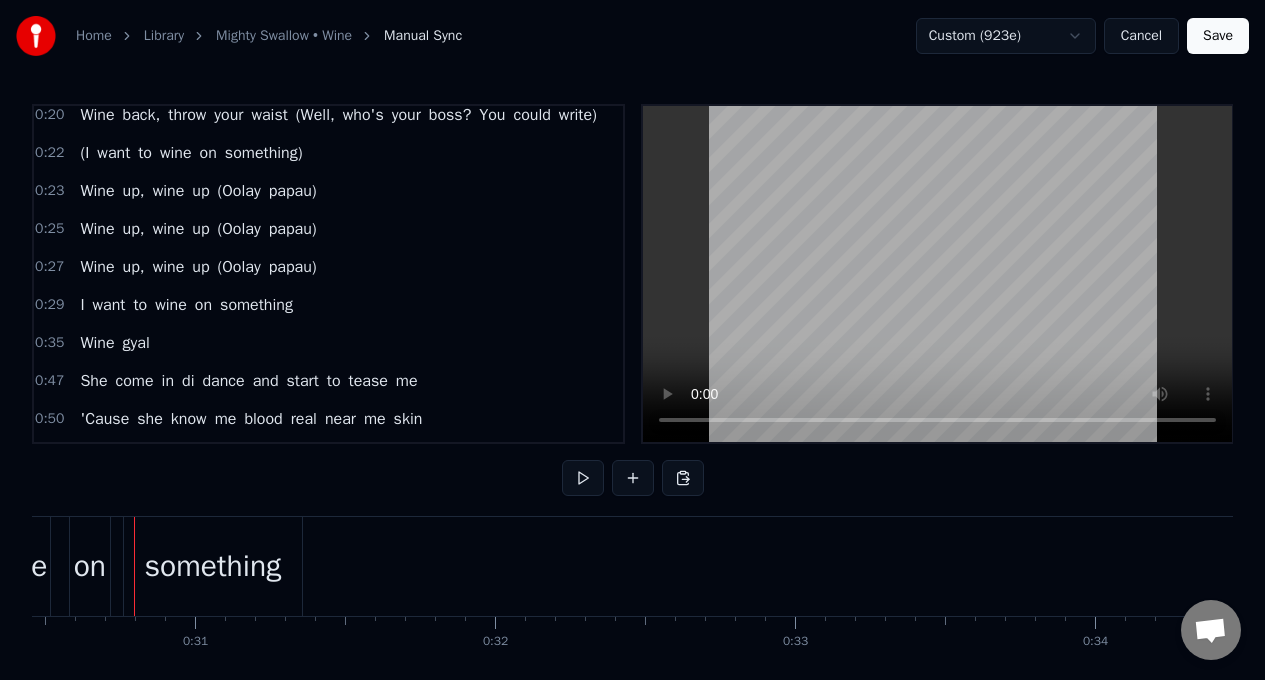 scroll, scrollTop: 0, scrollLeft: 9139, axis: horizontal 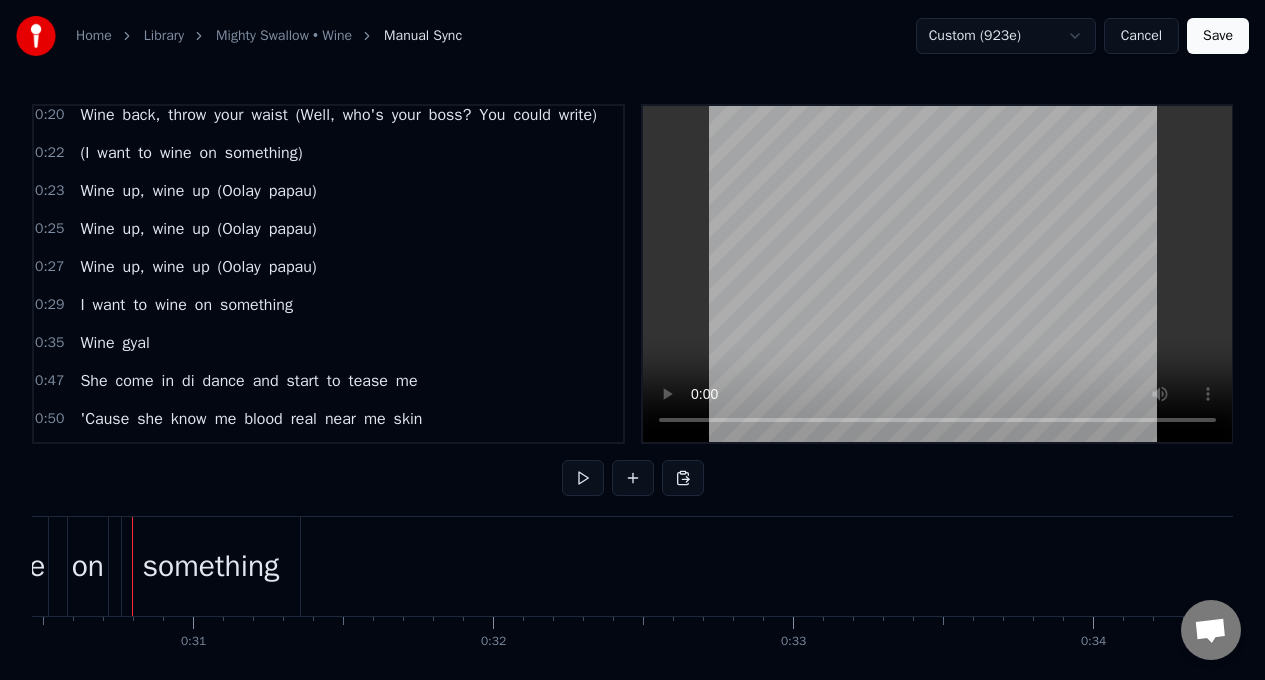 click on "something" at bounding box center [211, 566] 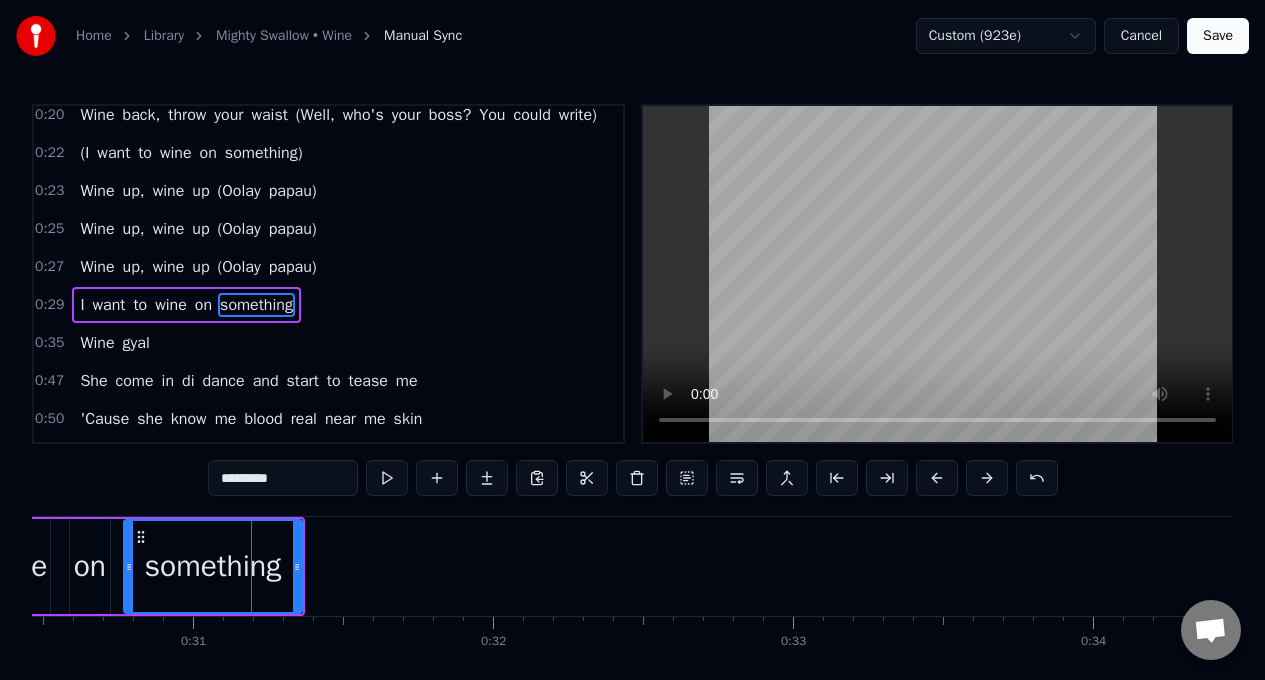 scroll, scrollTop: 200, scrollLeft: 0, axis: vertical 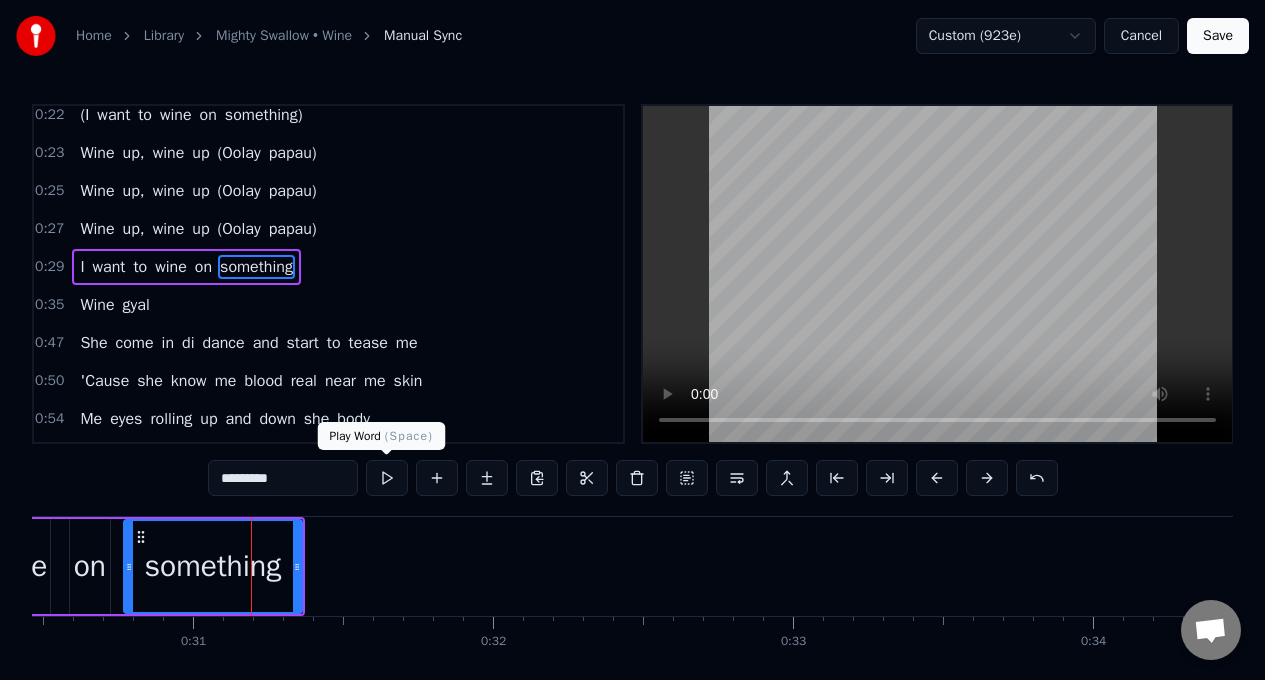 click at bounding box center (387, 478) 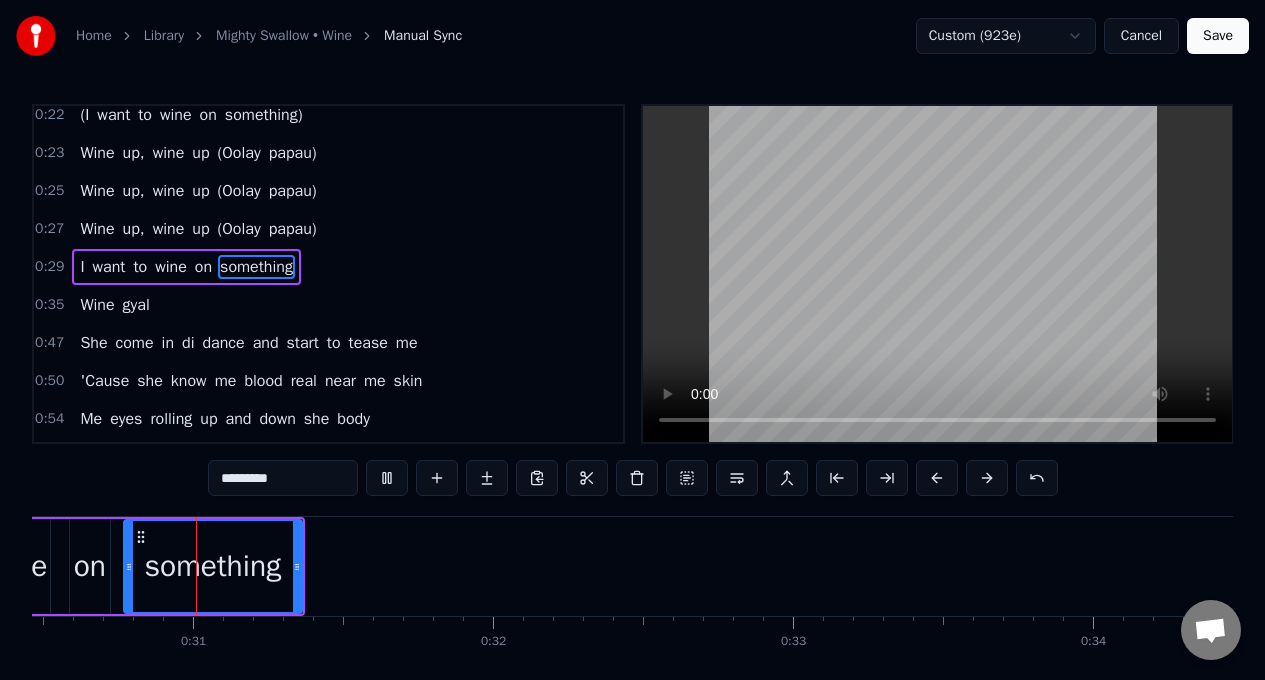 scroll, scrollTop: 0, scrollLeft: 9134, axis: horizontal 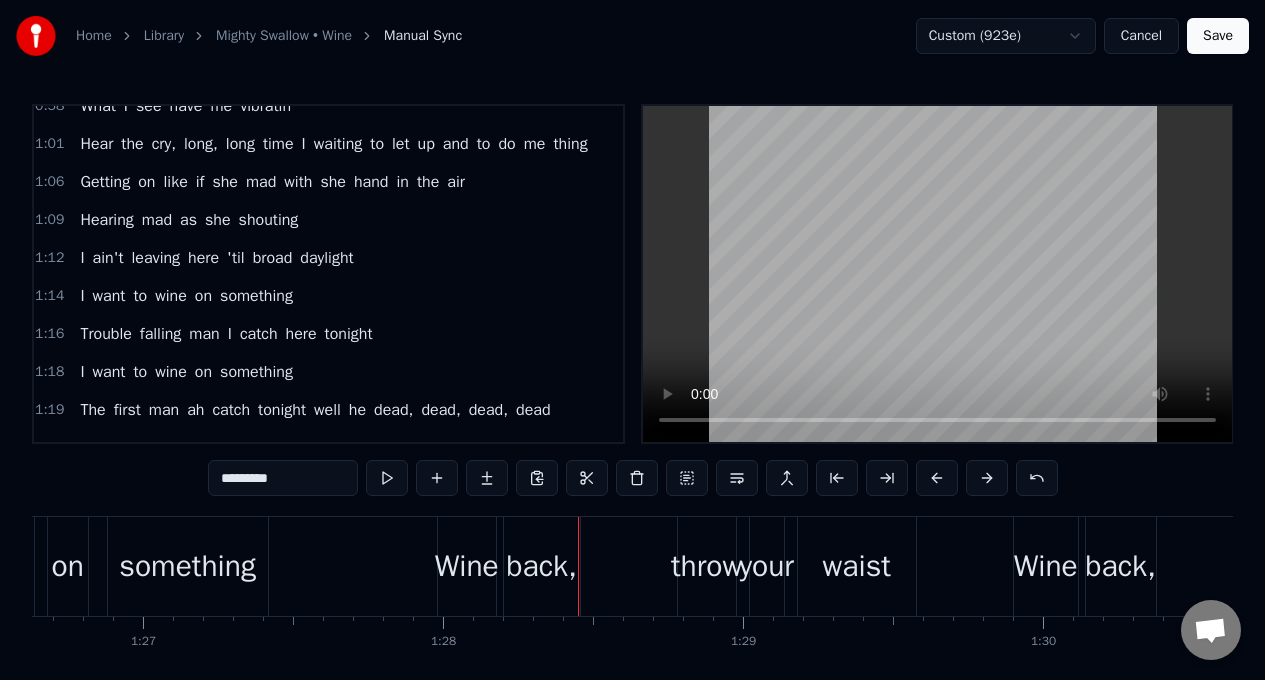 click on "Hearing" at bounding box center [106, 220] 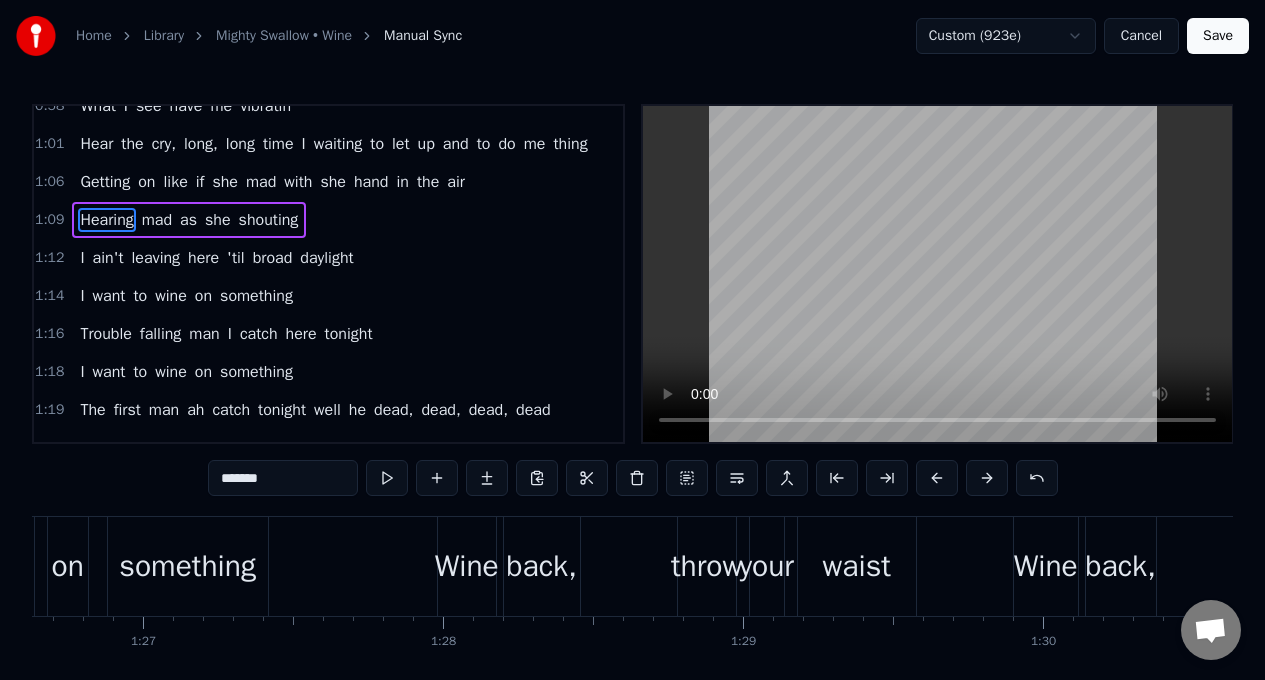scroll, scrollTop: 504, scrollLeft: 0, axis: vertical 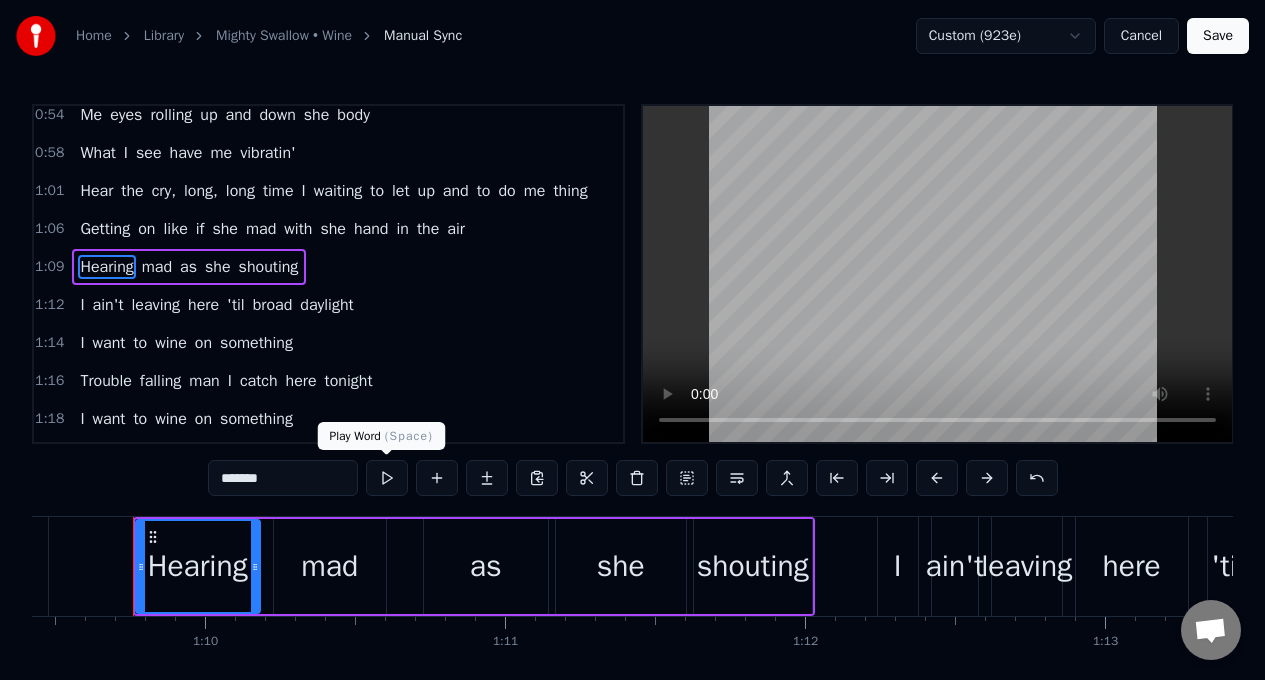 click at bounding box center [387, 478] 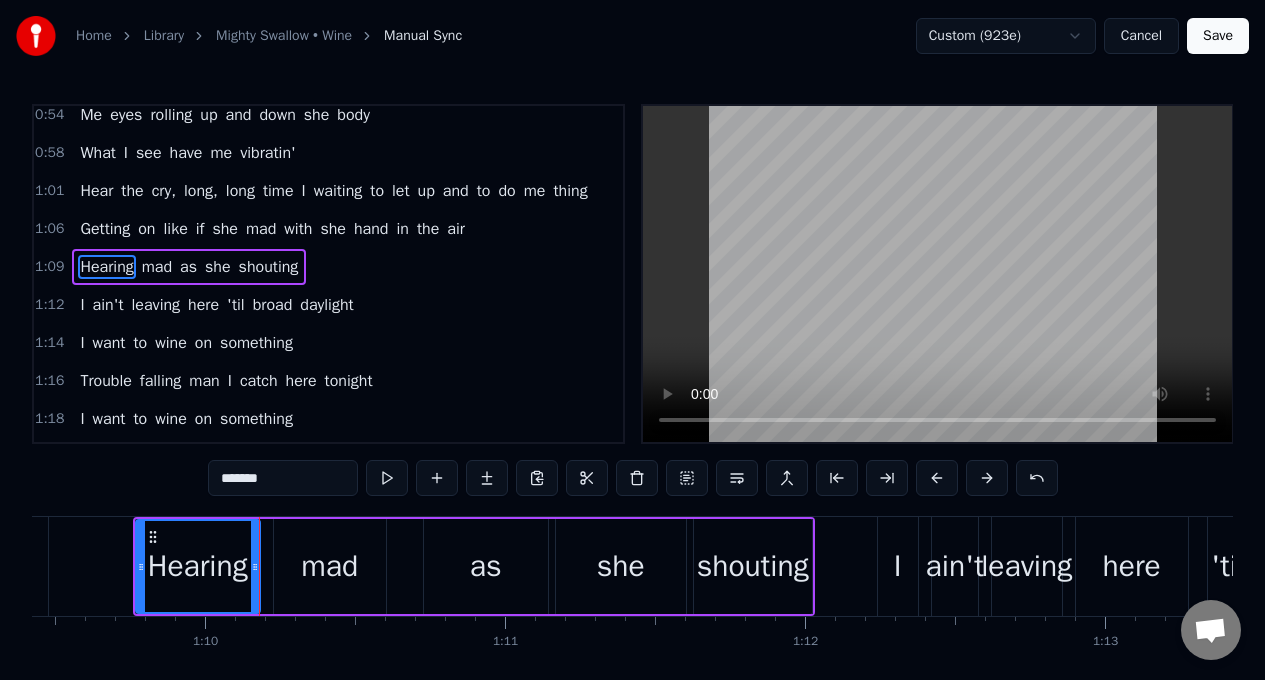 click at bounding box center [387, 478] 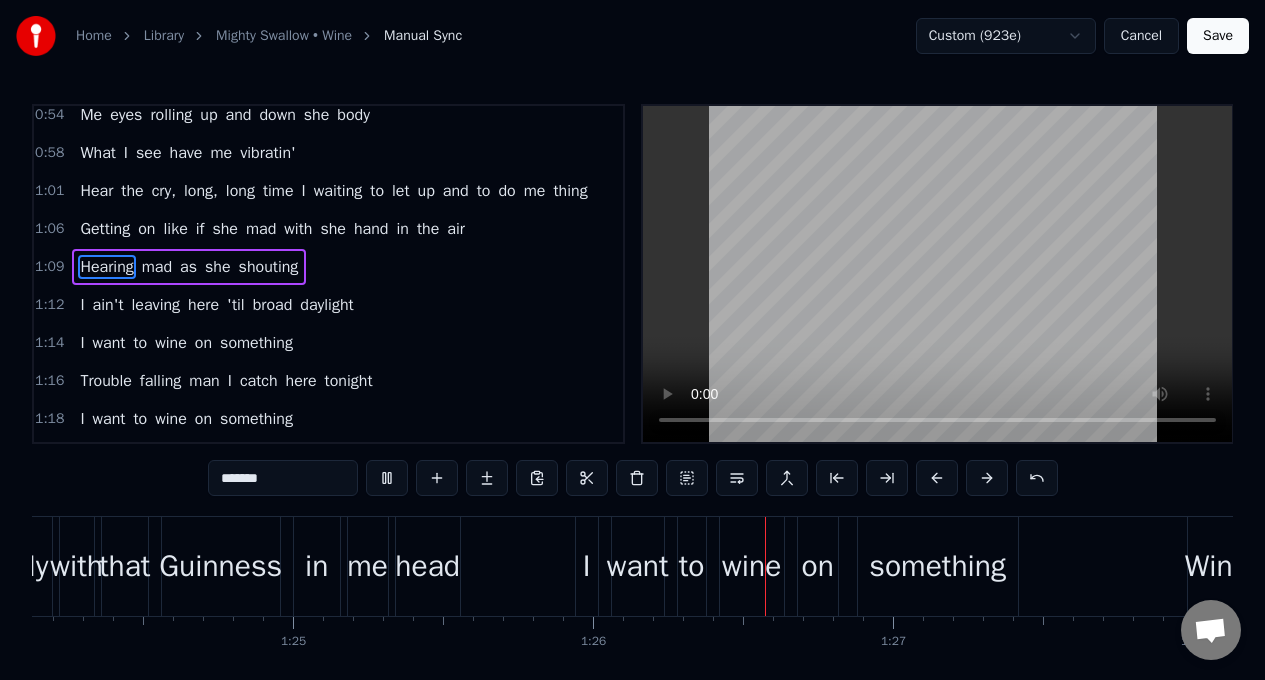 scroll, scrollTop: 0, scrollLeft: 25591, axis: horizontal 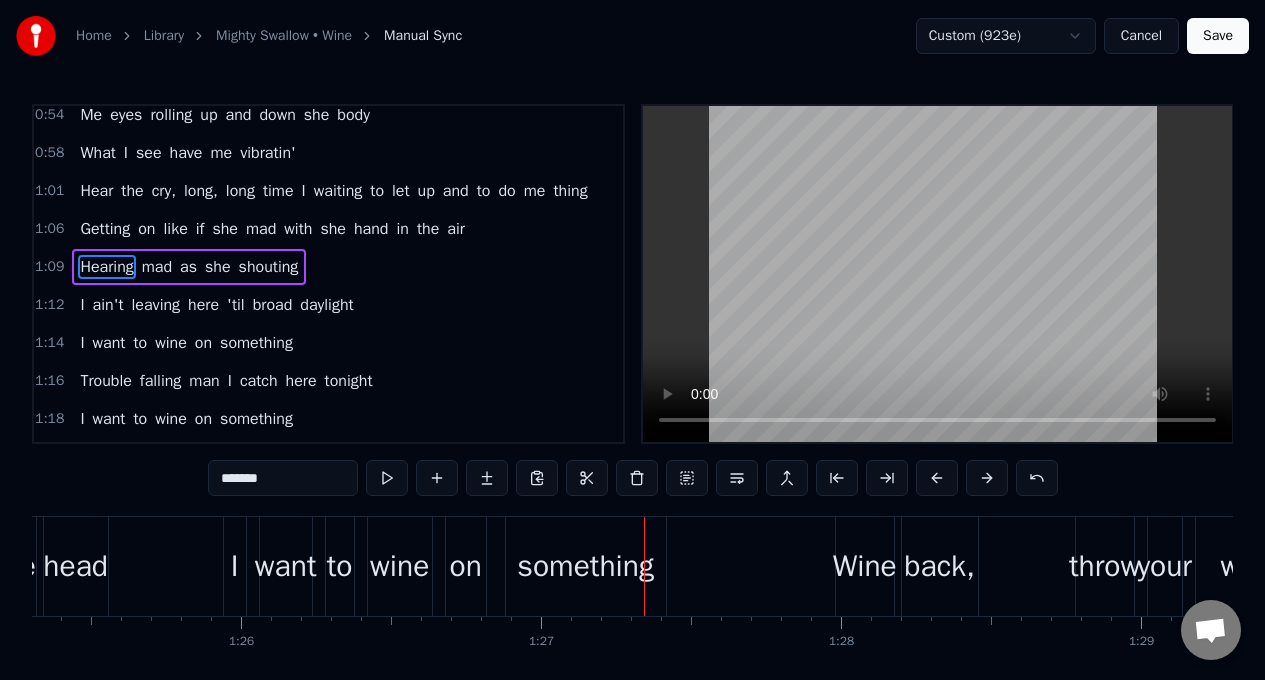 click on "Hearing" at bounding box center (106, 267) 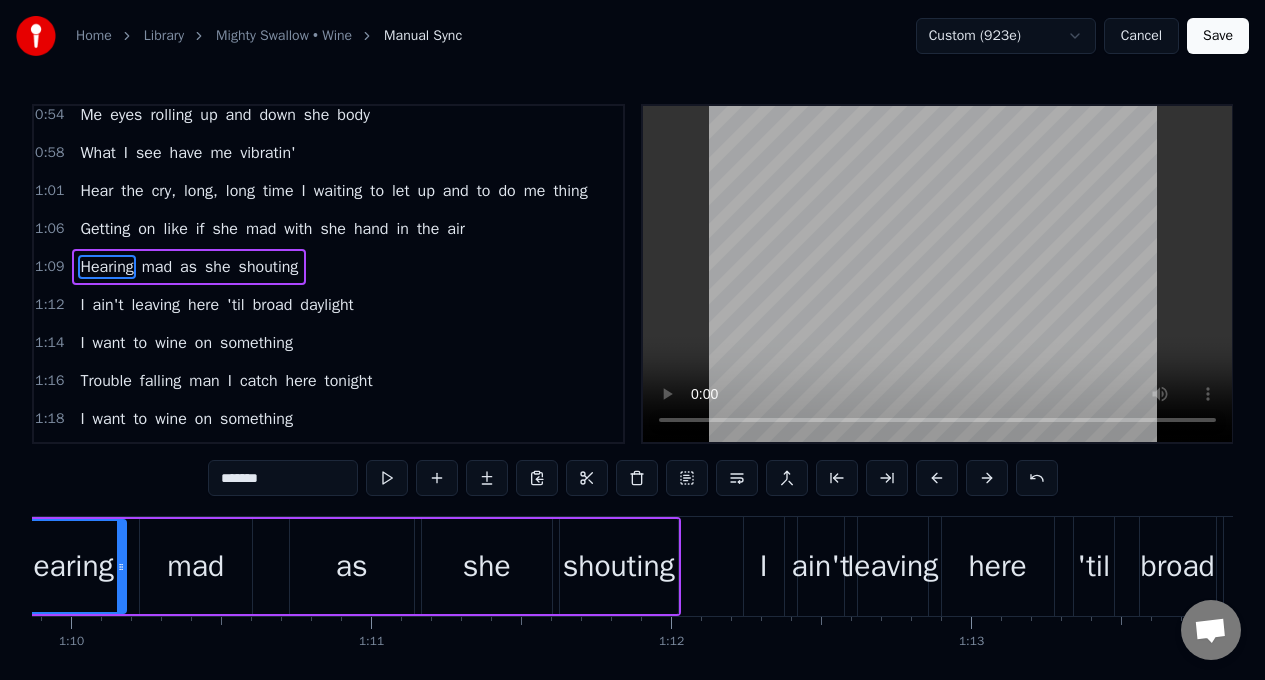 scroll, scrollTop: 0, scrollLeft: 20827, axis: horizontal 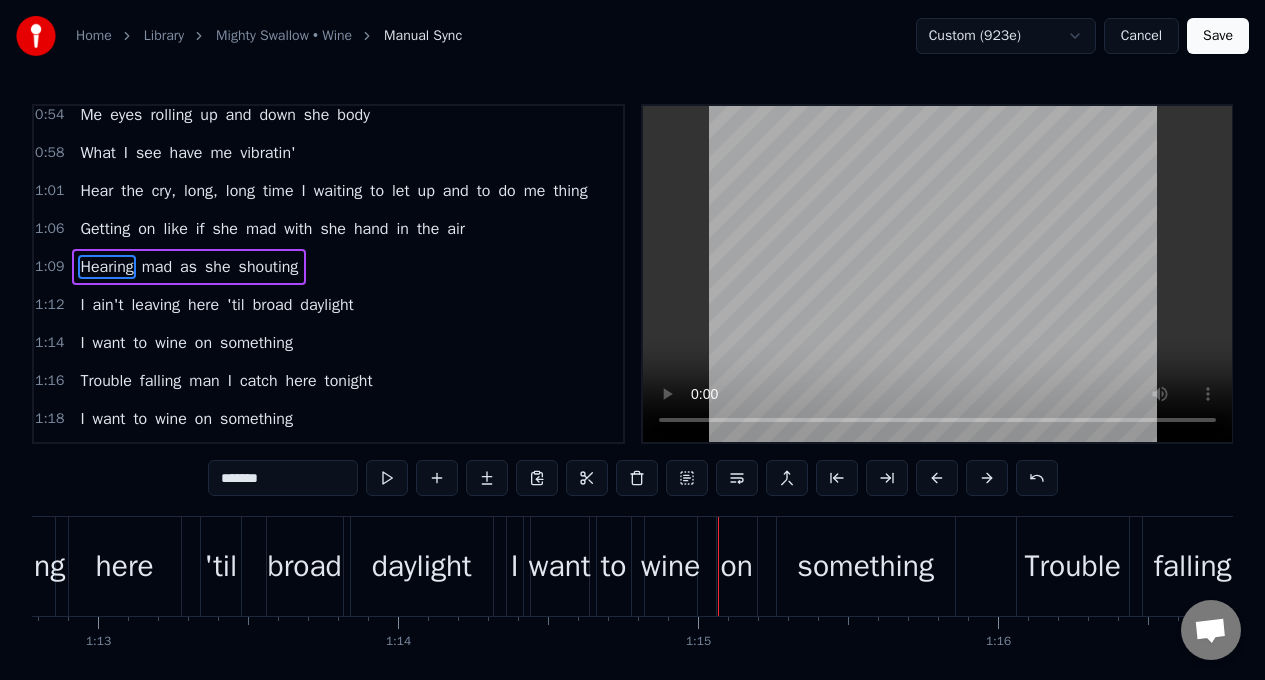 click on "I" at bounding box center [82, 343] 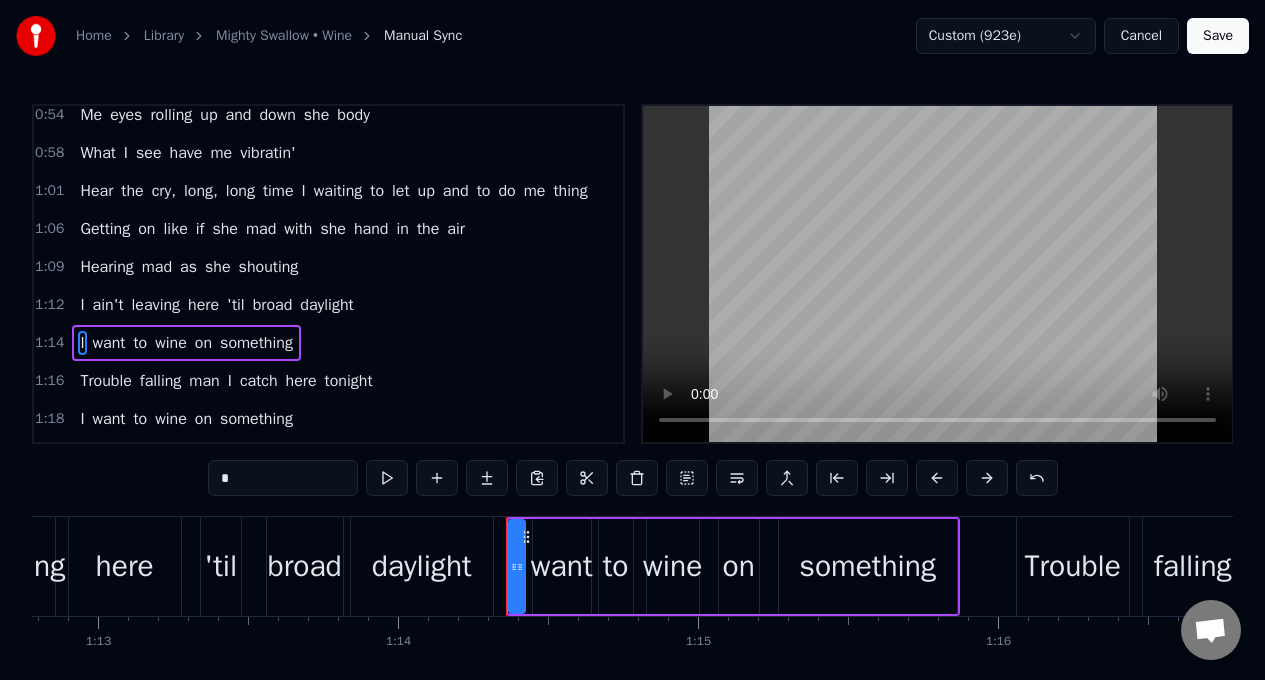 scroll, scrollTop: 580, scrollLeft: 0, axis: vertical 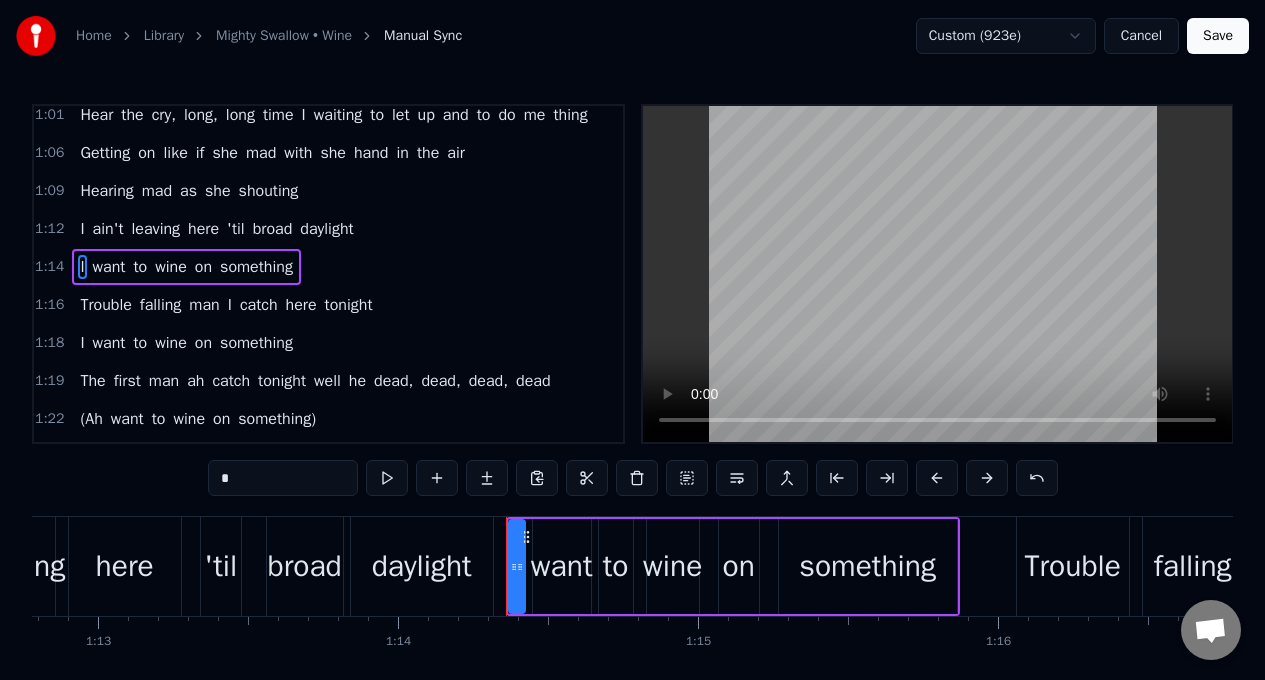 click on "*" at bounding box center (283, 478) 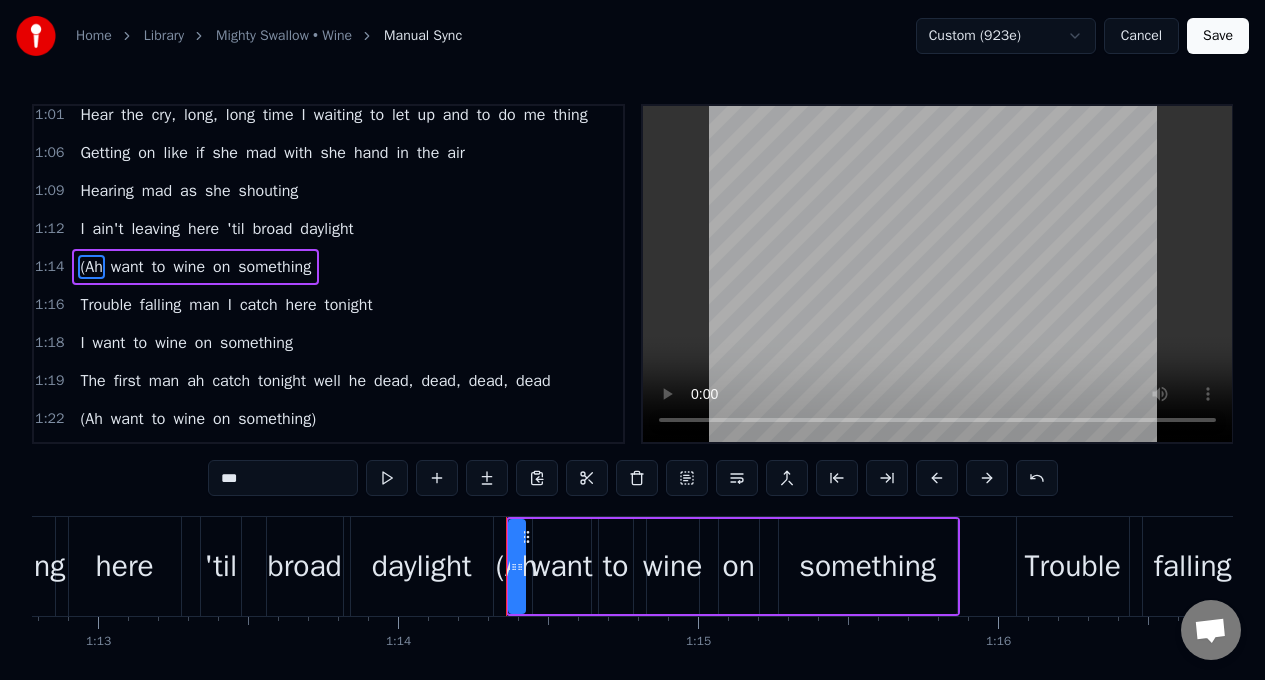 click on "something" at bounding box center [867, 566] 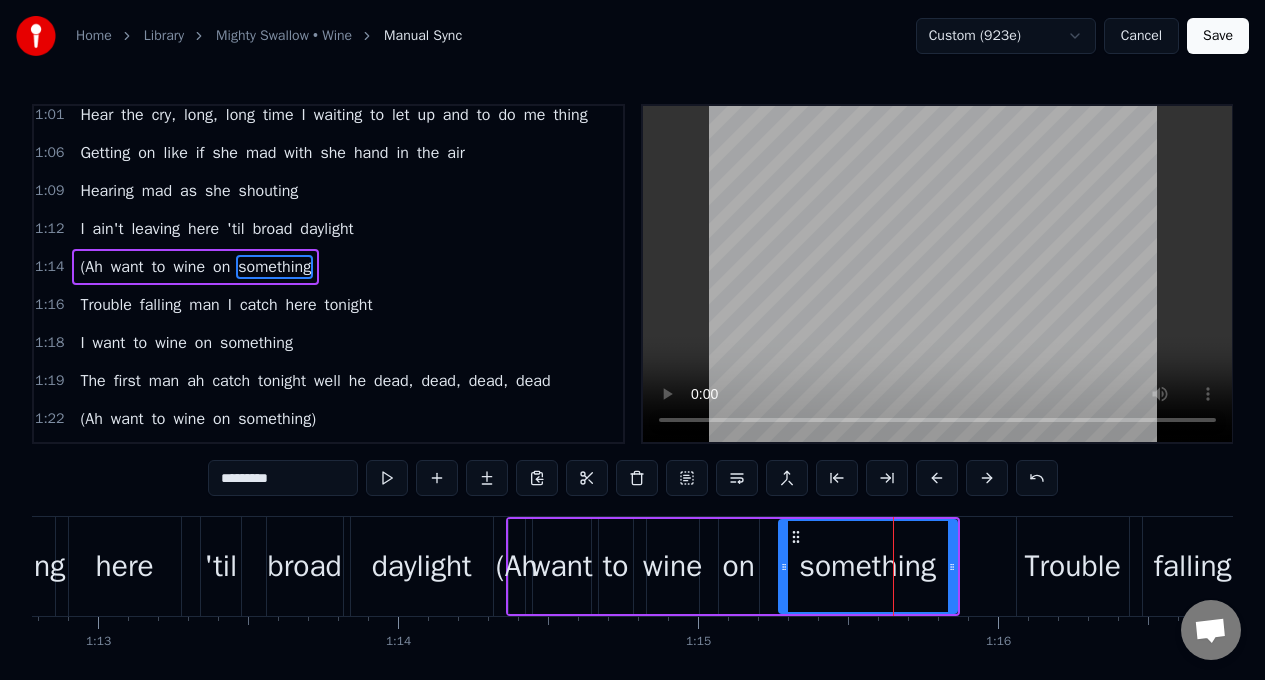 click on "*********" at bounding box center [283, 478] 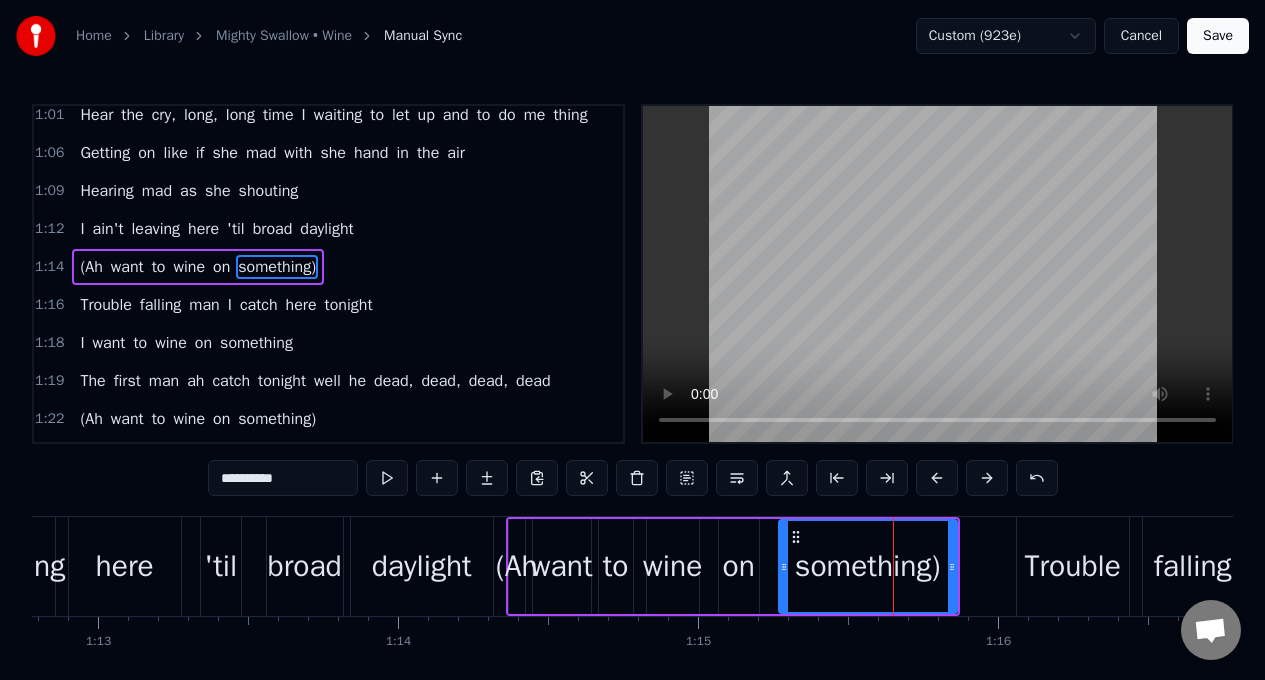 click on "Trouble" at bounding box center [105, 305] 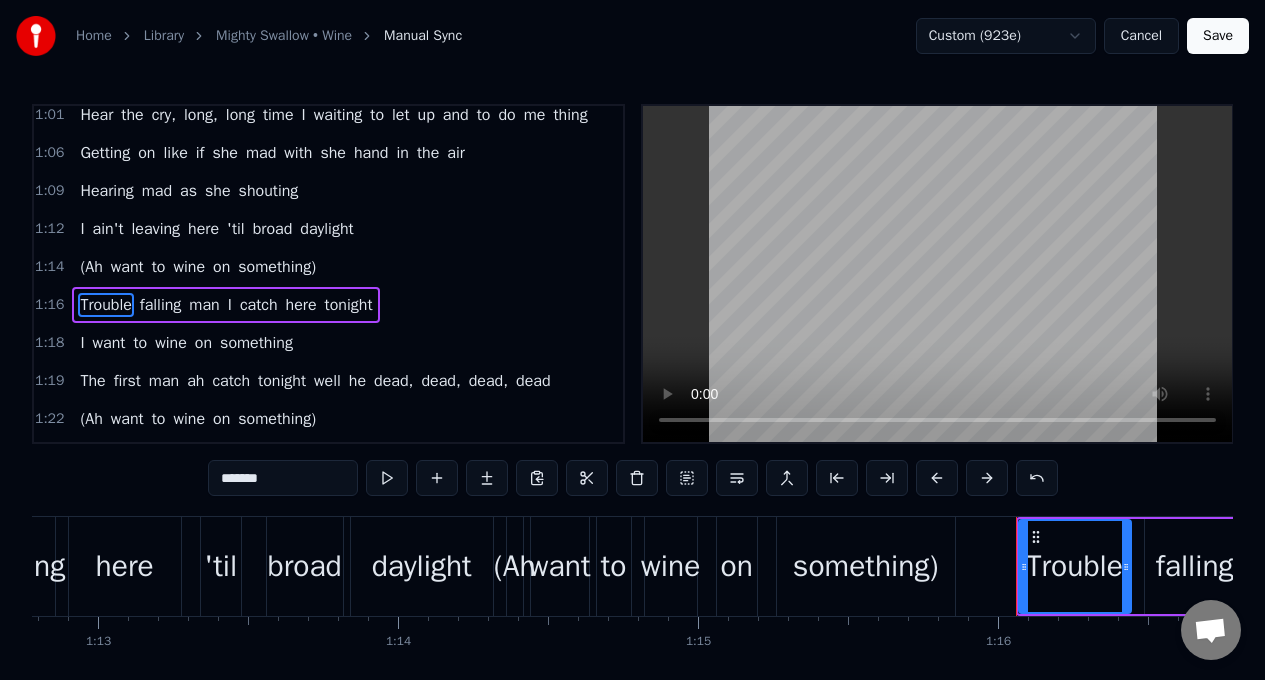 scroll, scrollTop: 618, scrollLeft: 0, axis: vertical 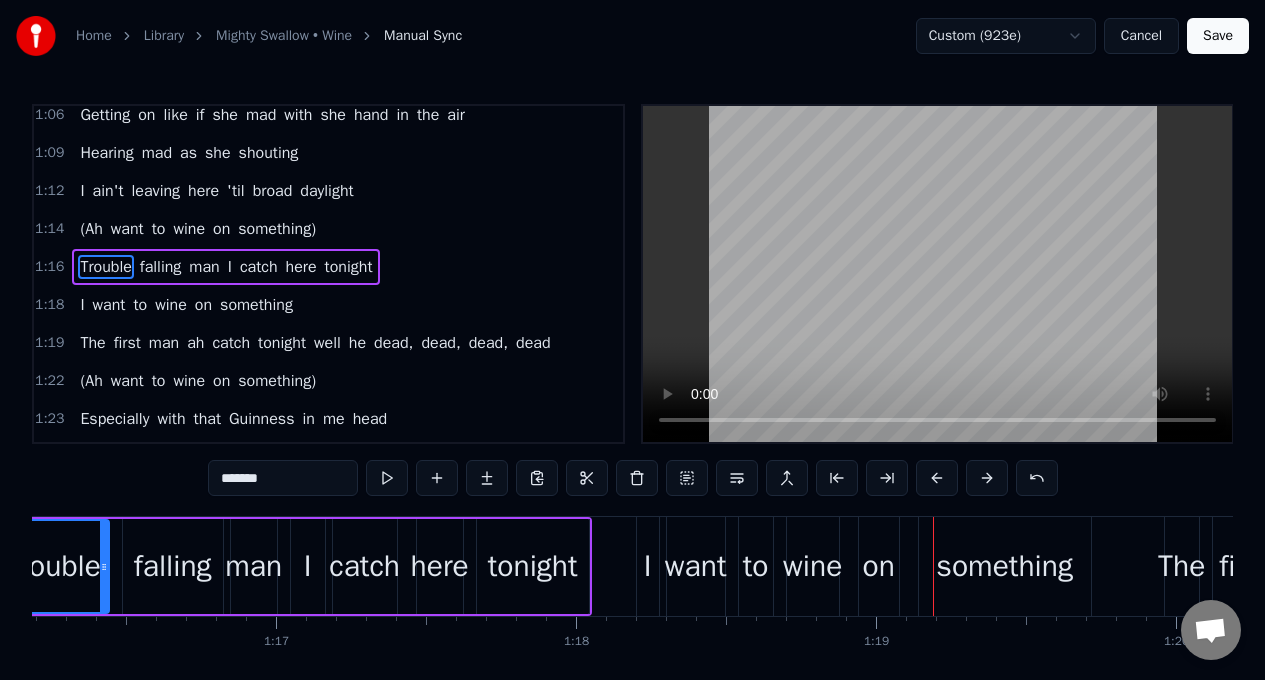 click on "falling" at bounding box center [161, 267] 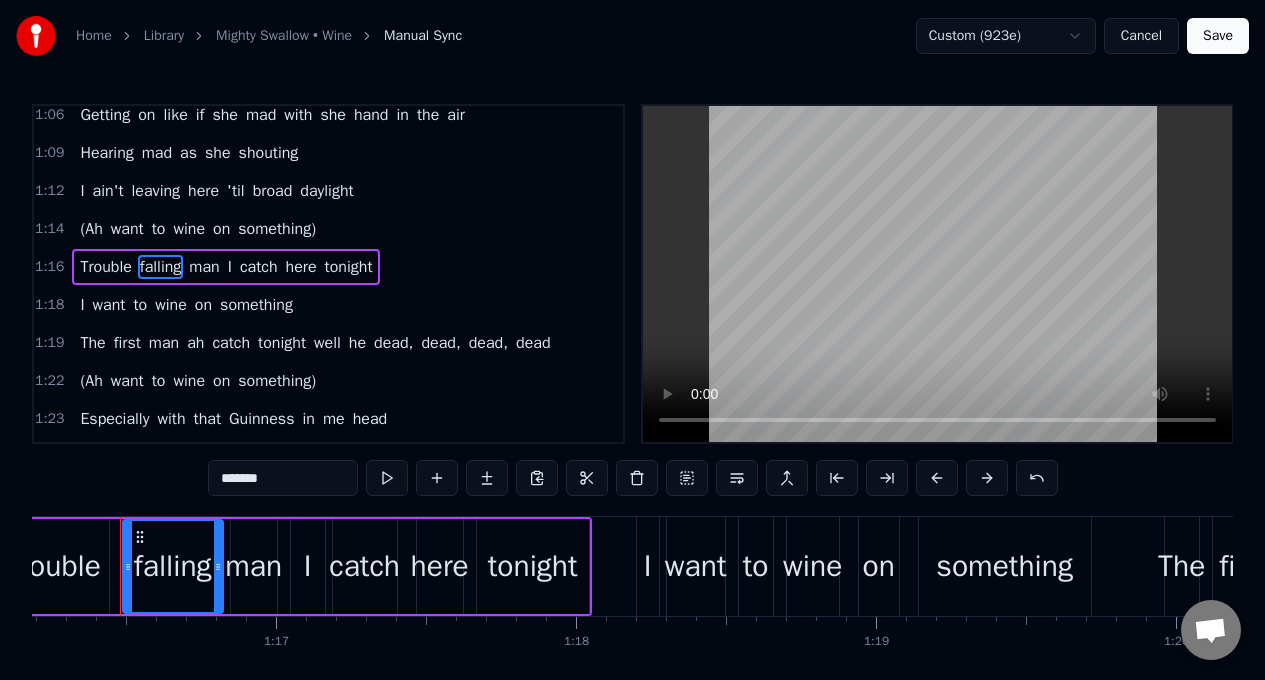 scroll, scrollTop: 0, scrollLeft: 22843, axis: horizontal 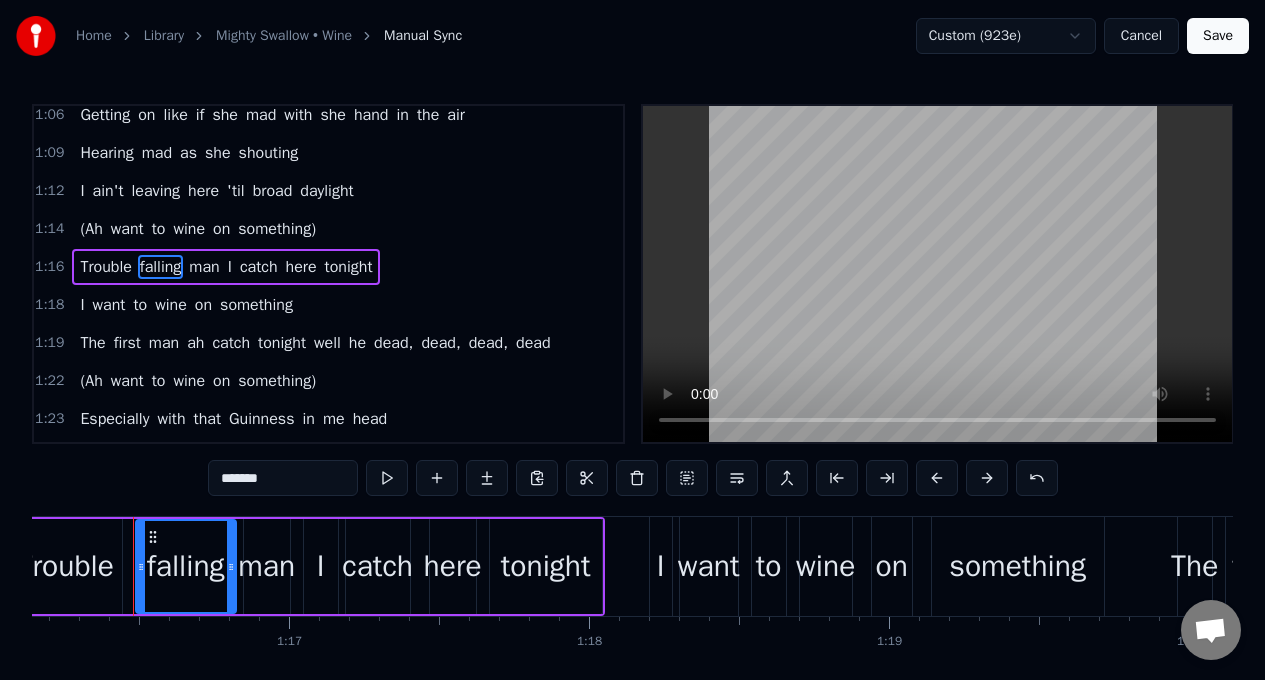 click on "*******" at bounding box center [283, 478] 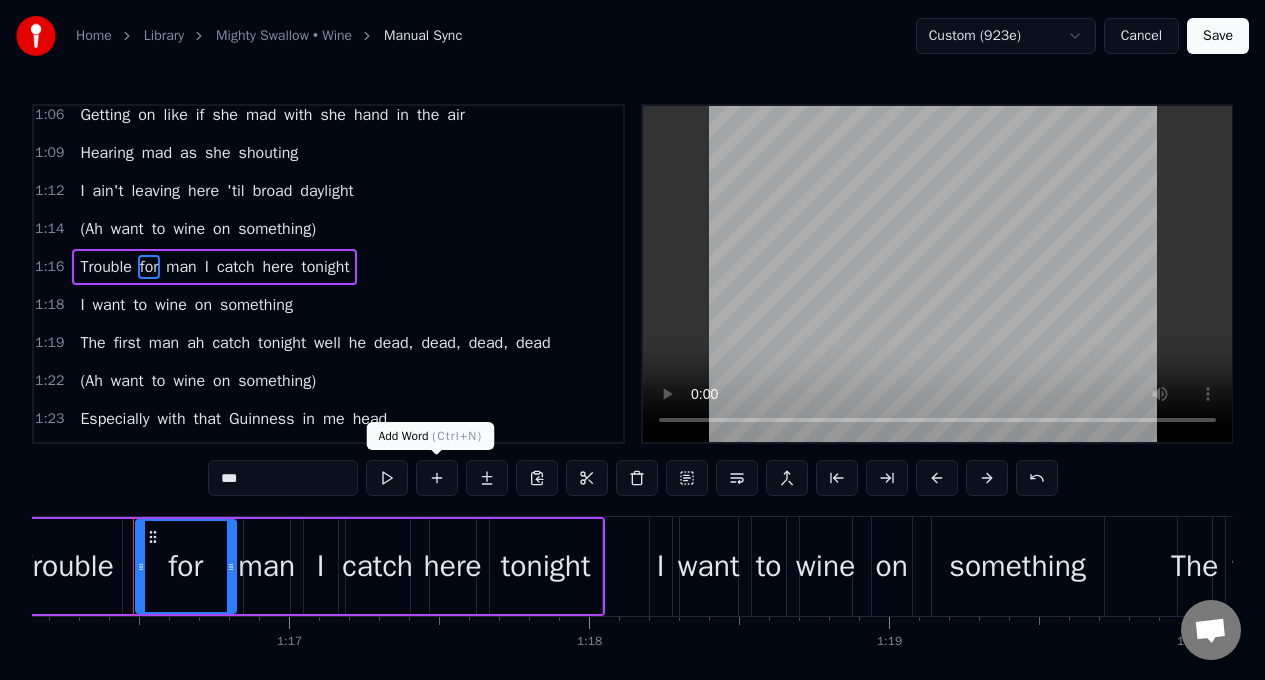 type on "***" 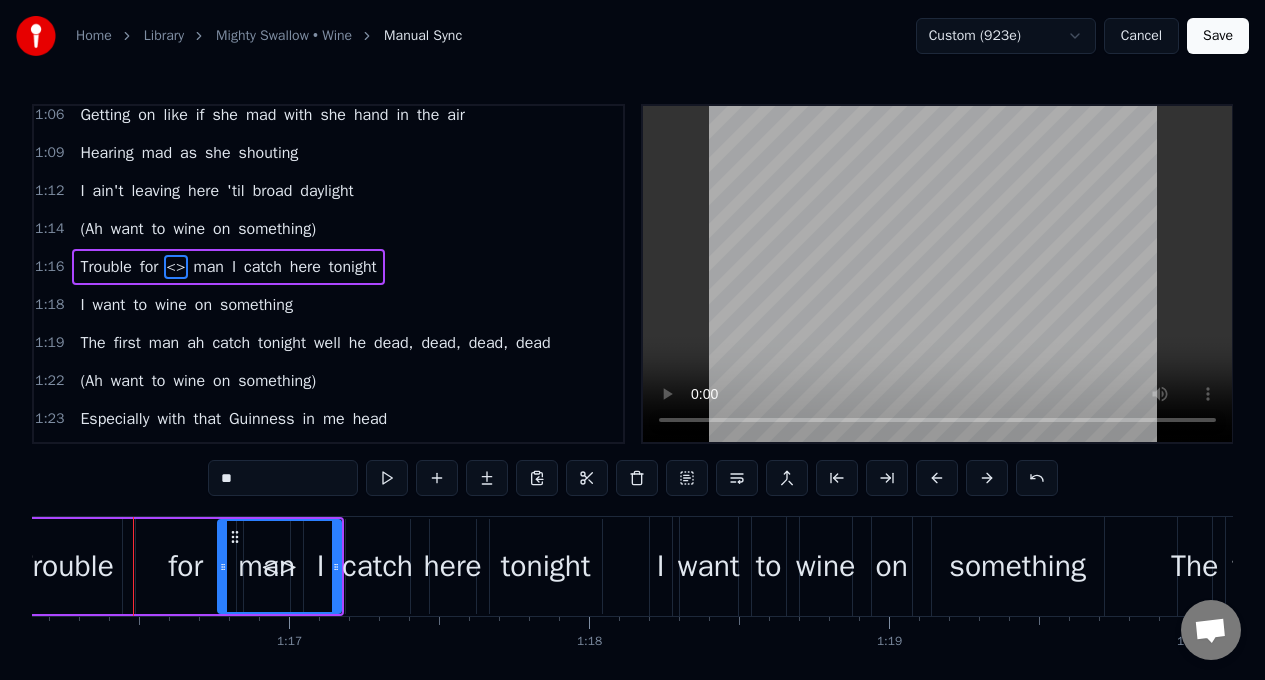 drag, startPoint x: 245, startPoint y: 540, endPoint x: 222, endPoint y: 540, distance: 23 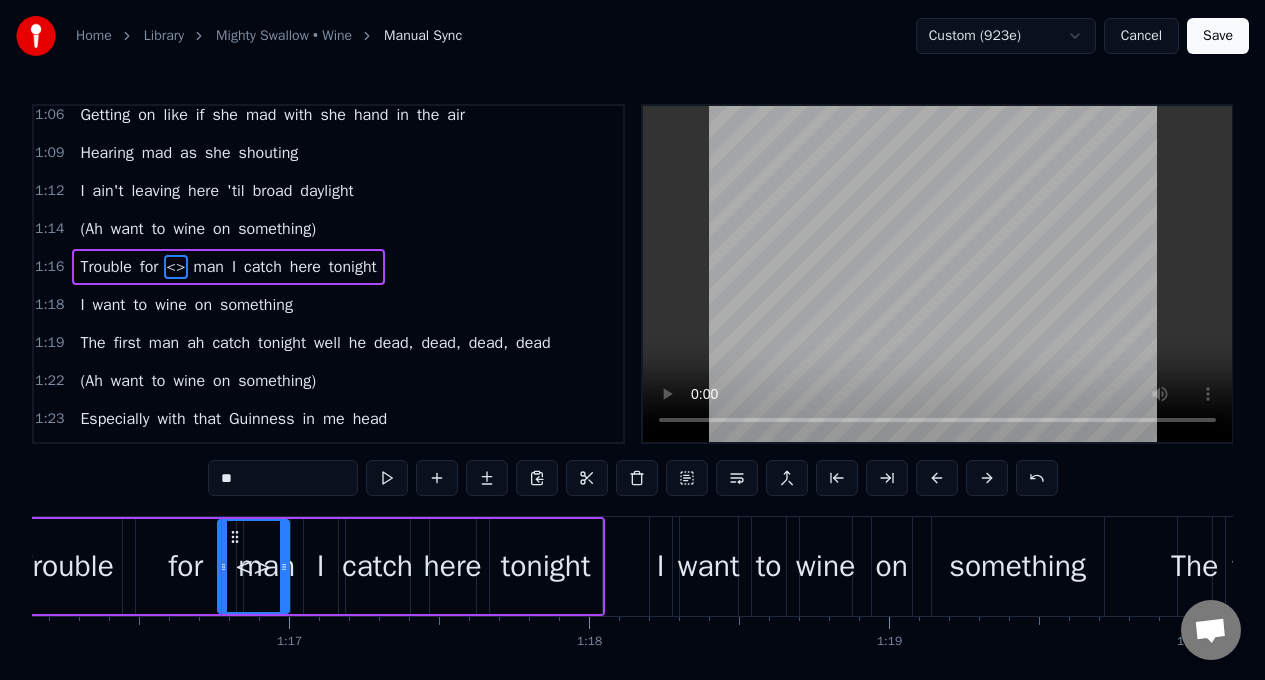 drag, startPoint x: 336, startPoint y: 542, endPoint x: 284, endPoint y: 549, distance: 52.46904 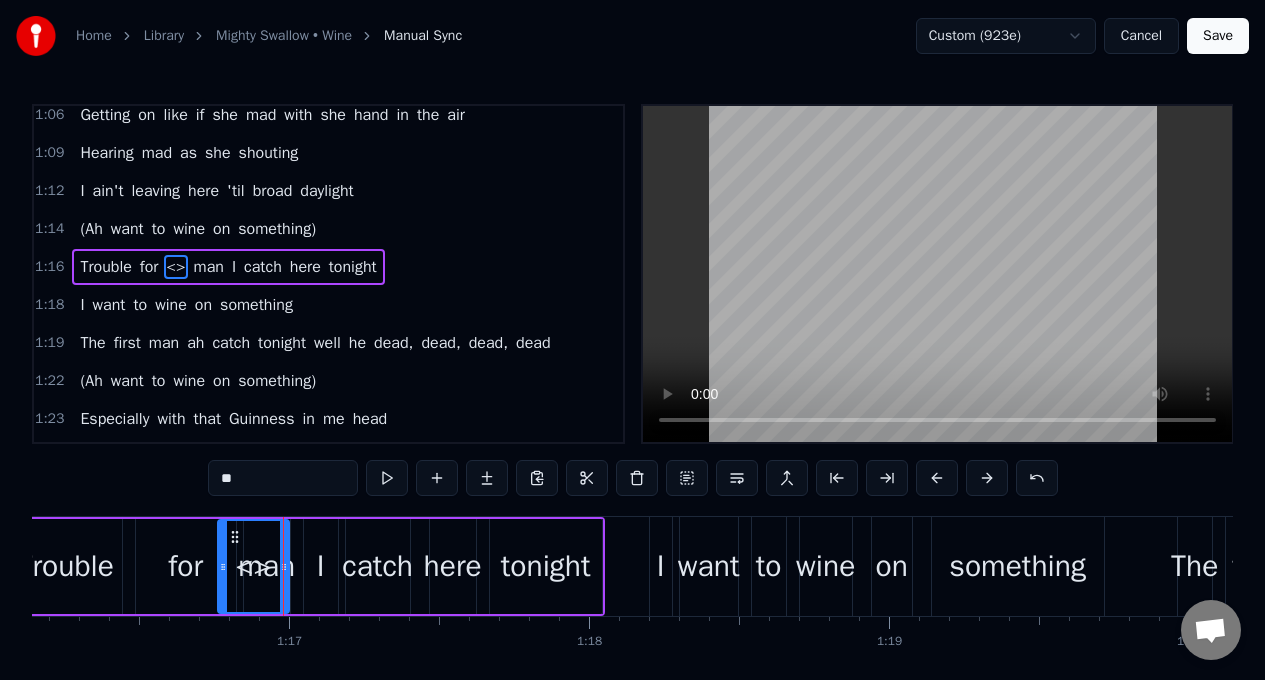 click on "**" at bounding box center [283, 478] 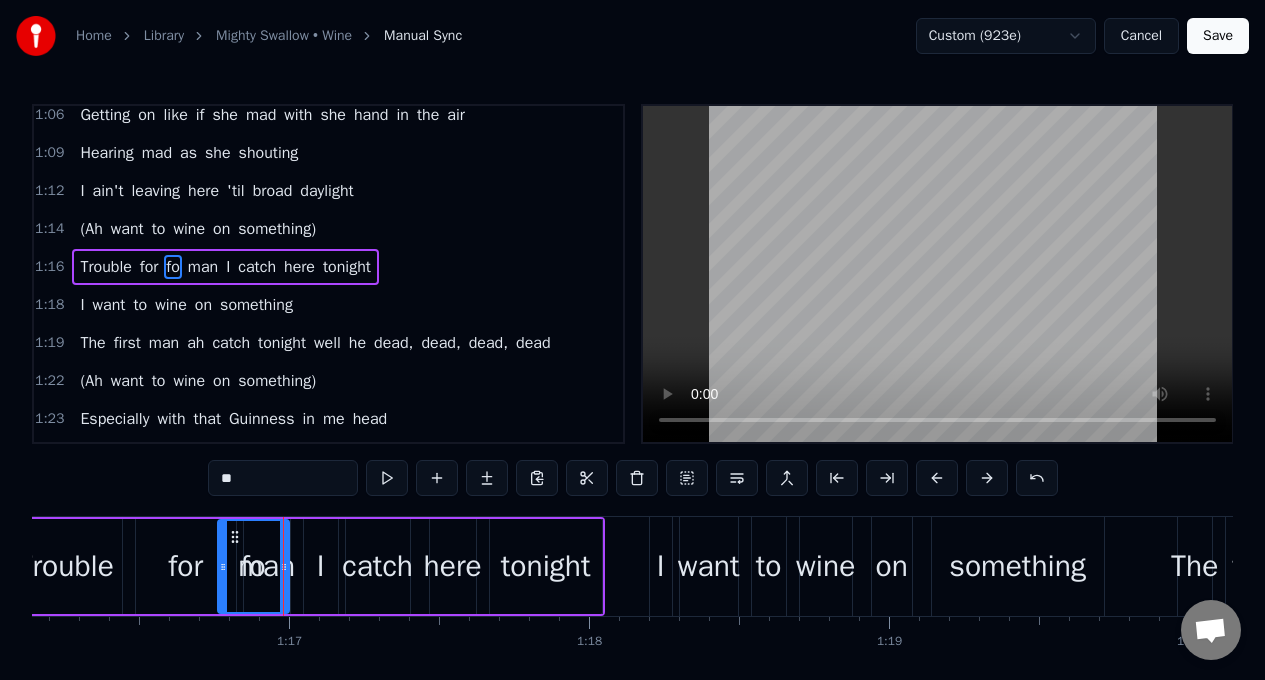 type on "*" 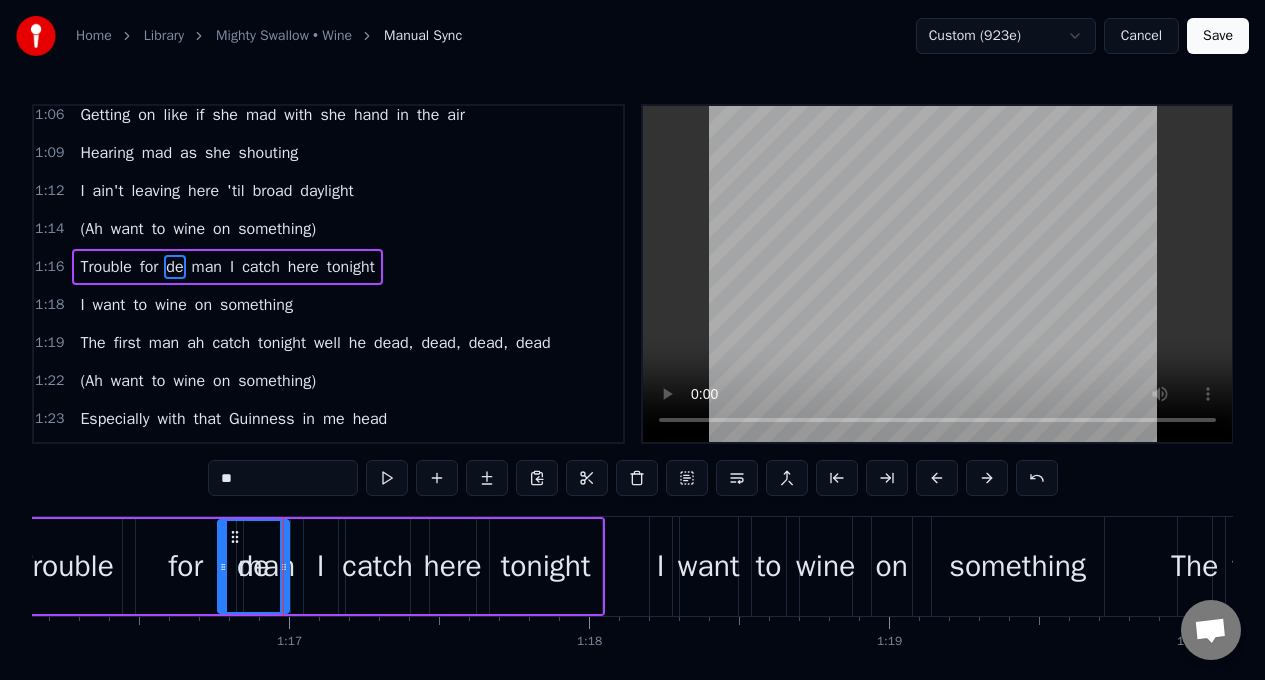 click on "for" at bounding box center (186, 566) 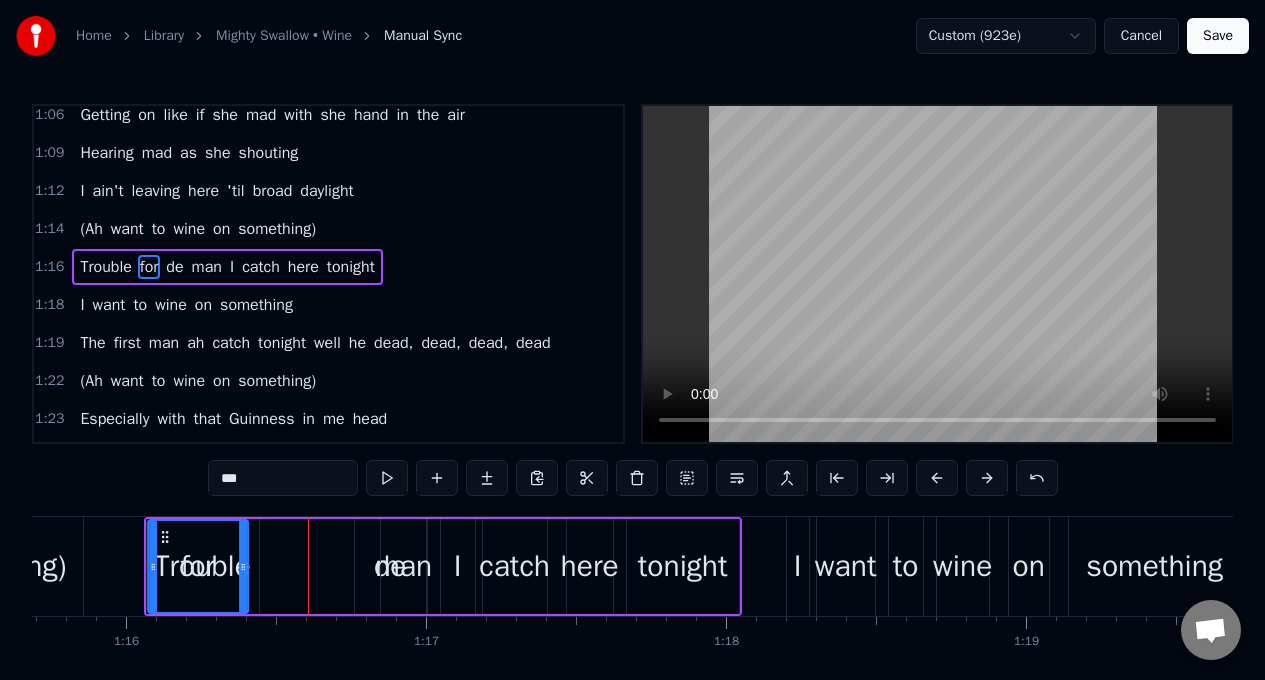 scroll, scrollTop: 0, scrollLeft: 22706, axis: horizontal 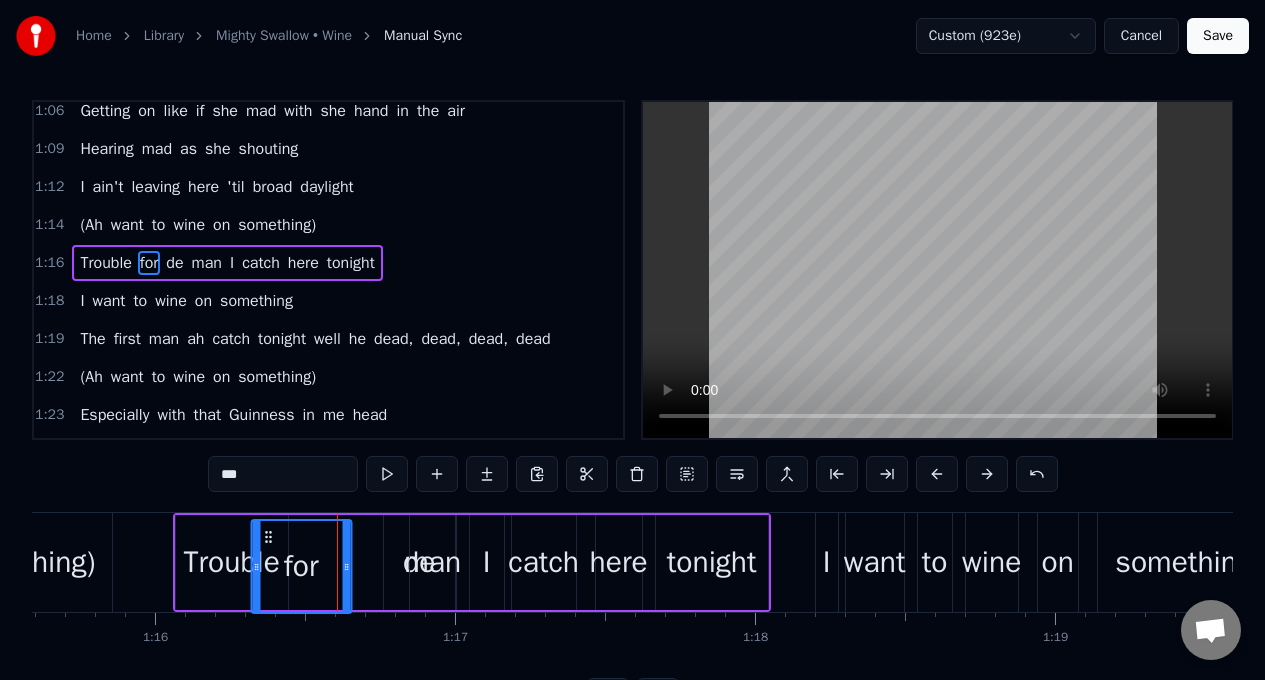 drag, startPoint x: 150, startPoint y: 541, endPoint x: 265, endPoint y: 540, distance: 115.00435 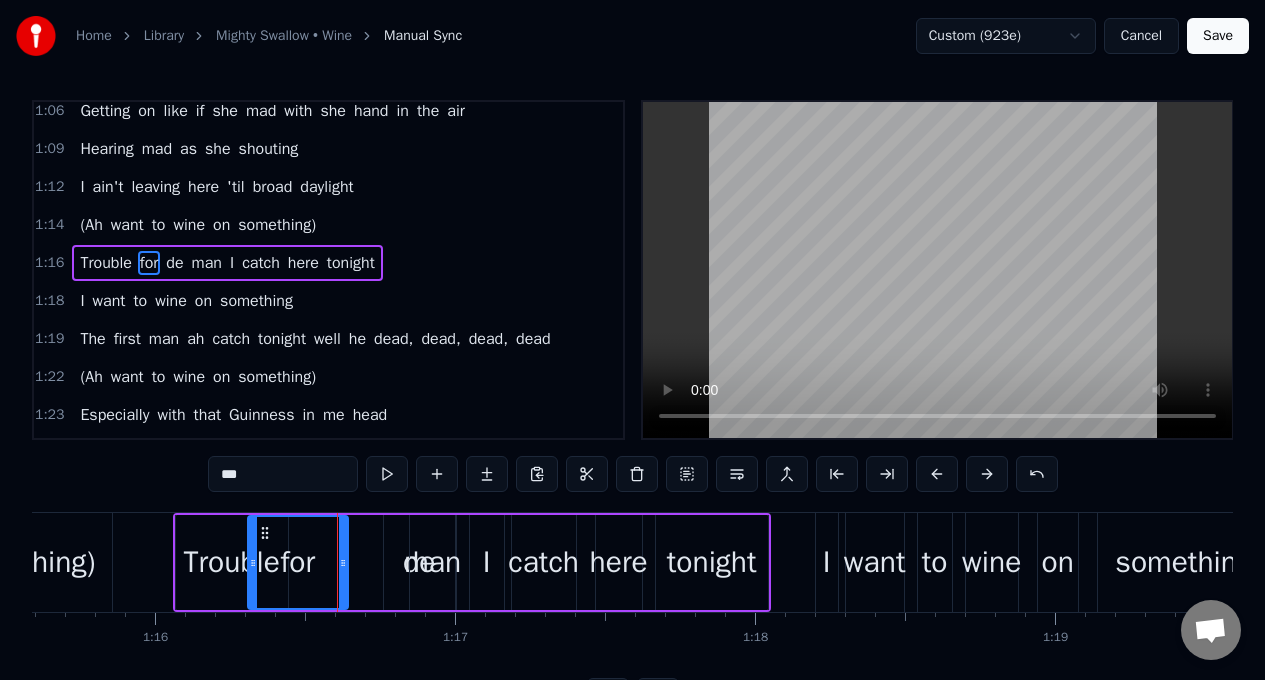 scroll, scrollTop: 0, scrollLeft: 22676, axis: horizontal 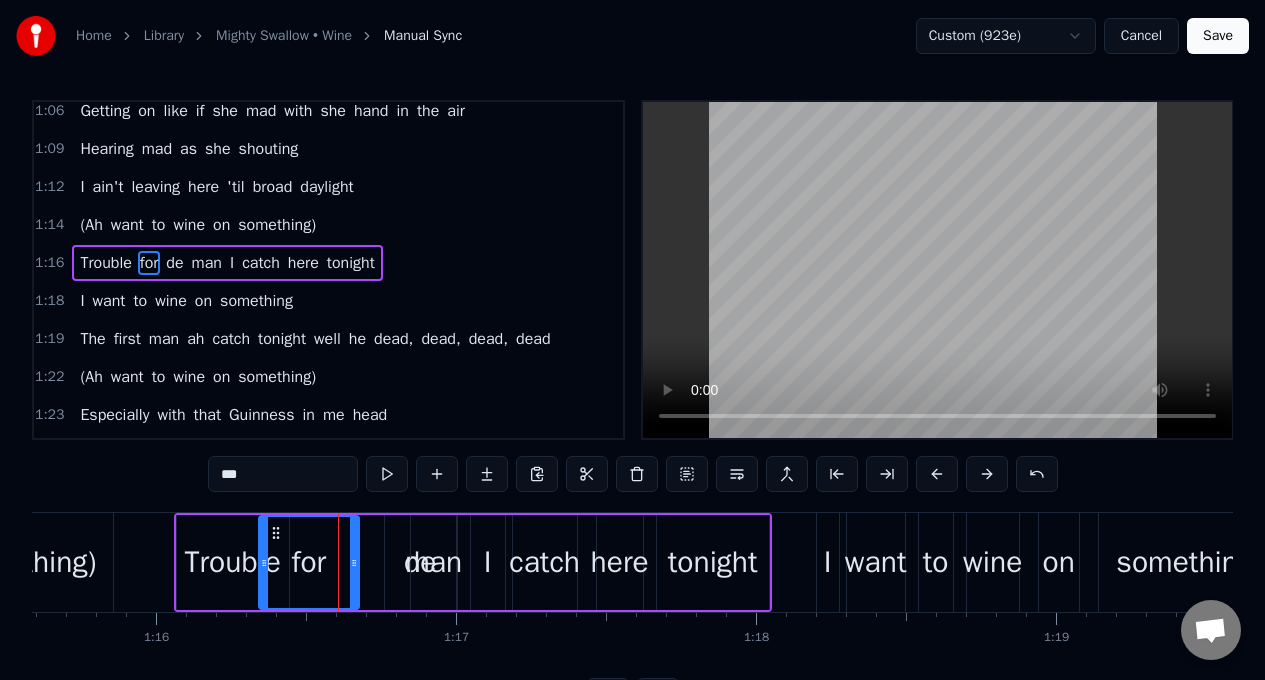 click 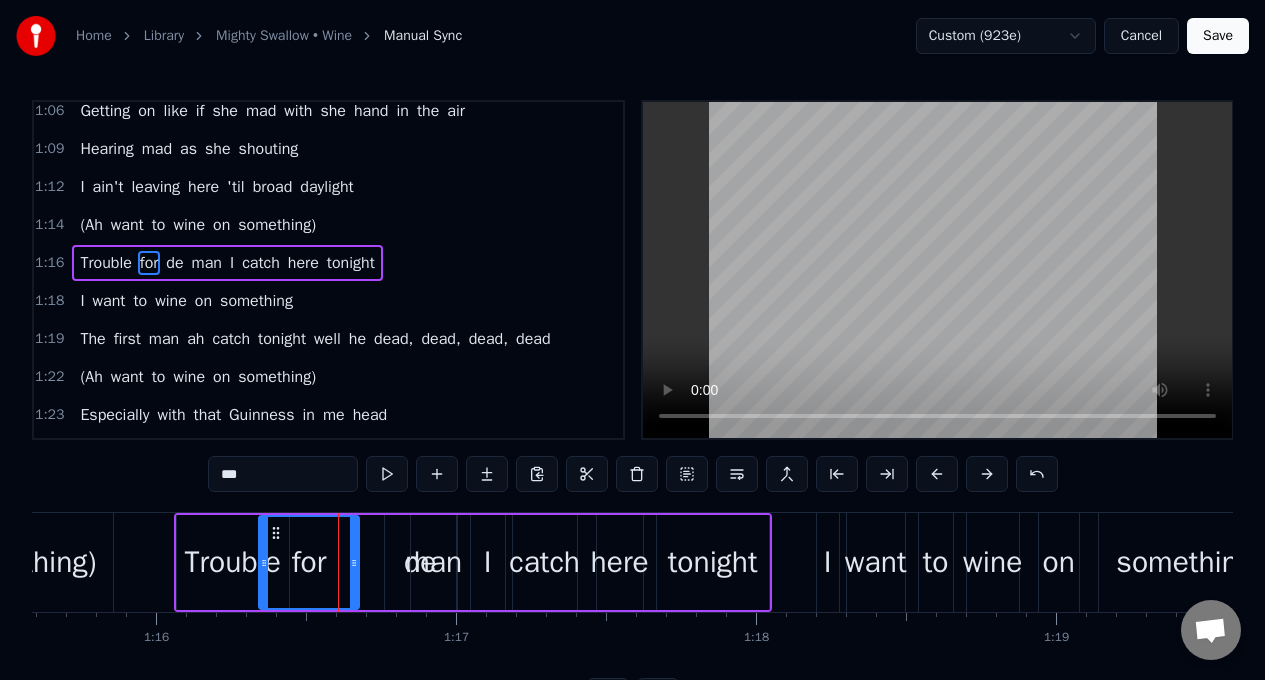 click on "man" at bounding box center [434, 562] 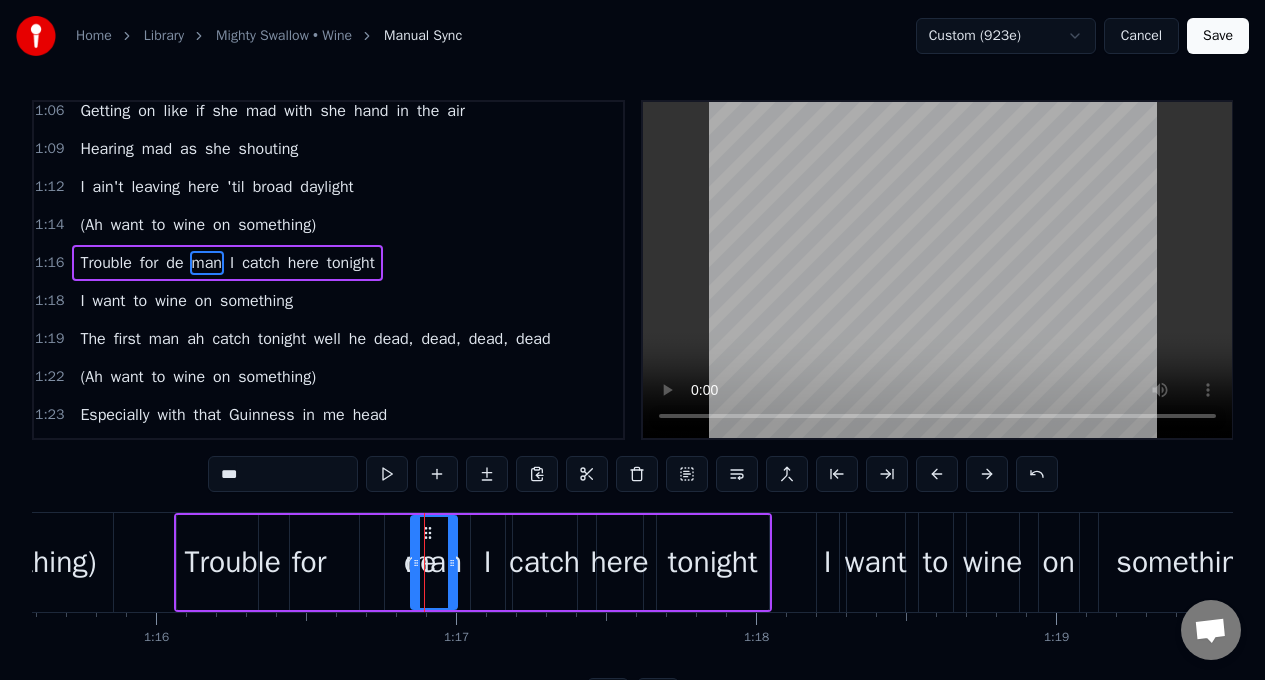 scroll, scrollTop: 0, scrollLeft: 0, axis: both 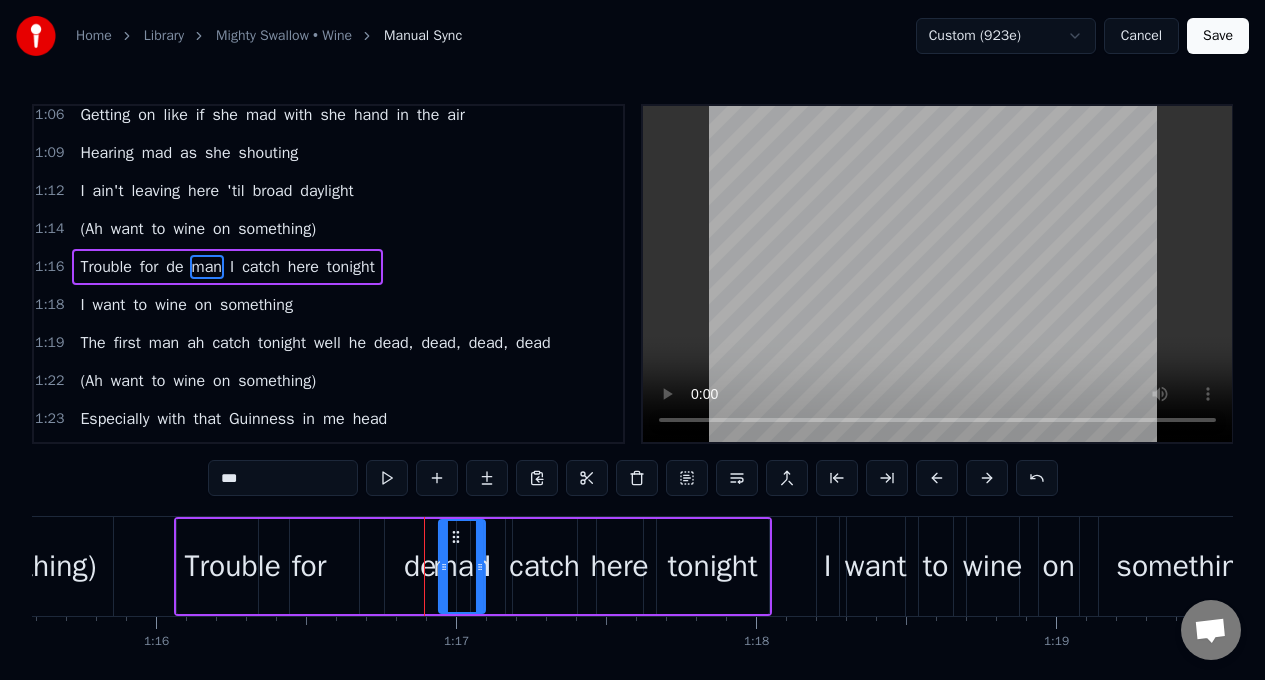 drag, startPoint x: 424, startPoint y: 536, endPoint x: 452, endPoint y: 538, distance: 28.071337 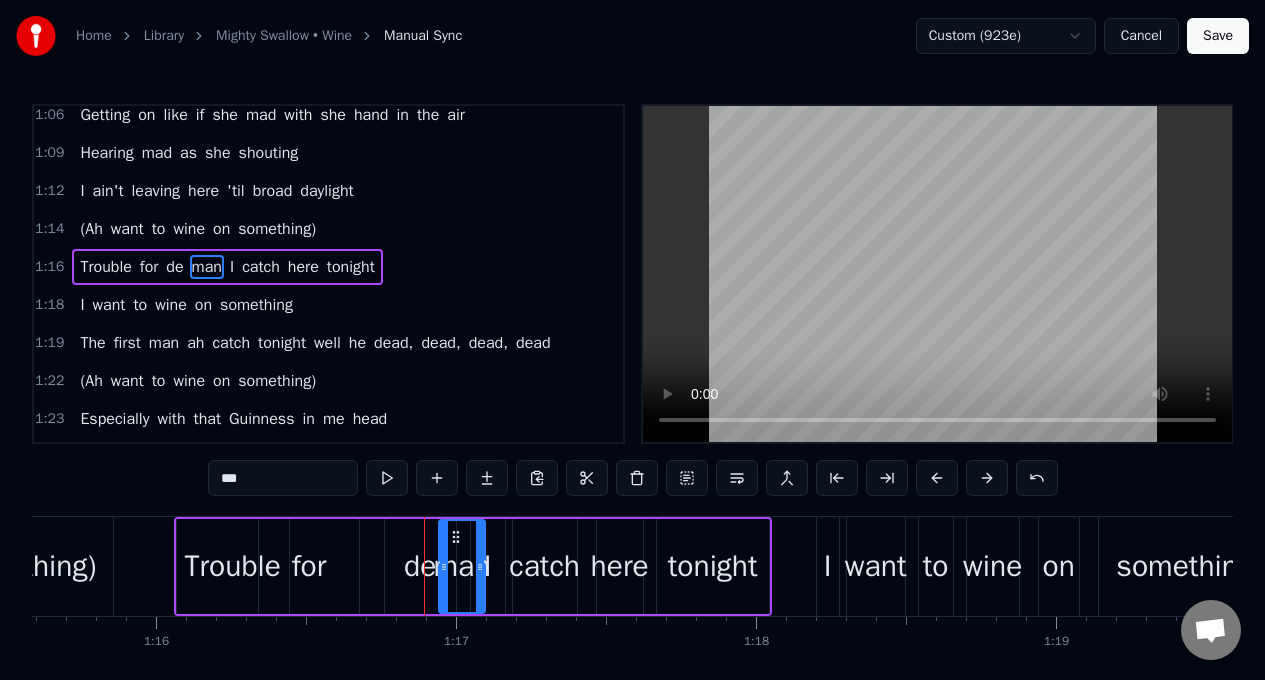 click on "de" at bounding box center (420, 566) 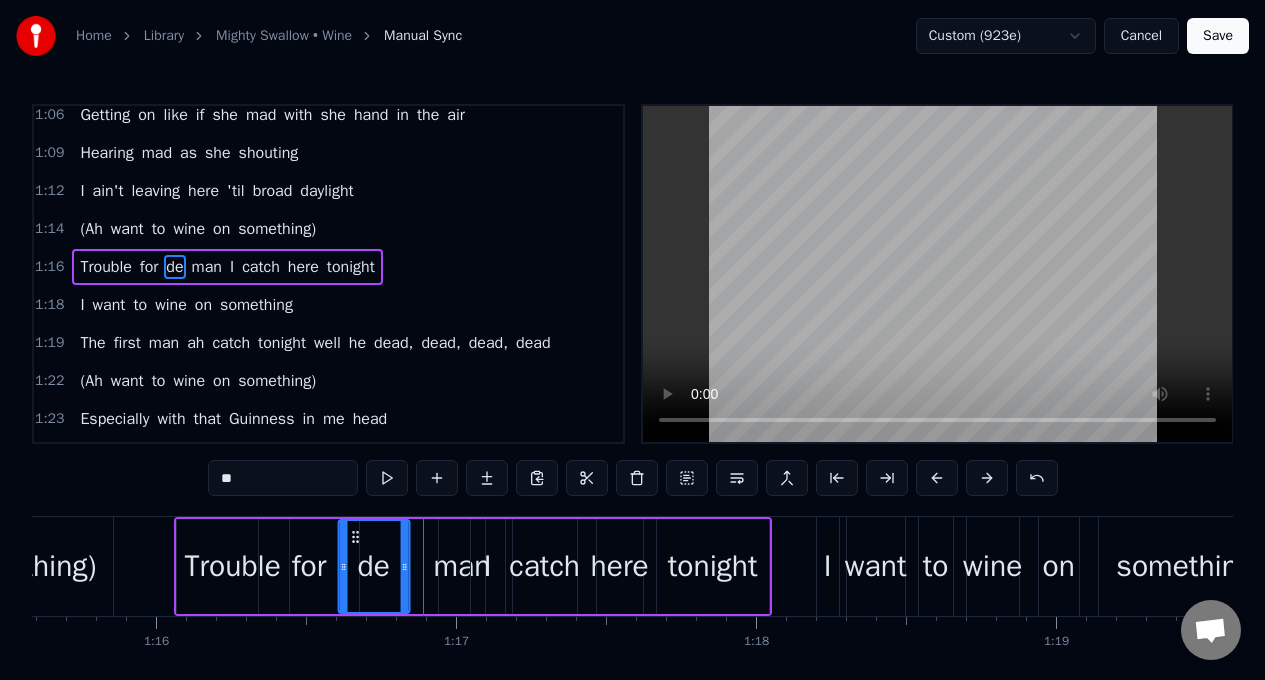drag, startPoint x: 401, startPoint y: 540, endPoint x: 354, endPoint y: 539, distance: 47.010635 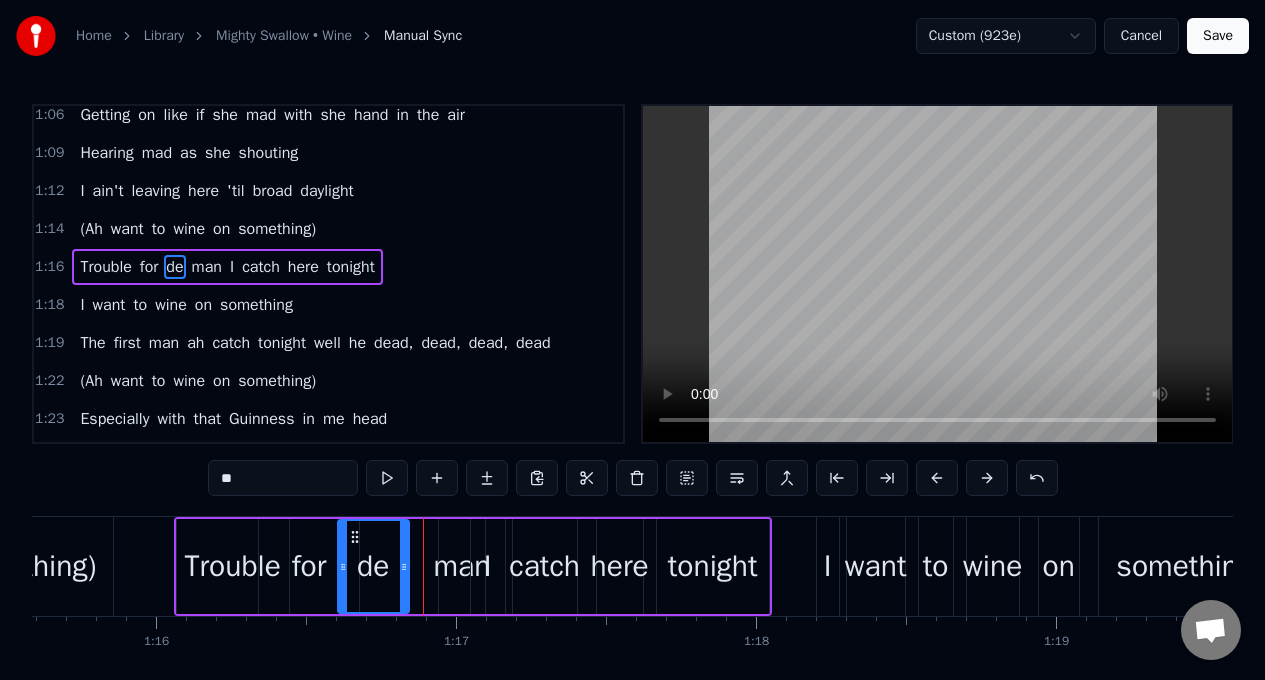click on "man" at bounding box center (462, 566) 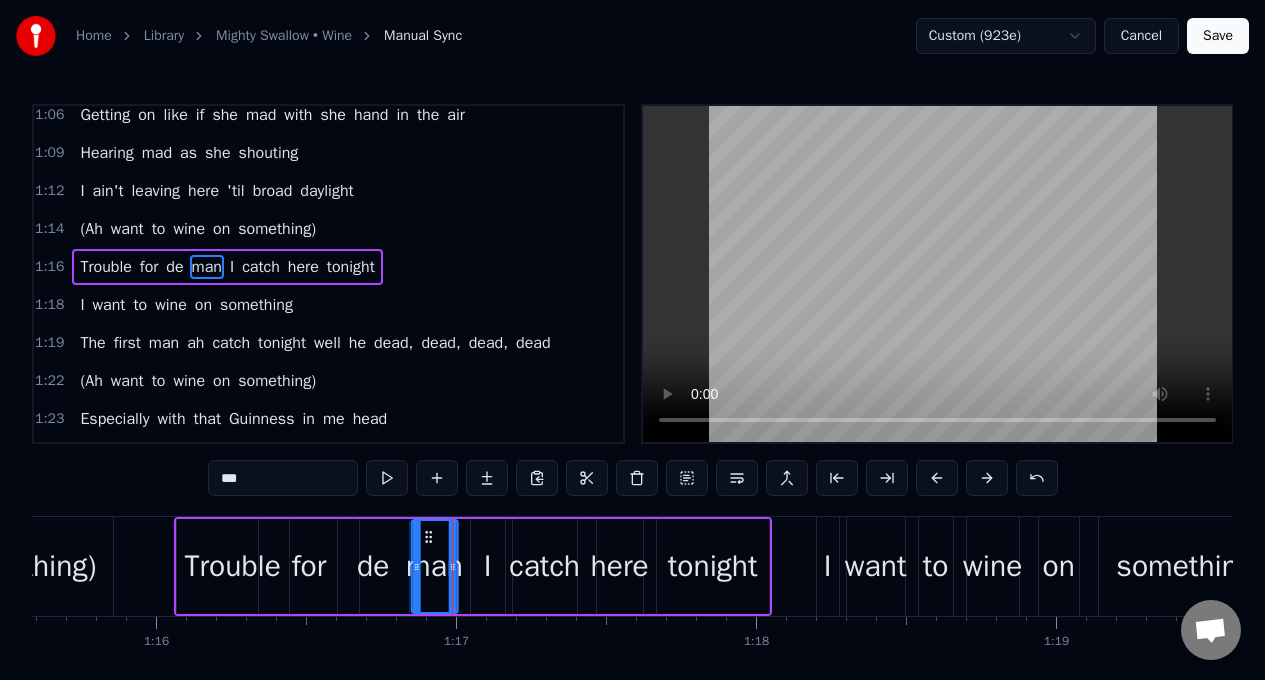 drag, startPoint x: 453, startPoint y: 536, endPoint x: 426, endPoint y: 535, distance: 27.018513 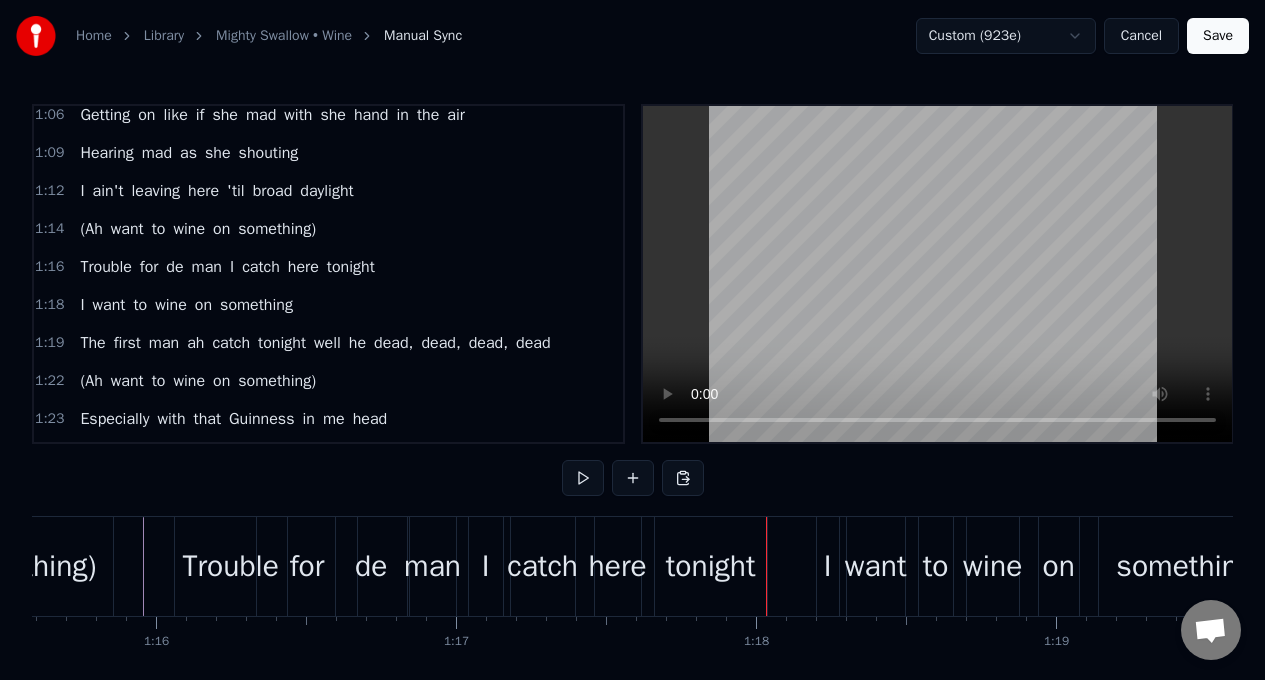click on "I" at bounding box center [486, 566] 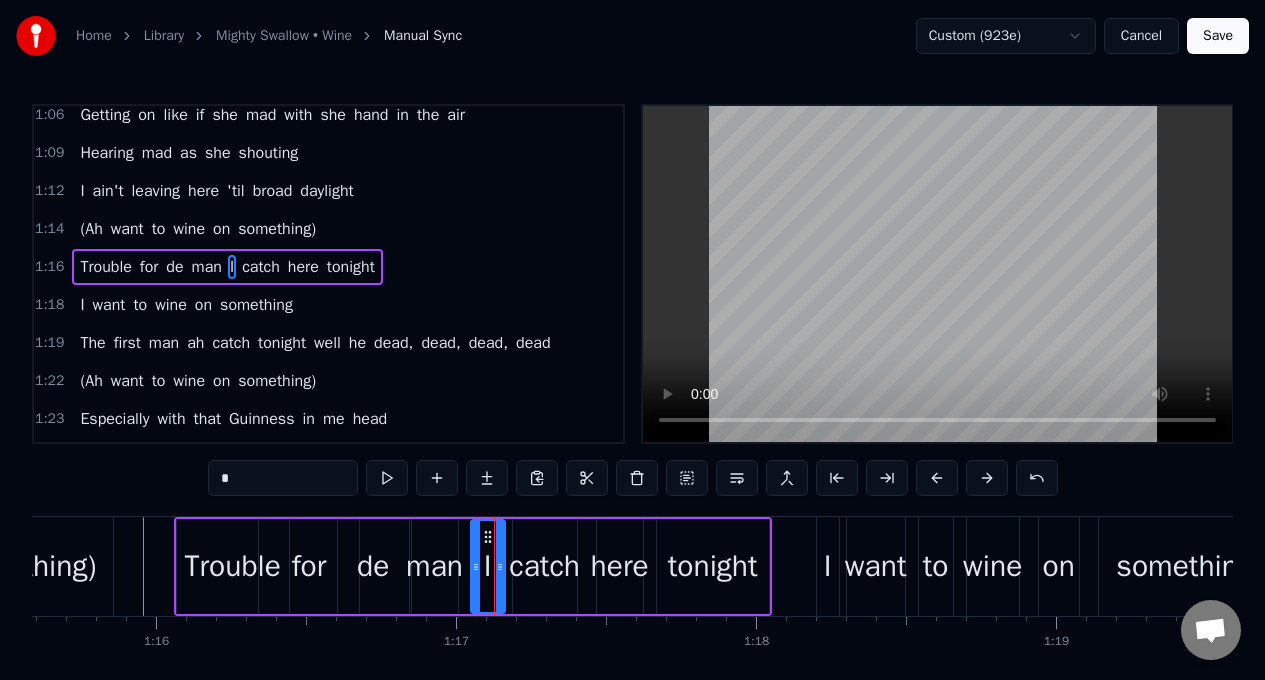 click on "*" at bounding box center (283, 478) 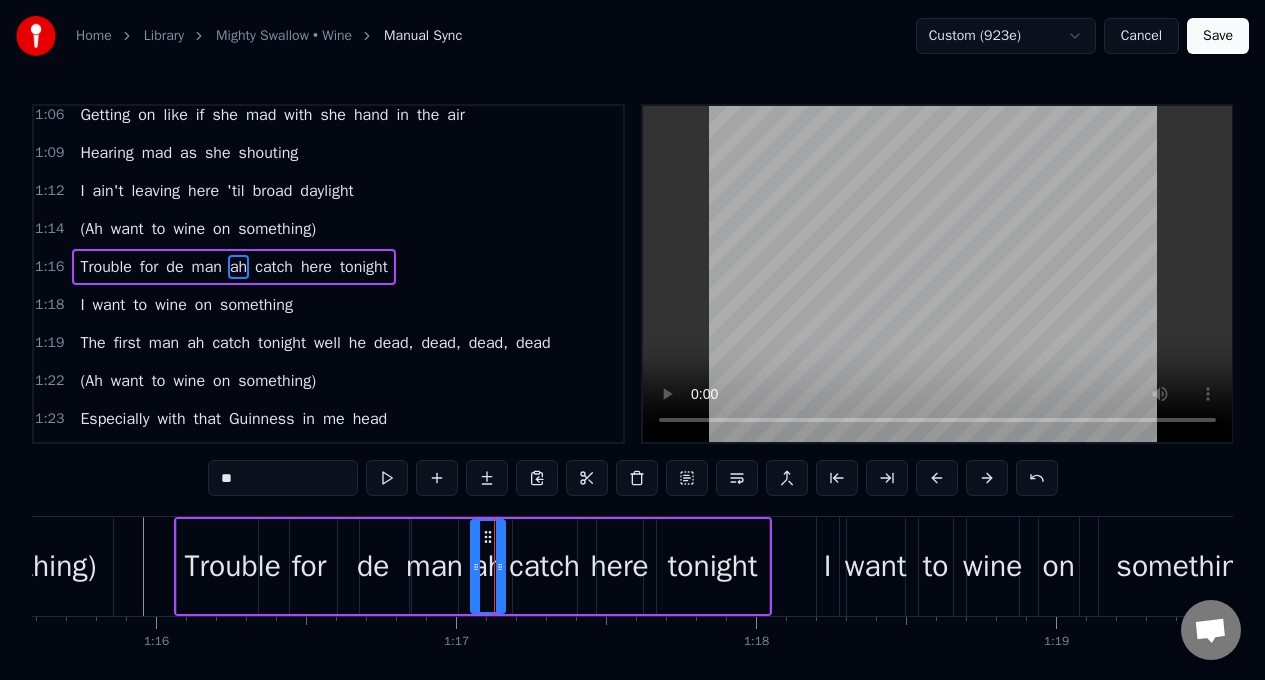 type on "**" 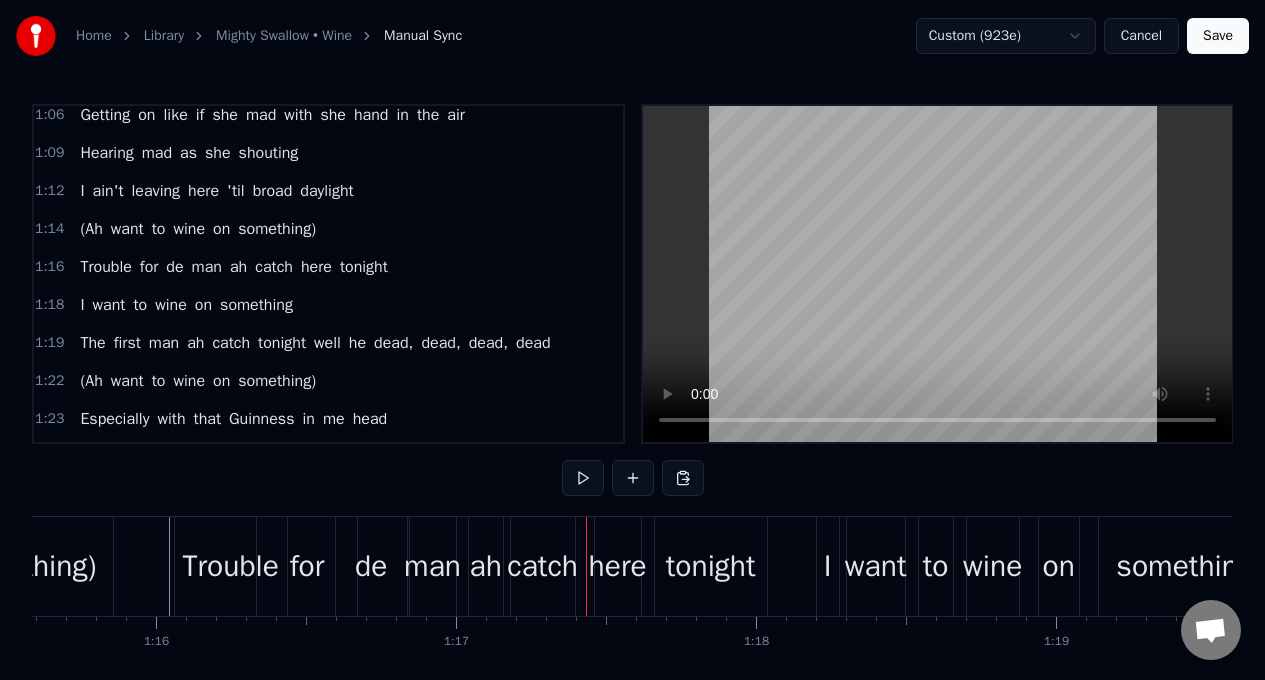click on "de" at bounding box center (371, 566) 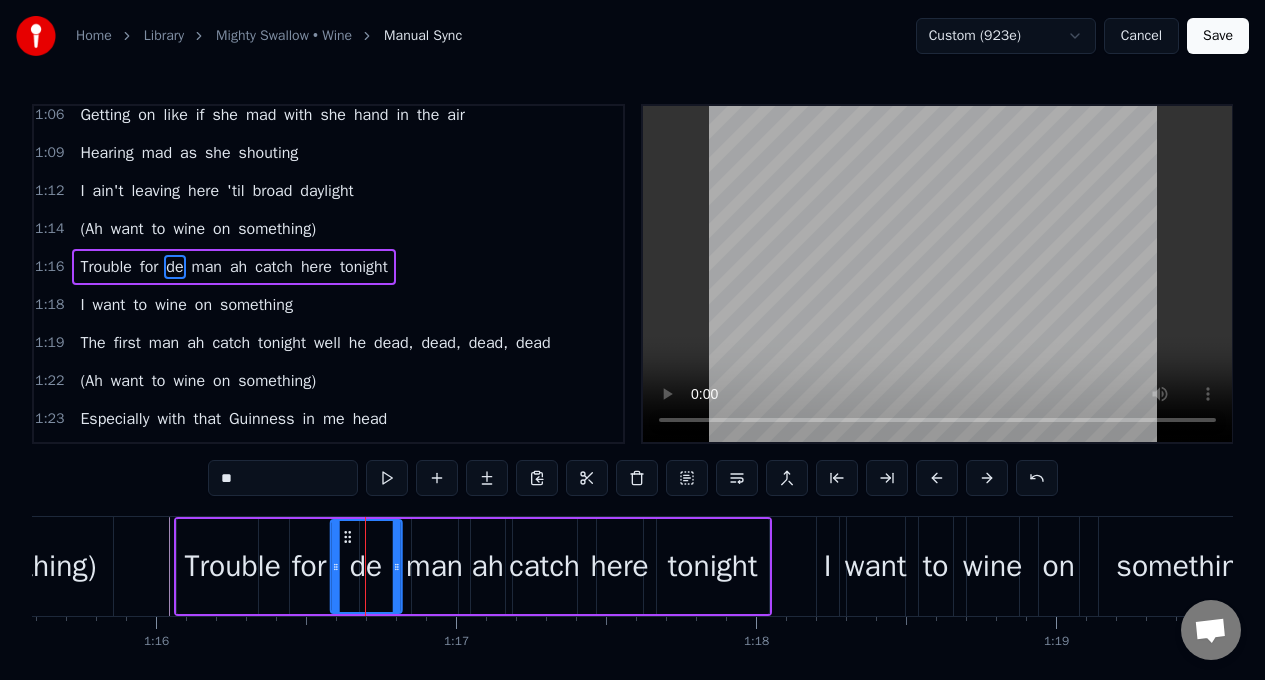 click 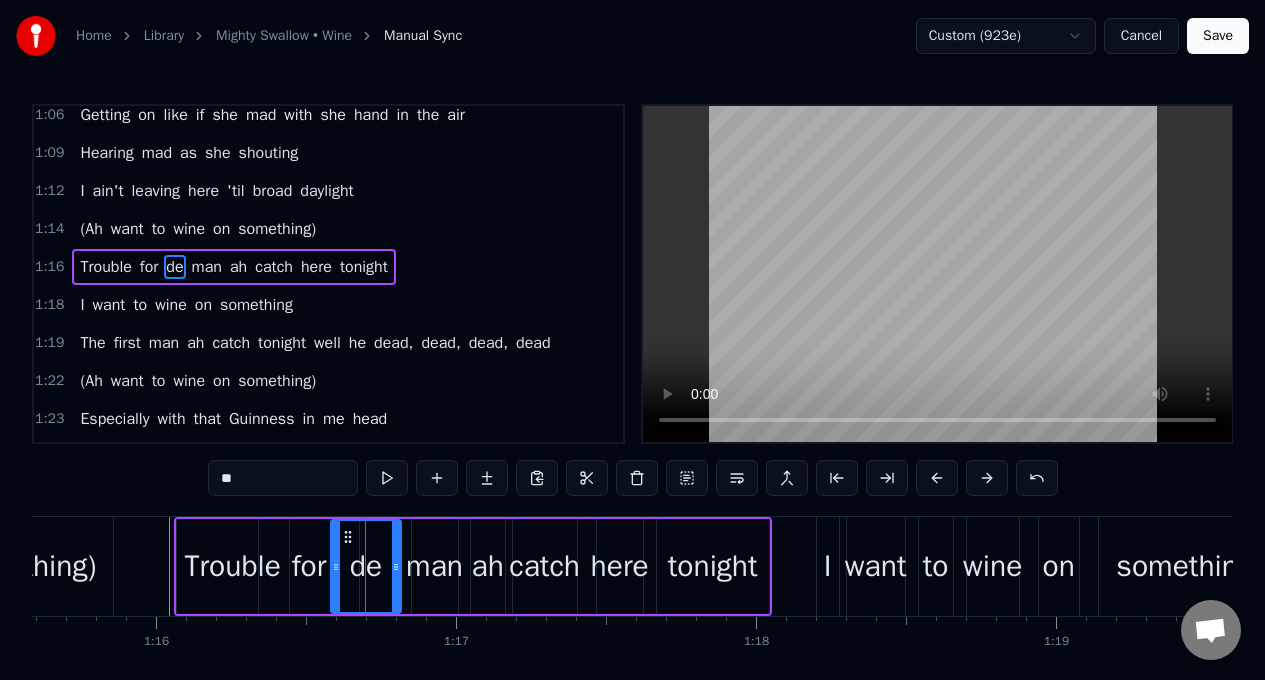 click on "man" at bounding box center [434, 566] 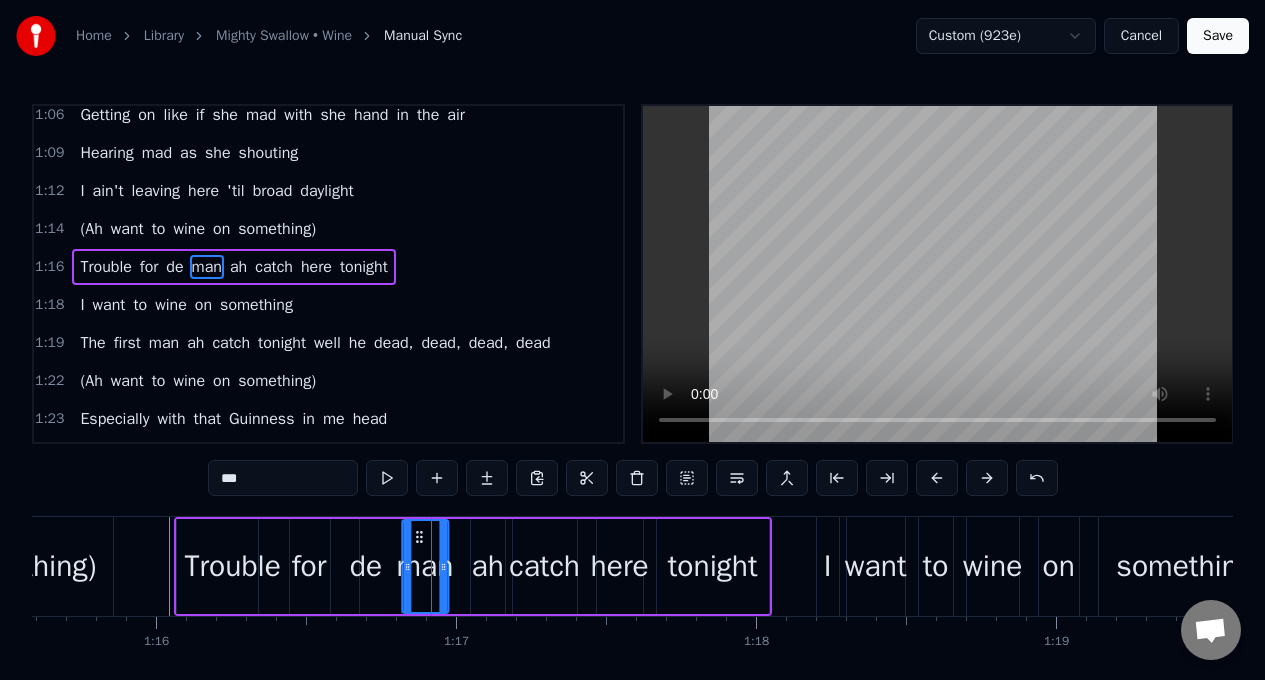 drag, startPoint x: 426, startPoint y: 543, endPoint x: 416, endPoint y: 544, distance: 10.049875 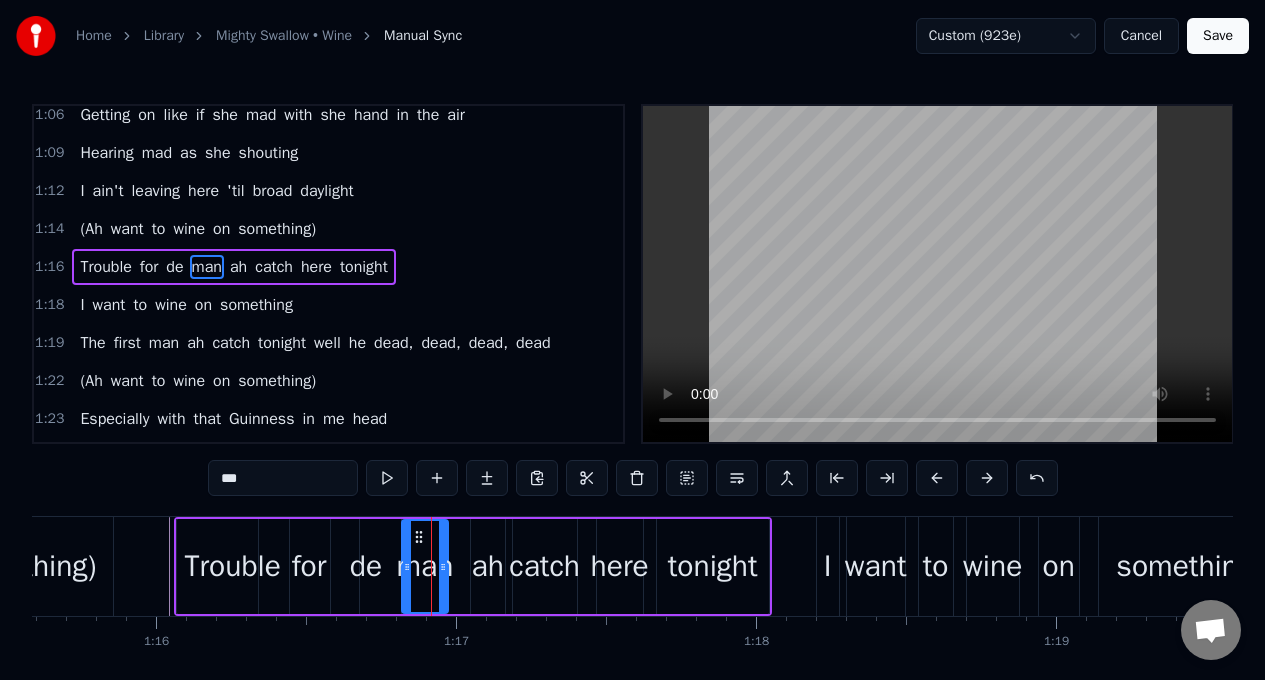 click on "ah" at bounding box center [487, 566] 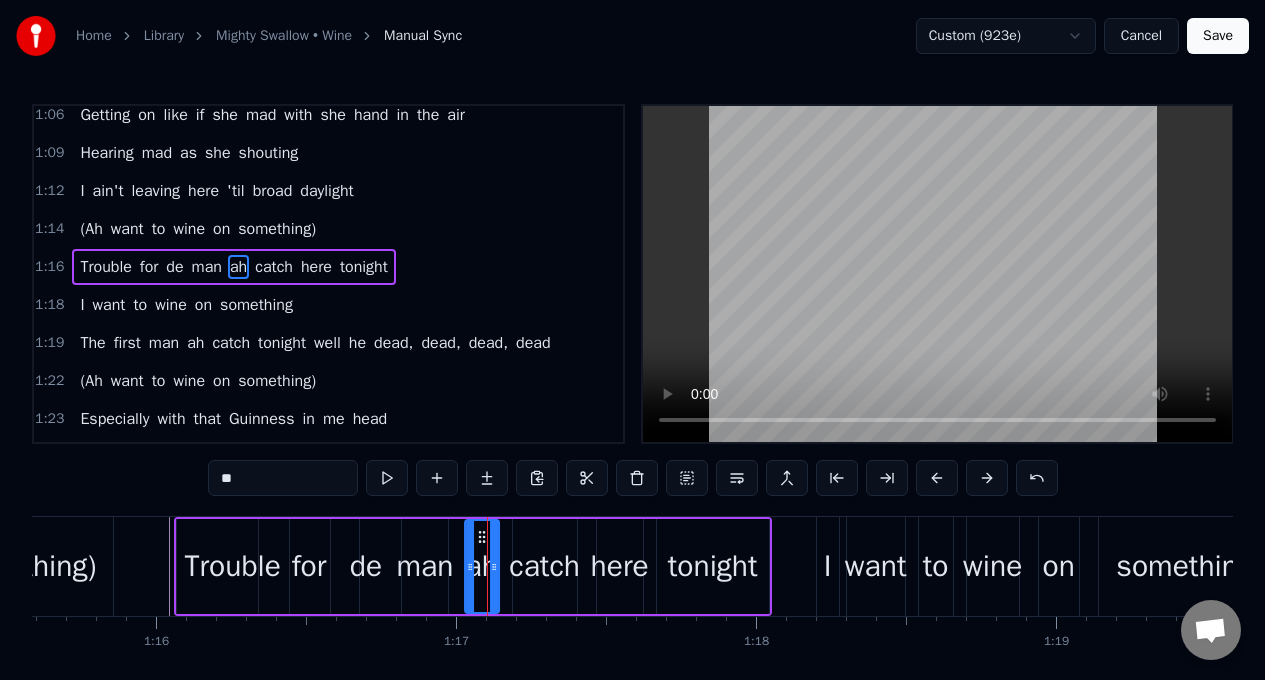 click 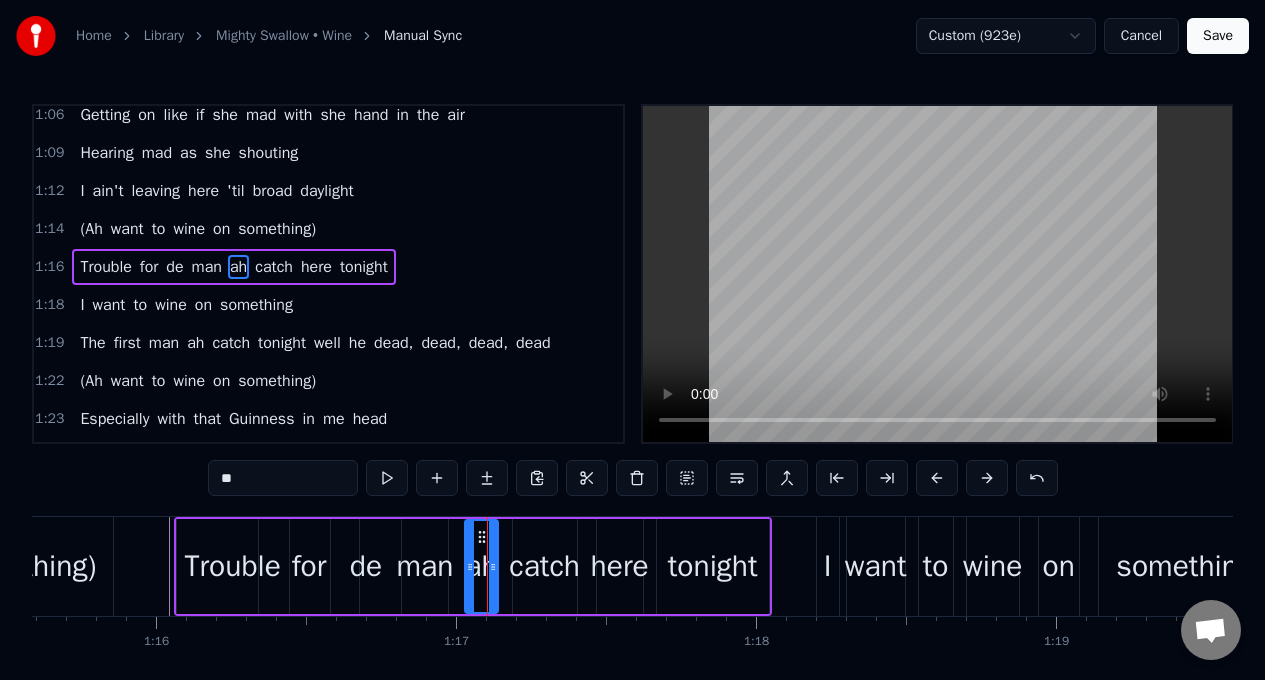 click at bounding box center (38726, 566) 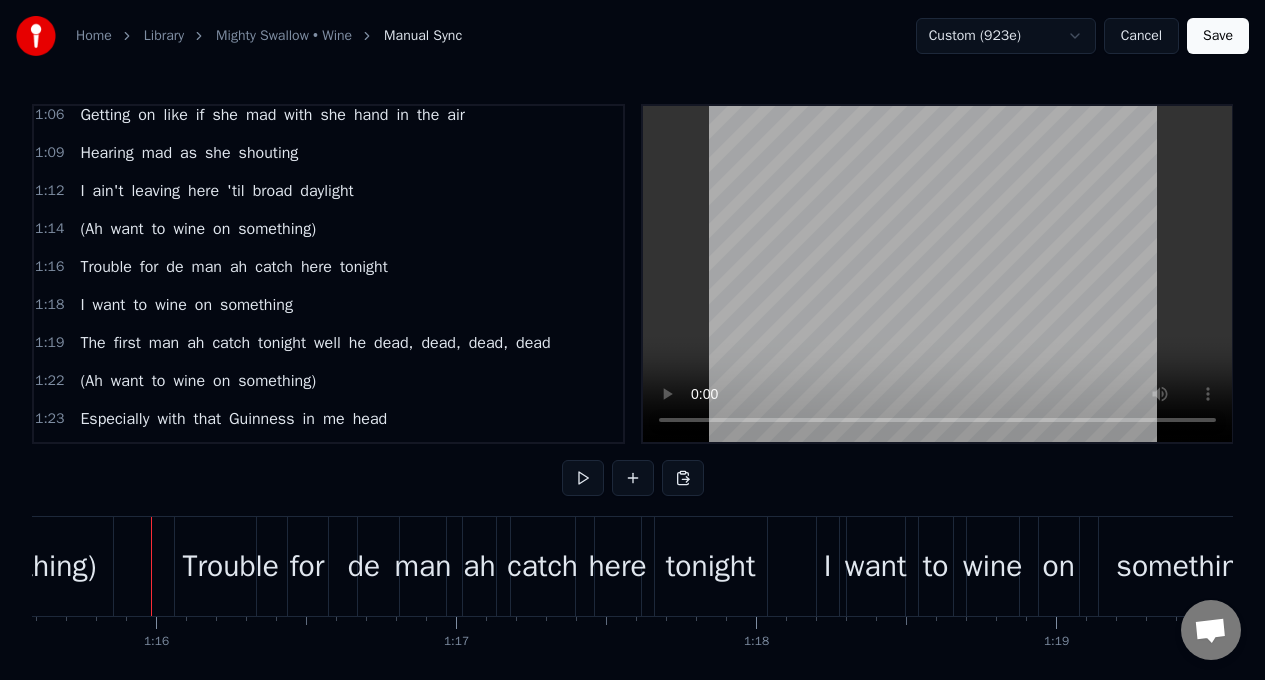 click on "Trouble" at bounding box center [230, 566] 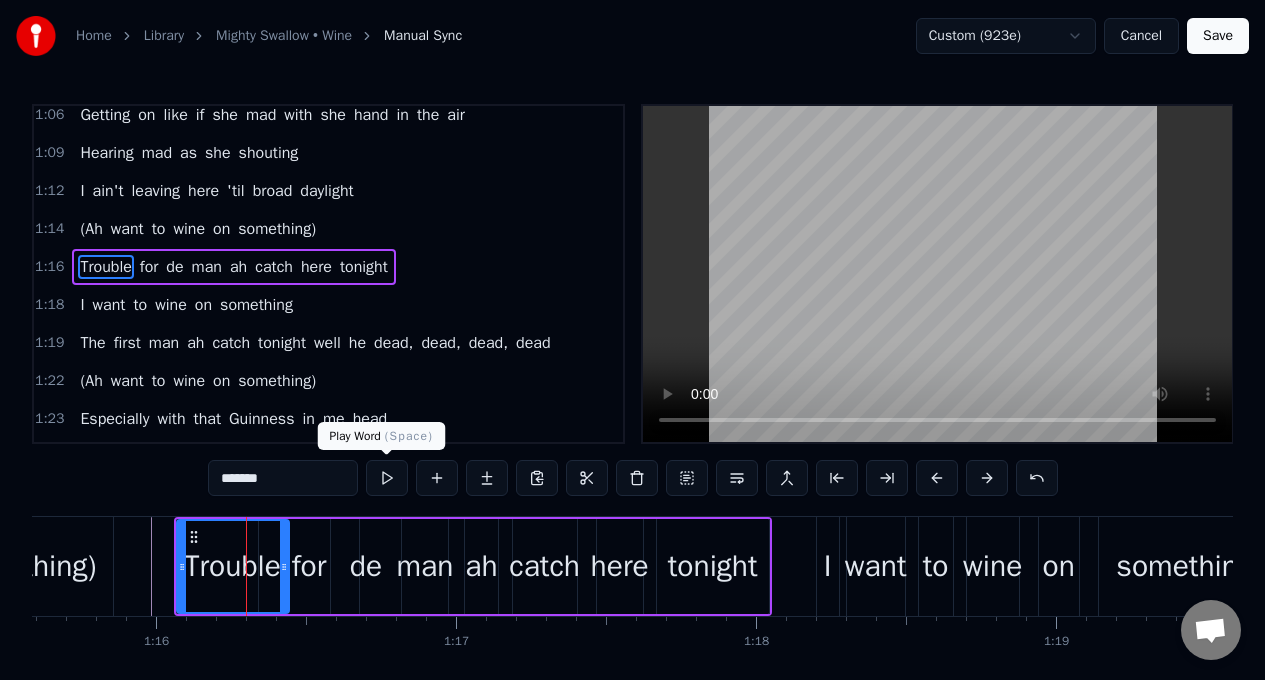 click at bounding box center (387, 478) 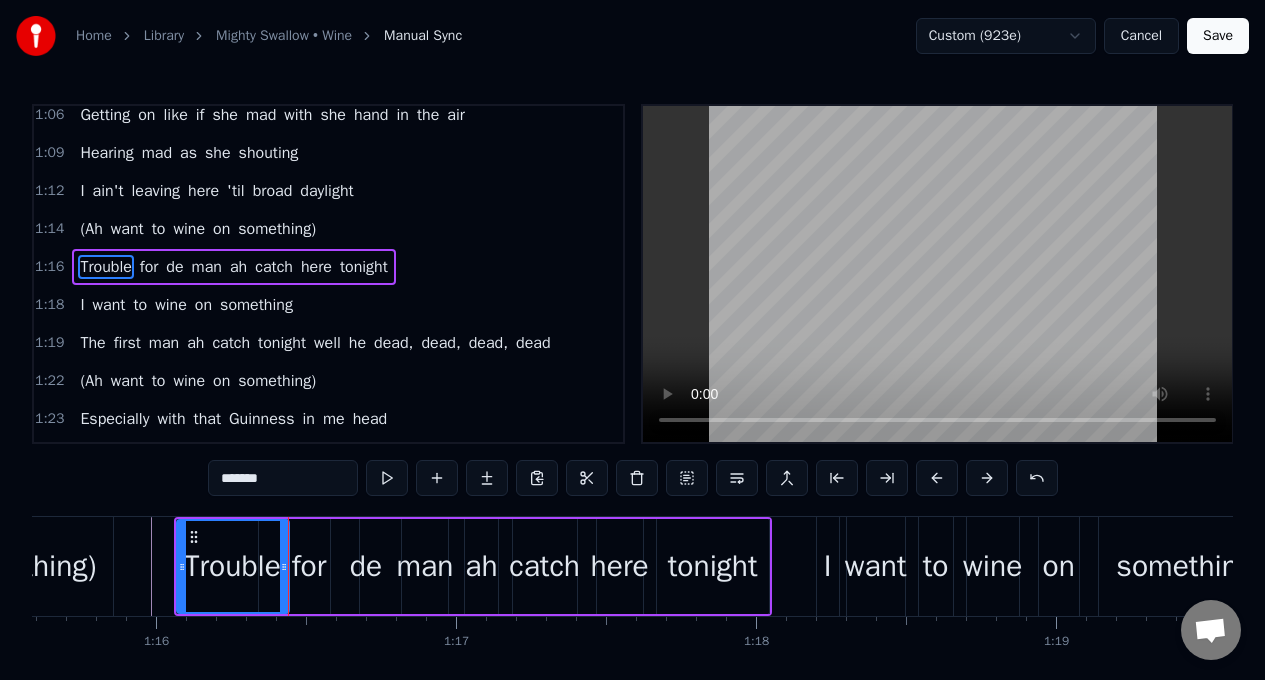 click on "for" at bounding box center [309, 566] 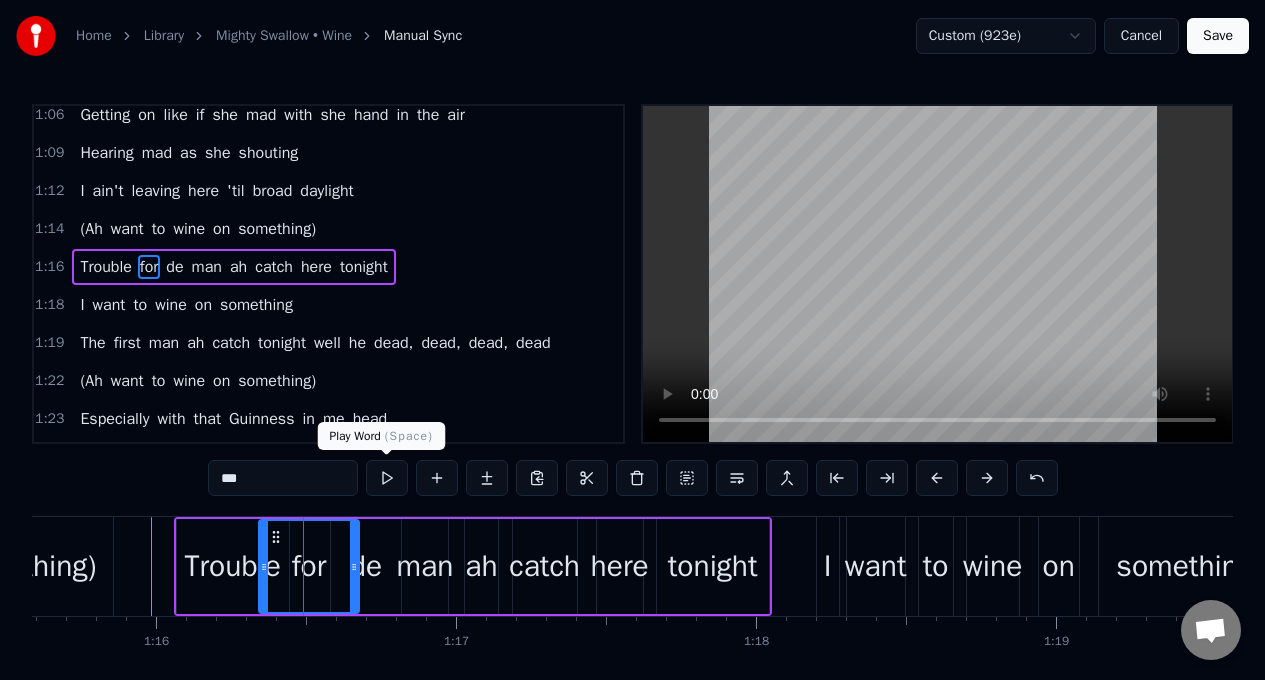 click at bounding box center [387, 478] 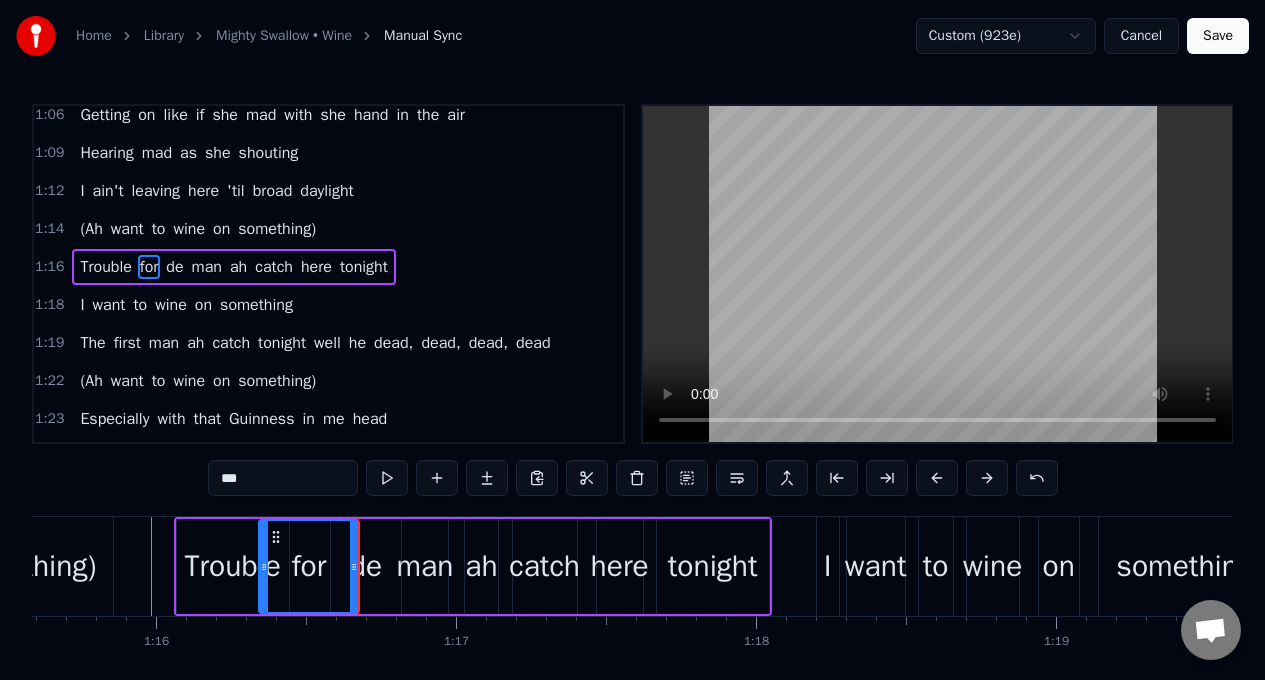 click on "de" at bounding box center (366, 566) 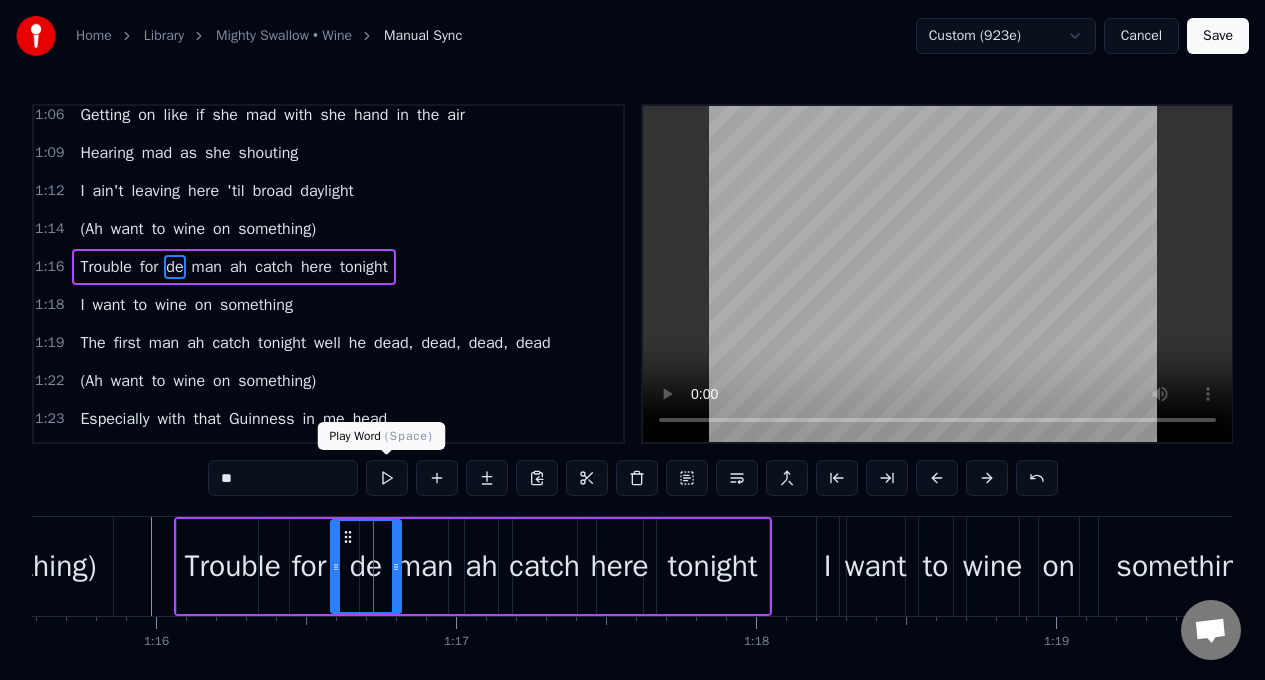 click at bounding box center (387, 478) 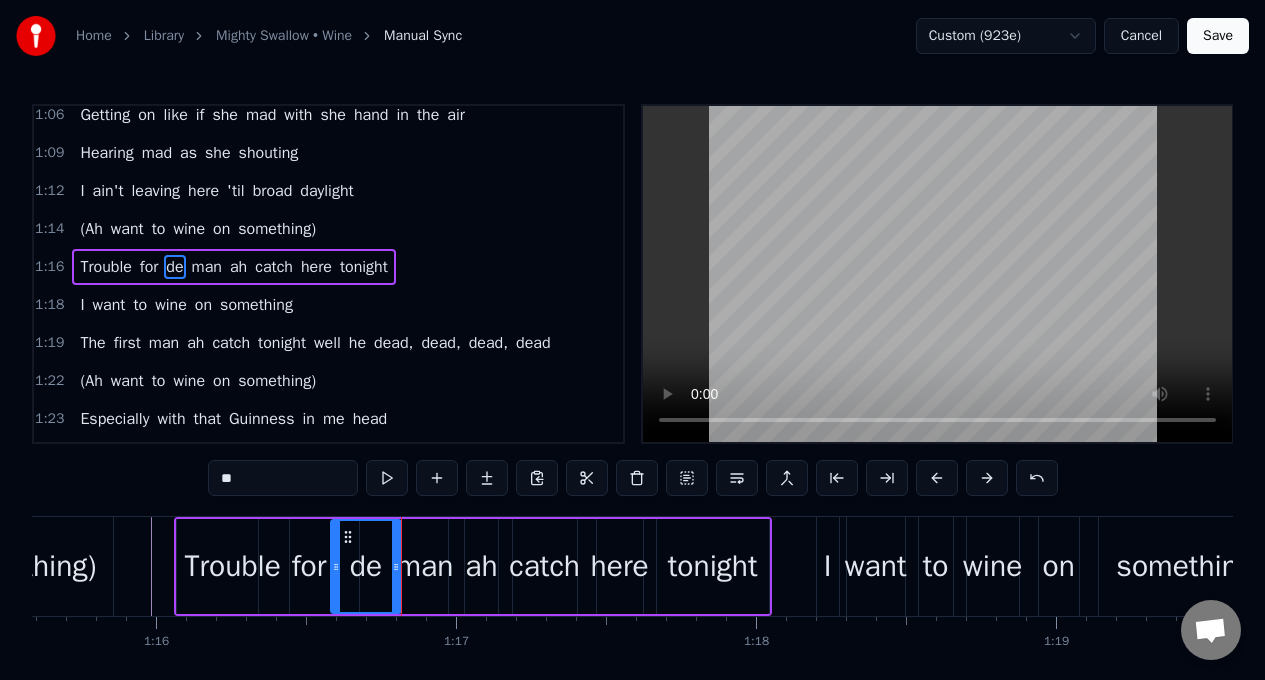 click on "man" at bounding box center [425, 566] 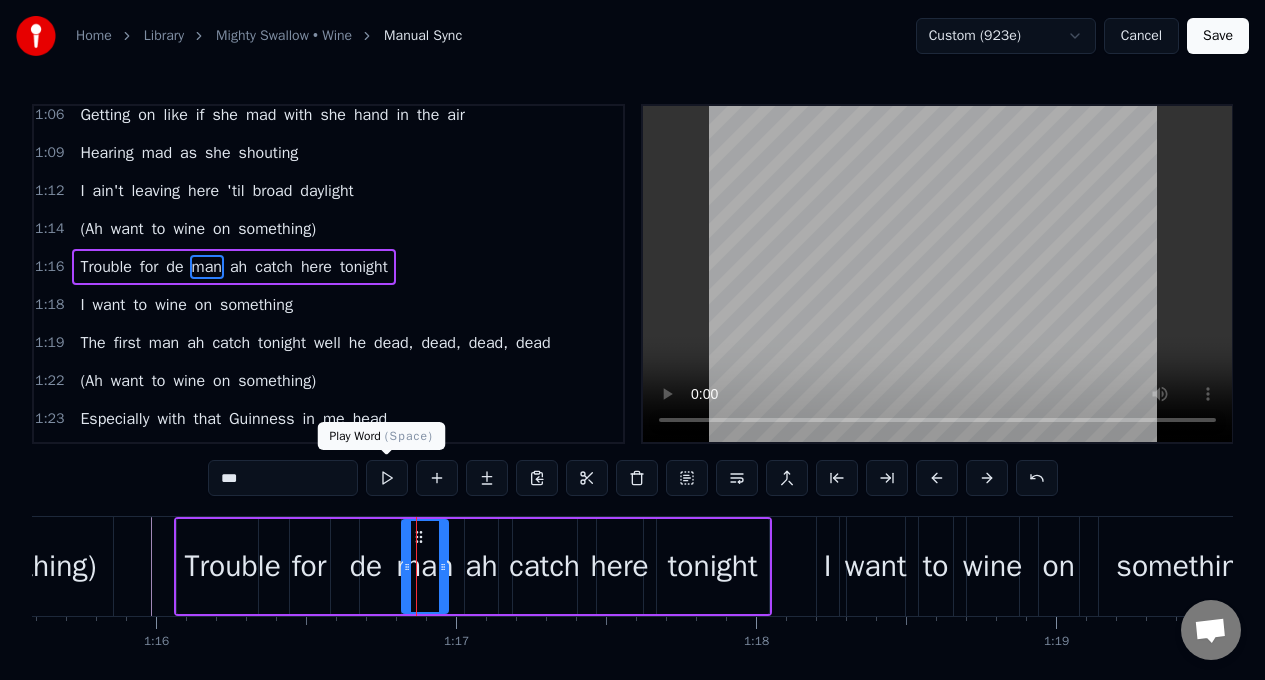 click at bounding box center (387, 478) 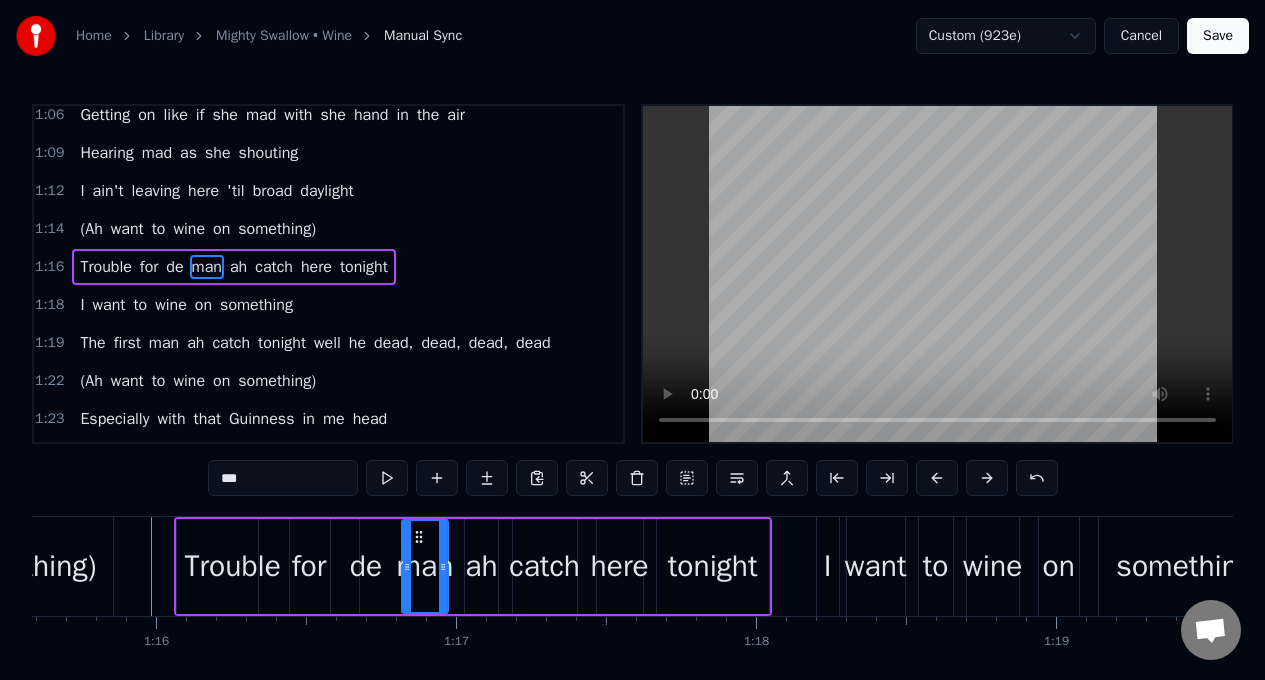 click on "ah" at bounding box center (481, 566) 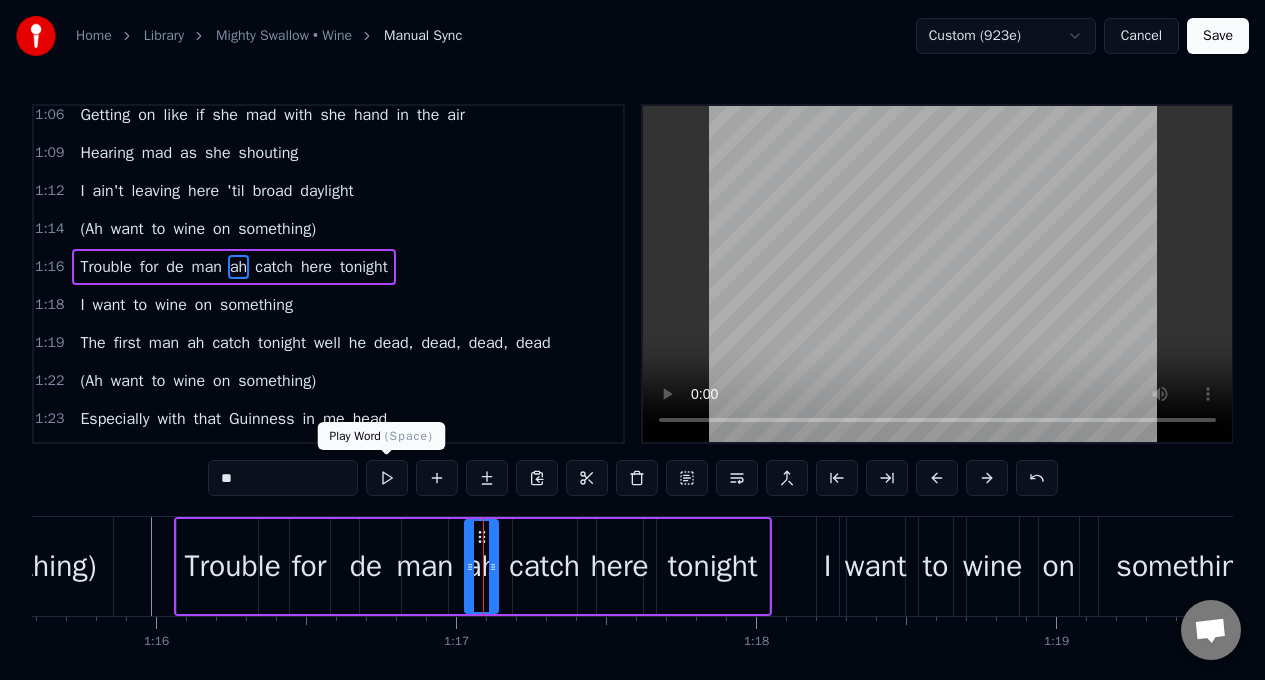 click at bounding box center (387, 478) 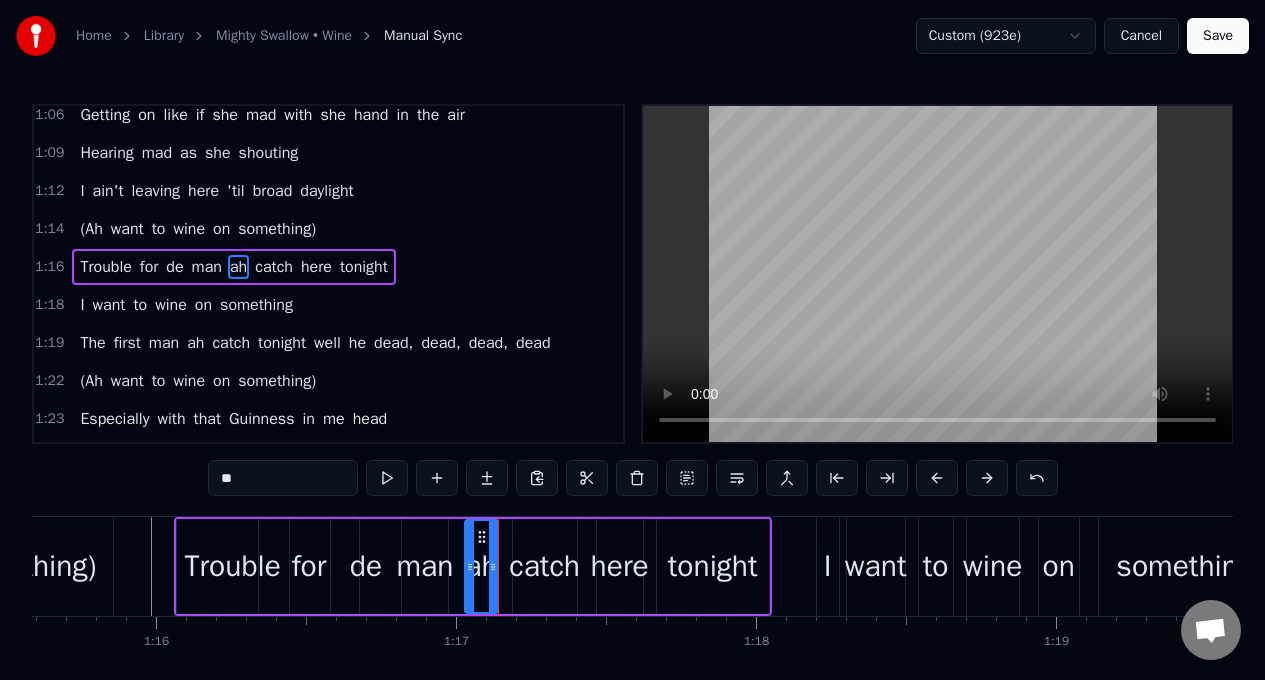 click at bounding box center (387, 478) 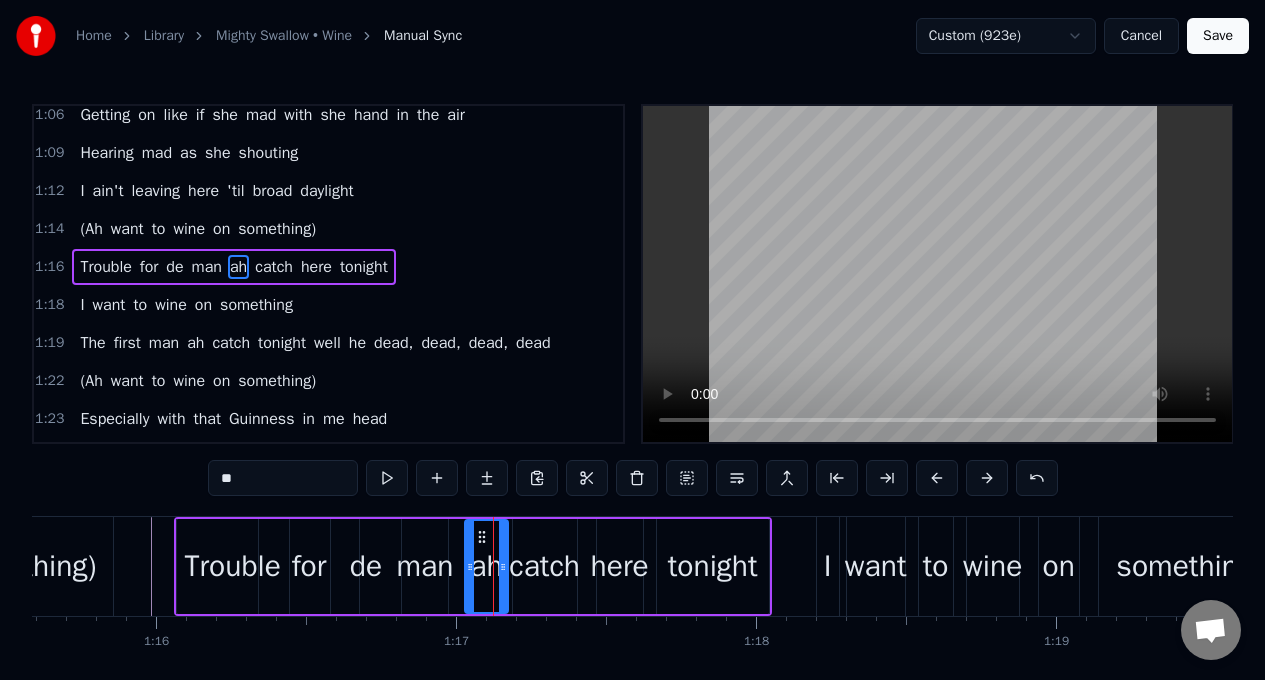 drag, startPoint x: 494, startPoint y: 548, endPoint x: 504, endPoint y: 550, distance: 10.198039 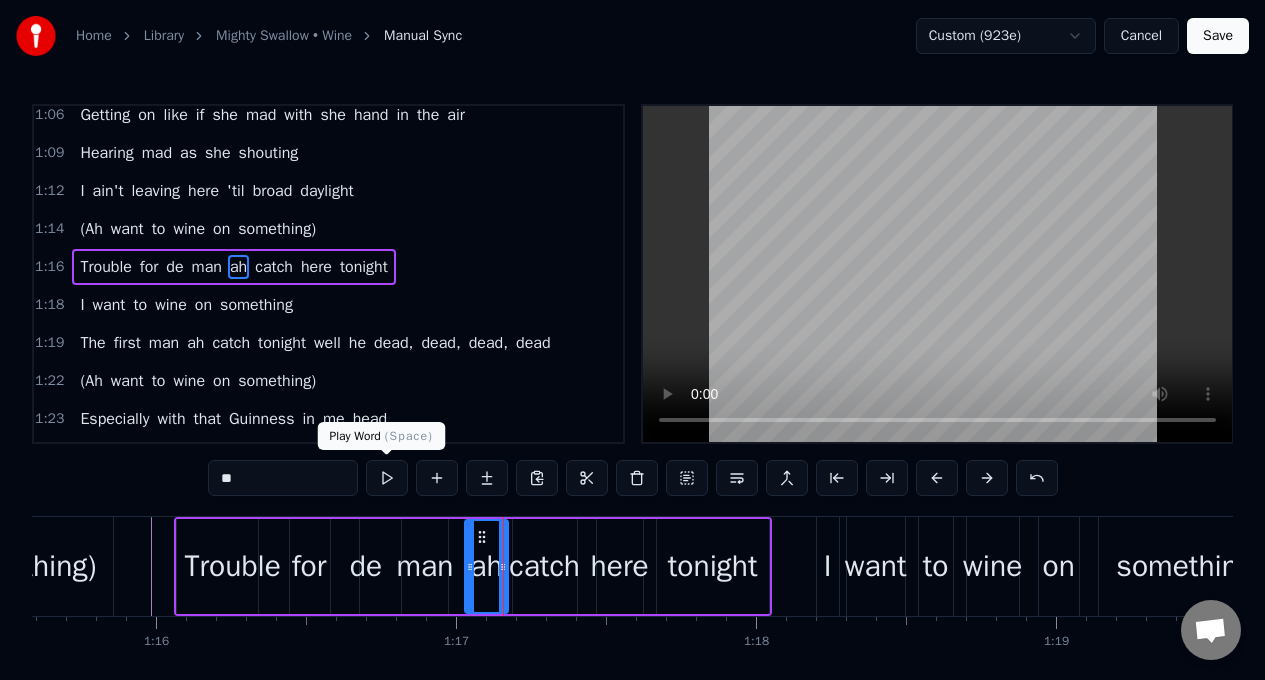 click at bounding box center (387, 478) 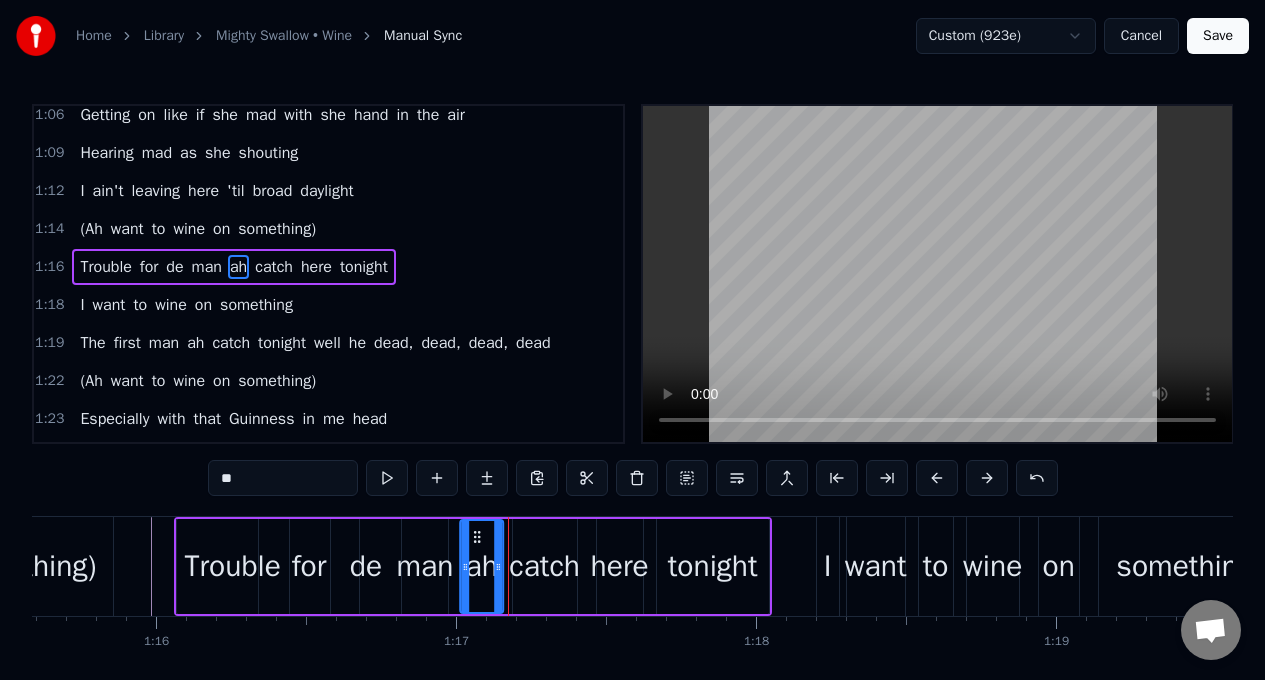 click 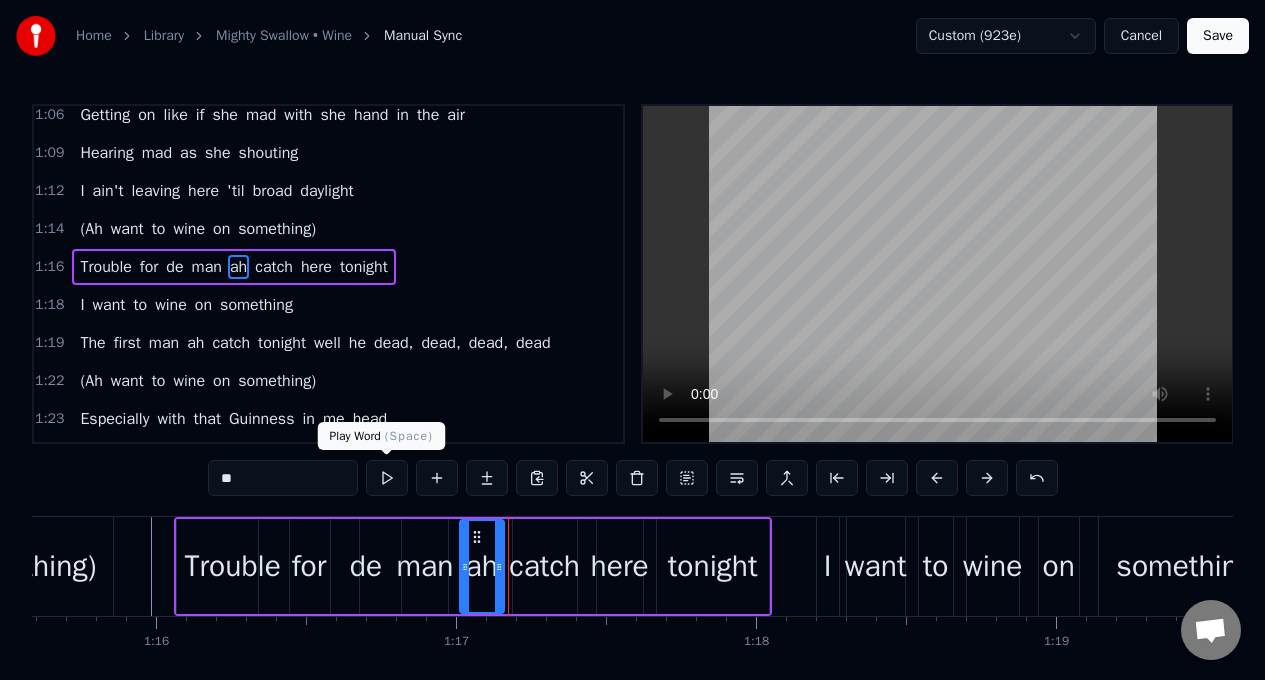 click at bounding box center [387, 478] 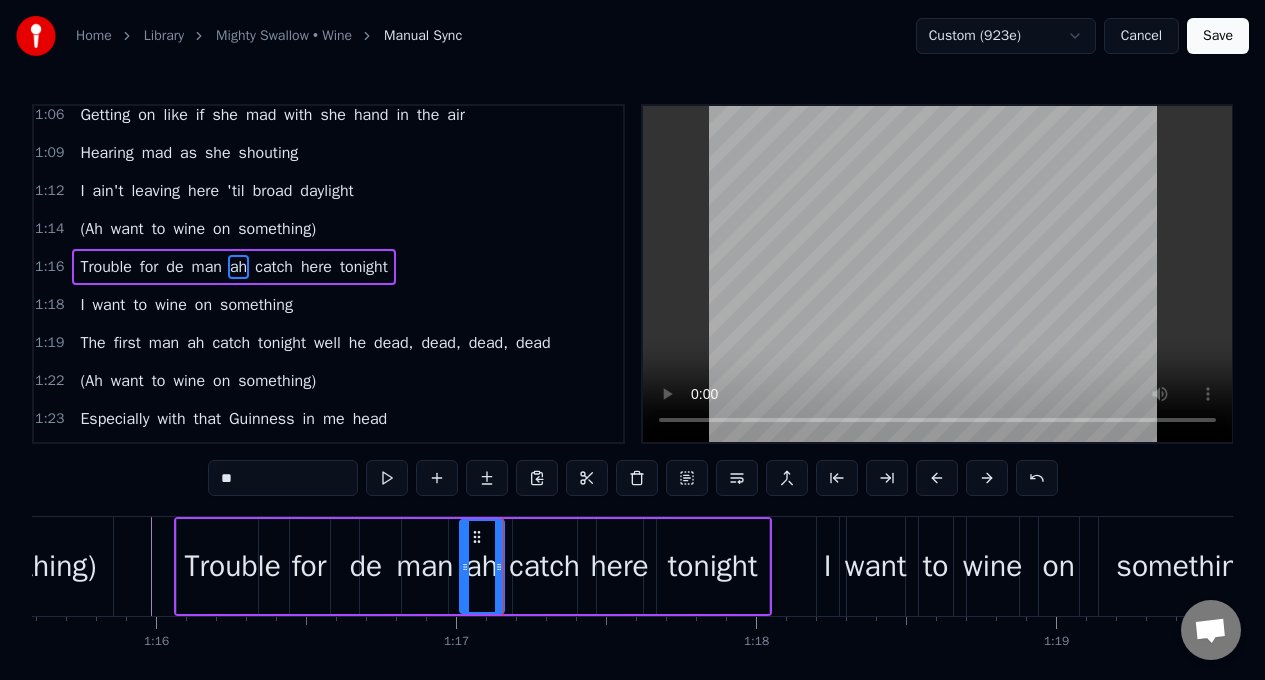 click on "catch" at bounding box center [544, 566] 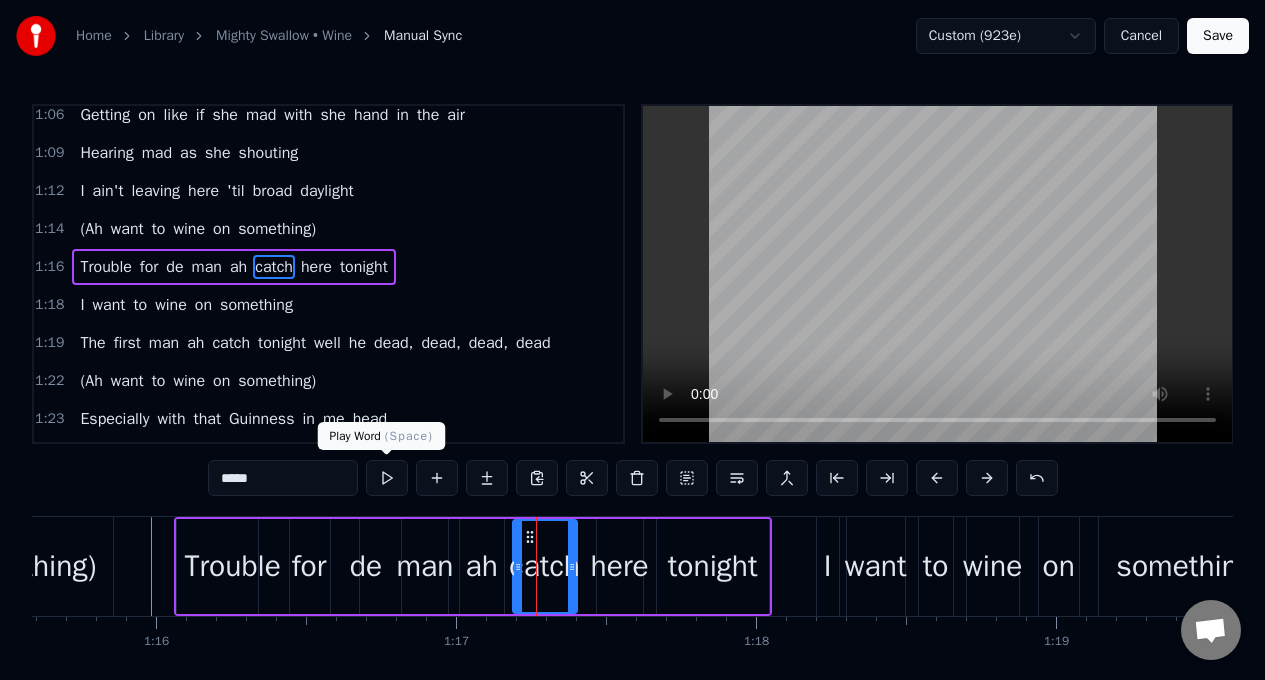 click at bounding box center [387, 478] 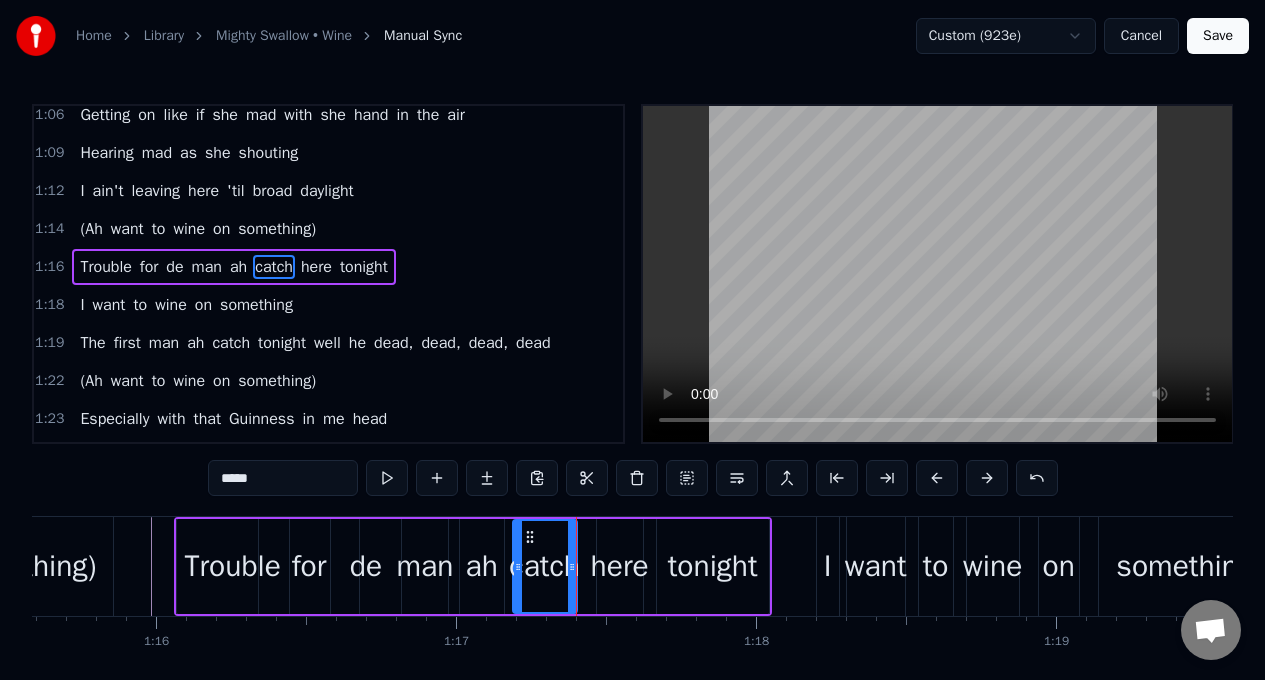 click at bounding box center (387, 478) 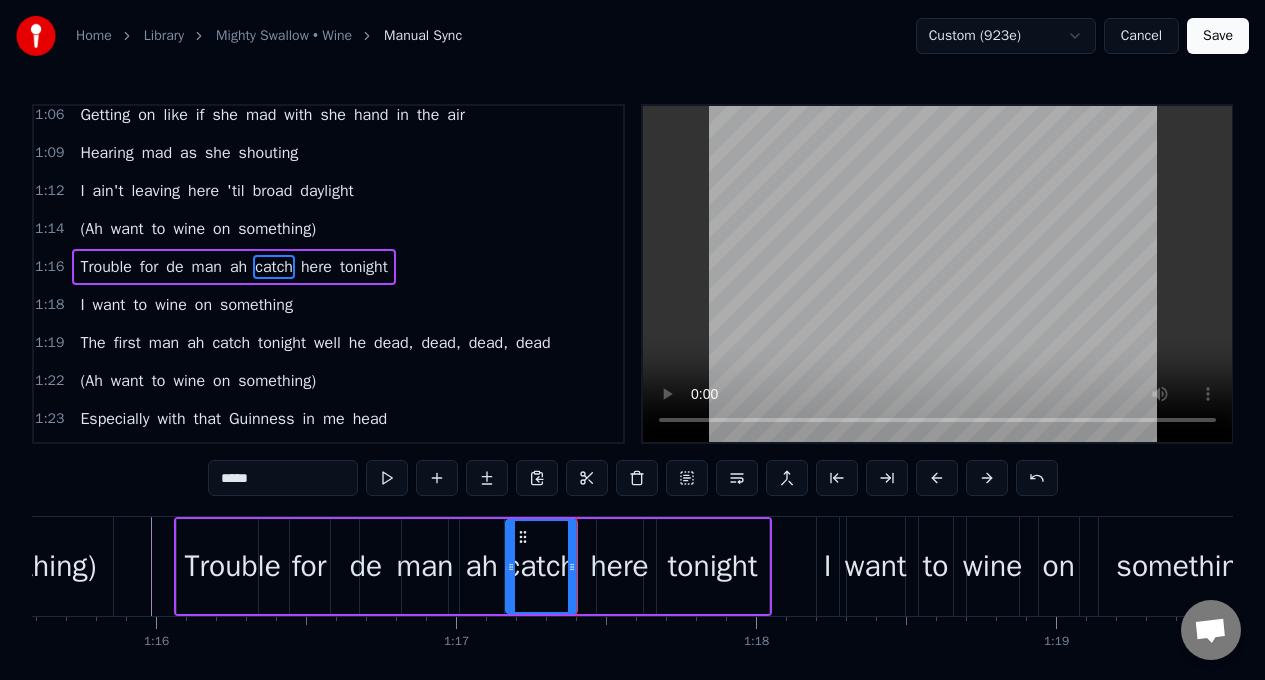 click at bounding box center [511, 566] 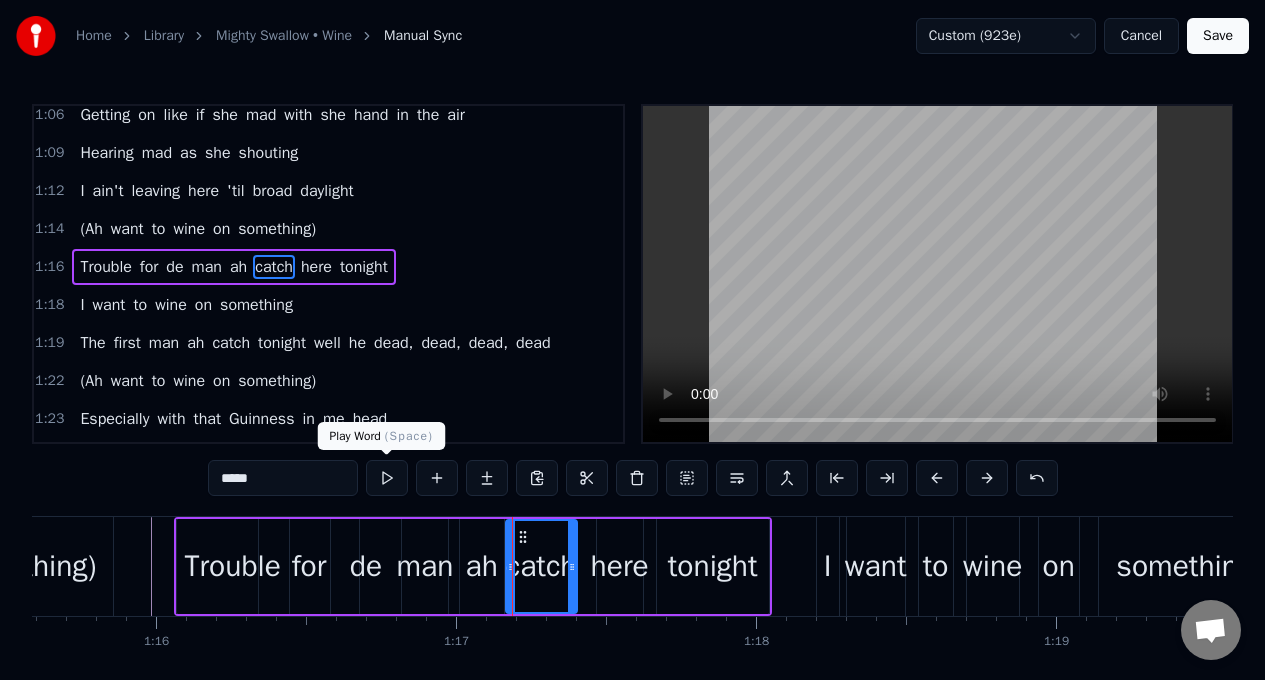 click at bounding box center [387, 478] 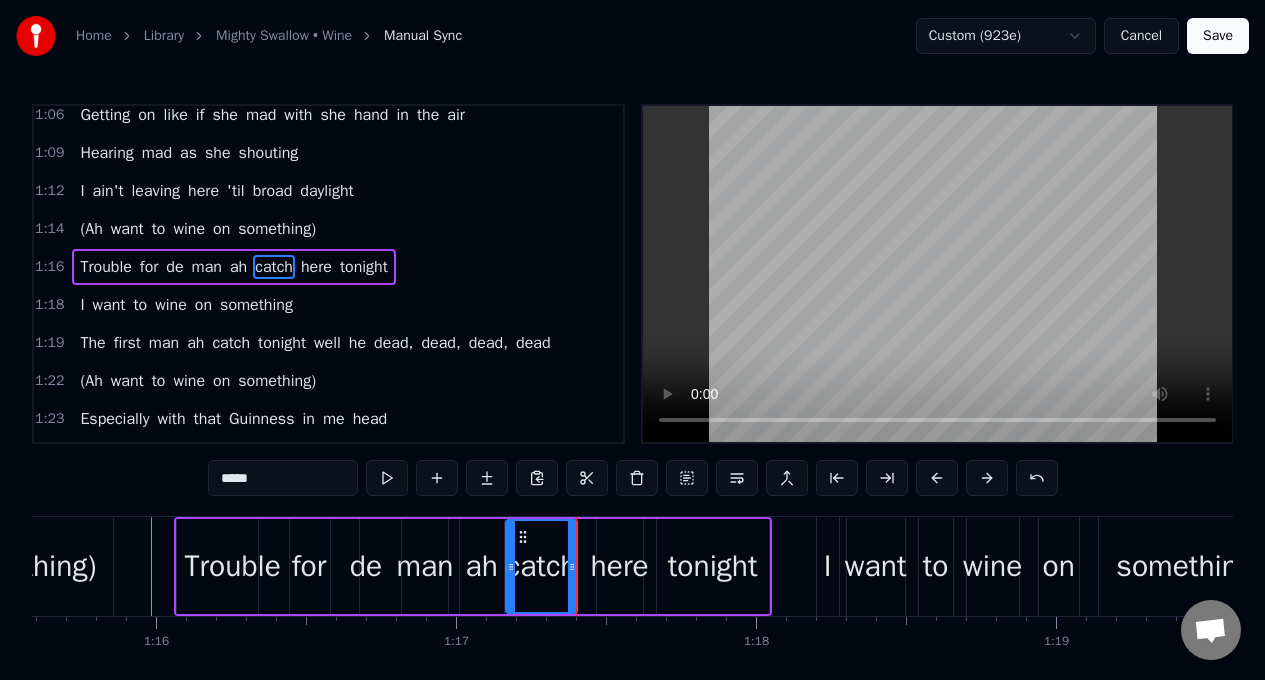 click on "here" at bounding box center [620, 566] 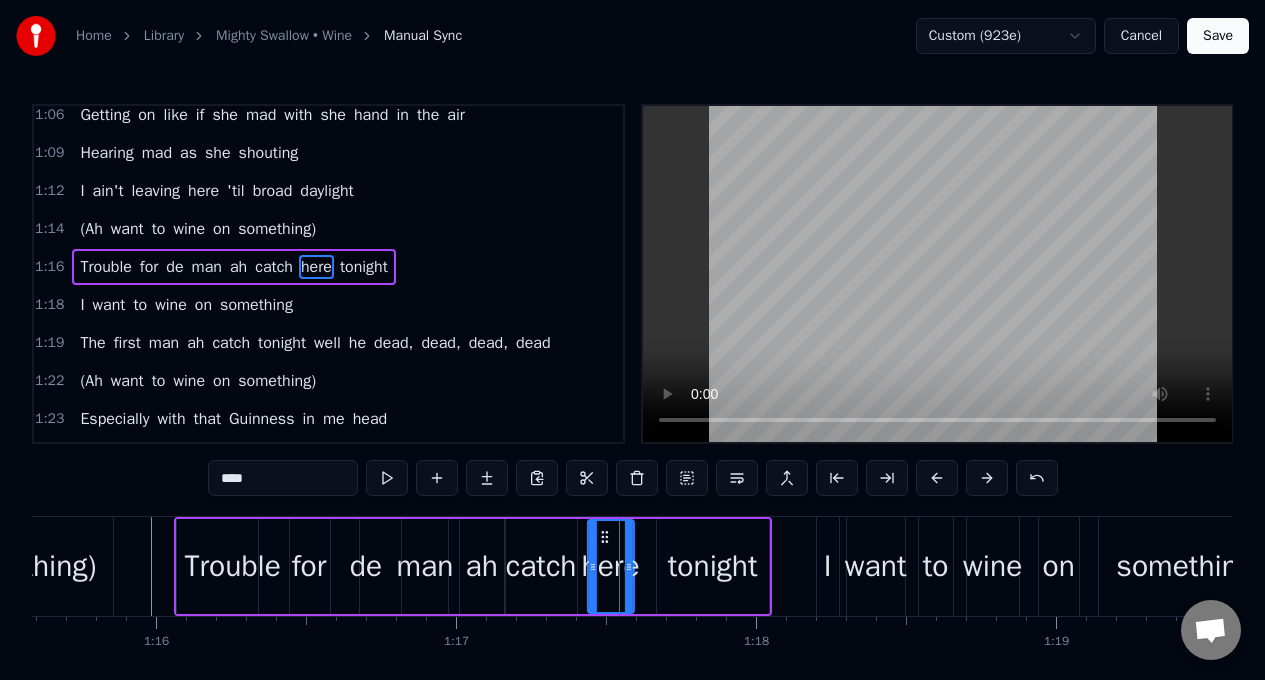 drag, startPoint x: 612, startPoint y: 538, endPoint x: 602, endPoint y: 542, distance: 10.770329 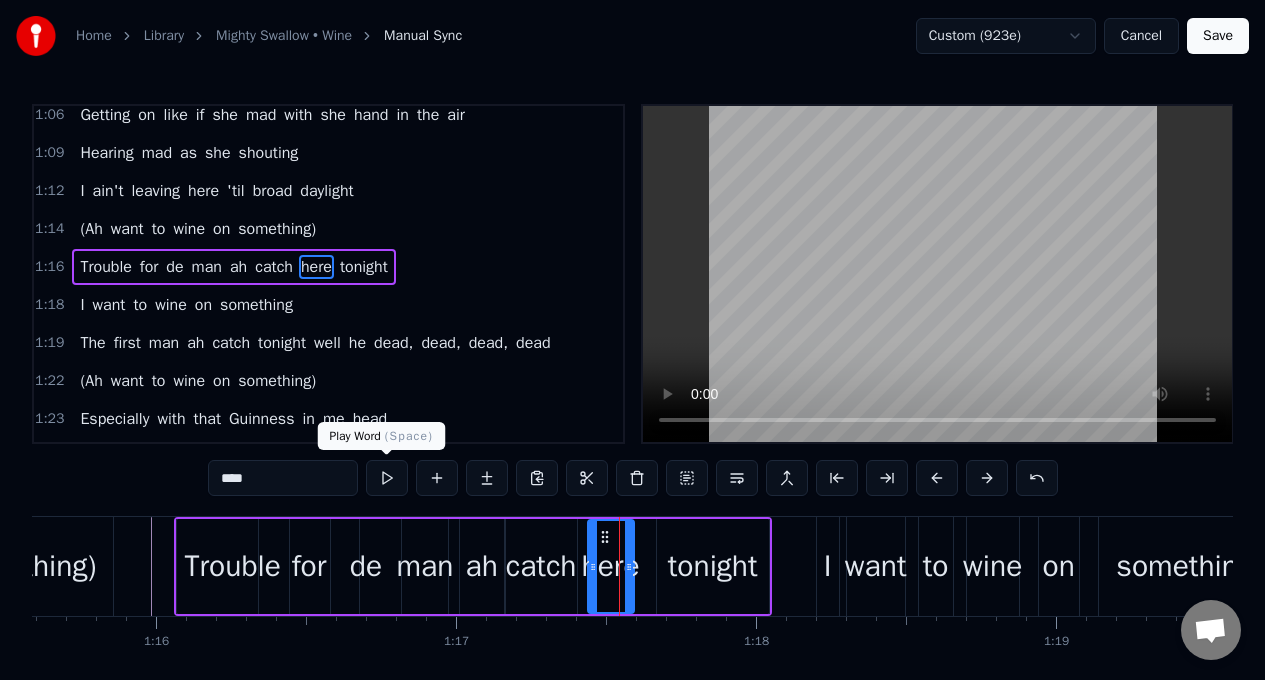 click at bounding box center [387, 478] 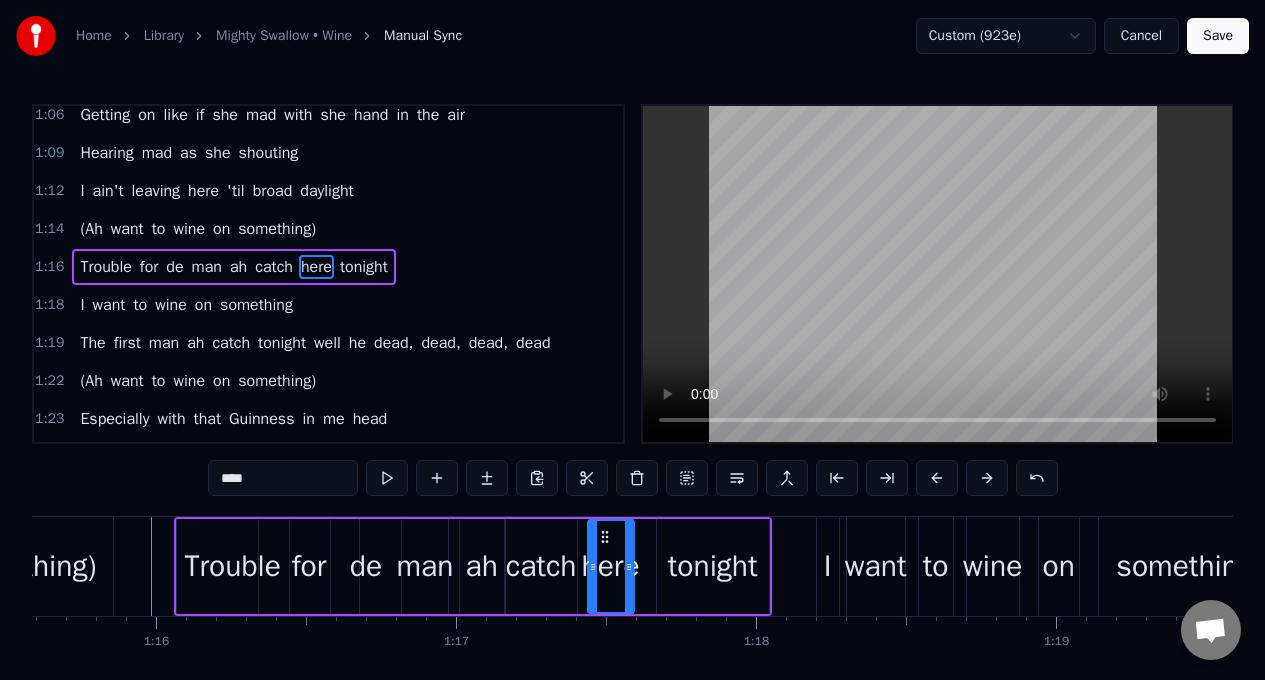click at bounding box center (387, 478) 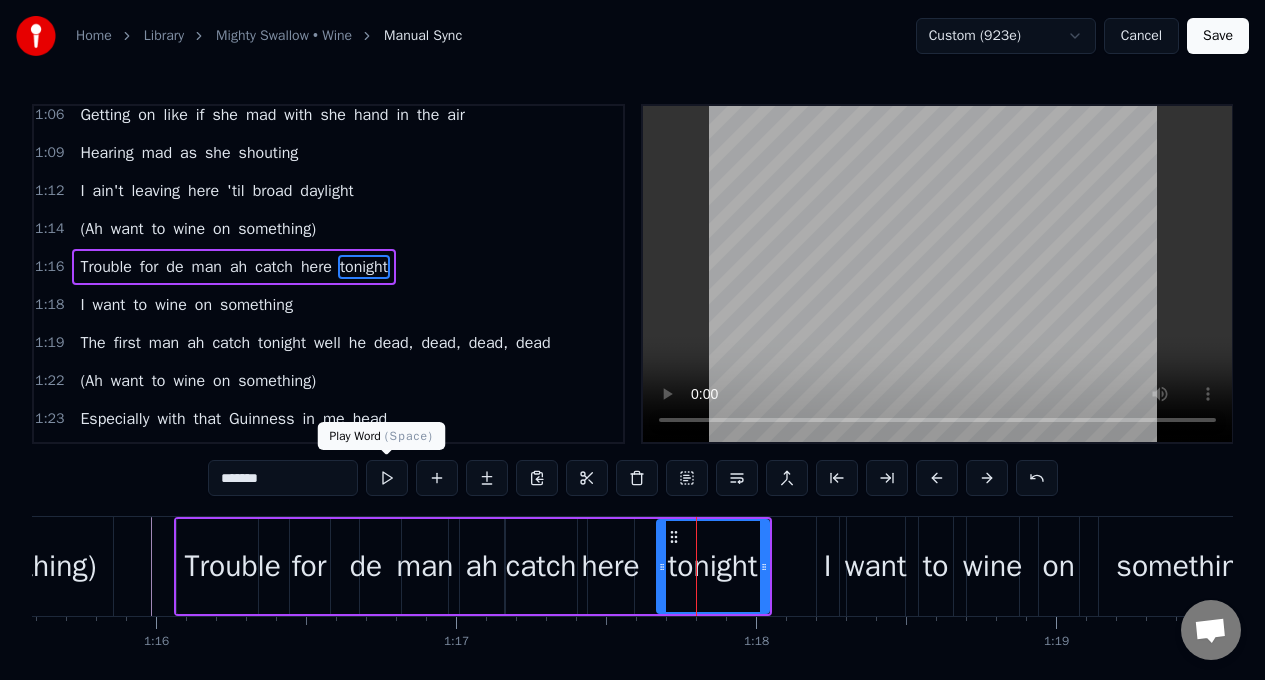 click at bounding box center (387, 478) 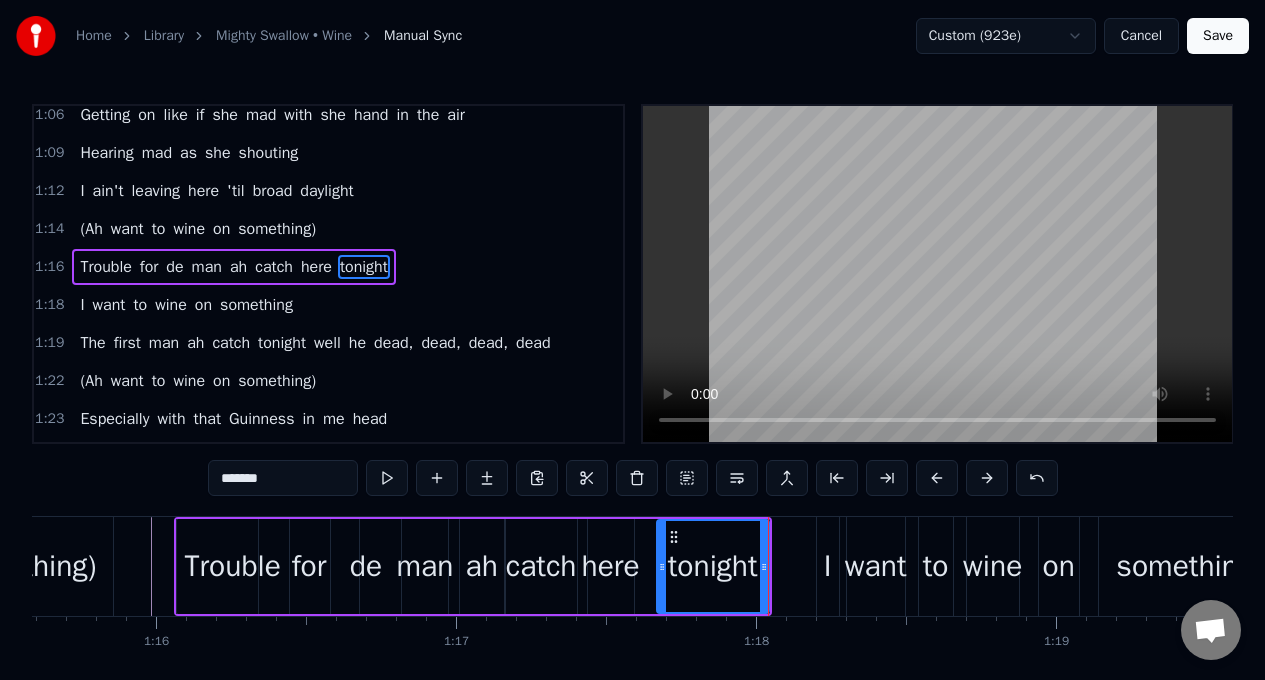 click at bounding box center [387, 478] 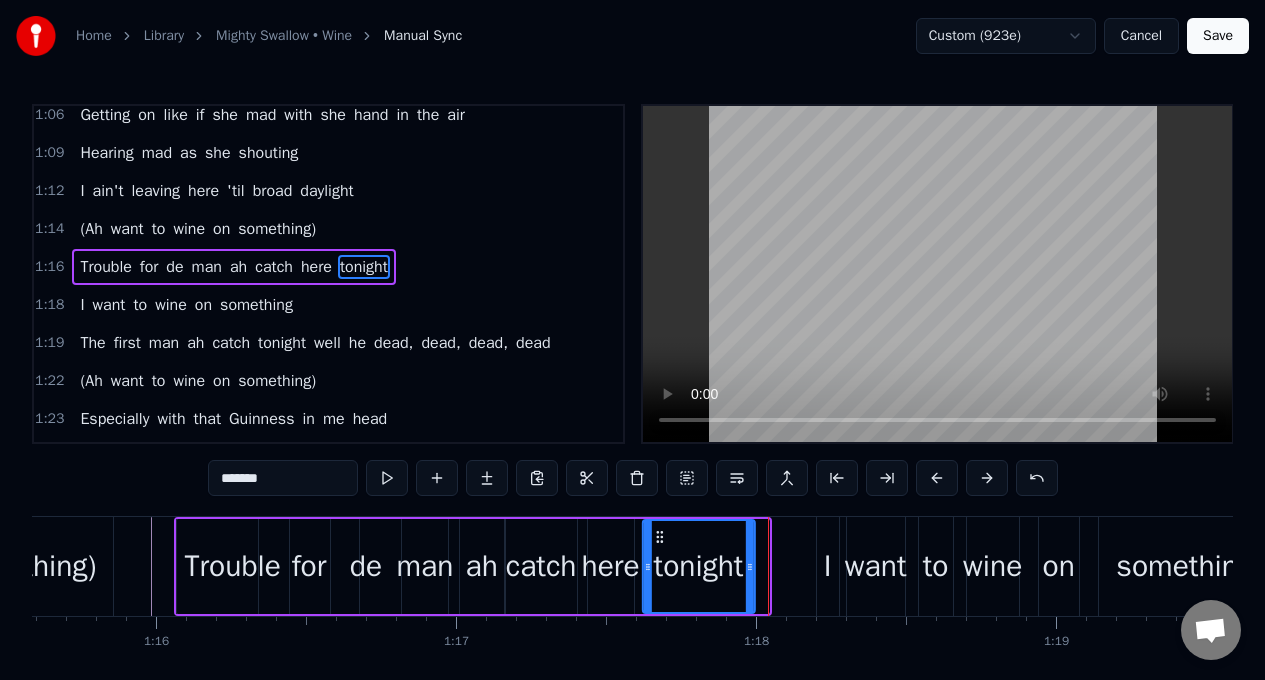 drag, startPoint x: 674, startPoint y: 537, endPoint x: 660, endPoint y: 536, distance: 14.035668 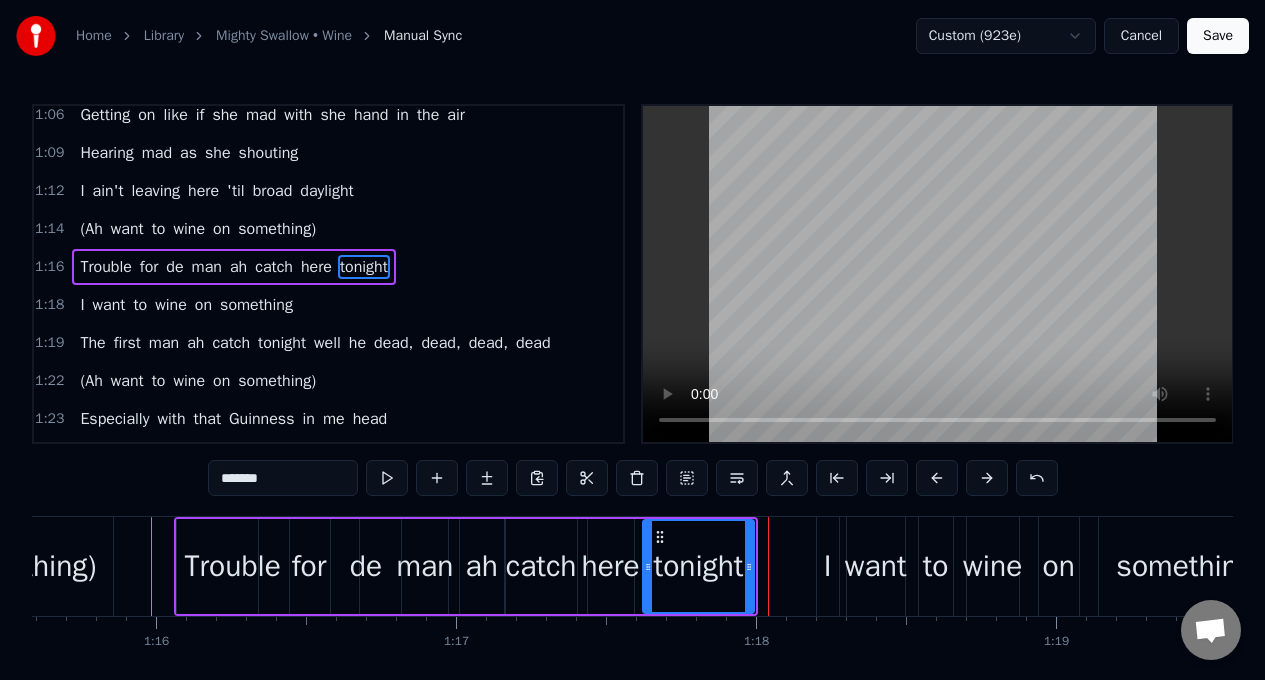 click at bounding box center [38726, 566] 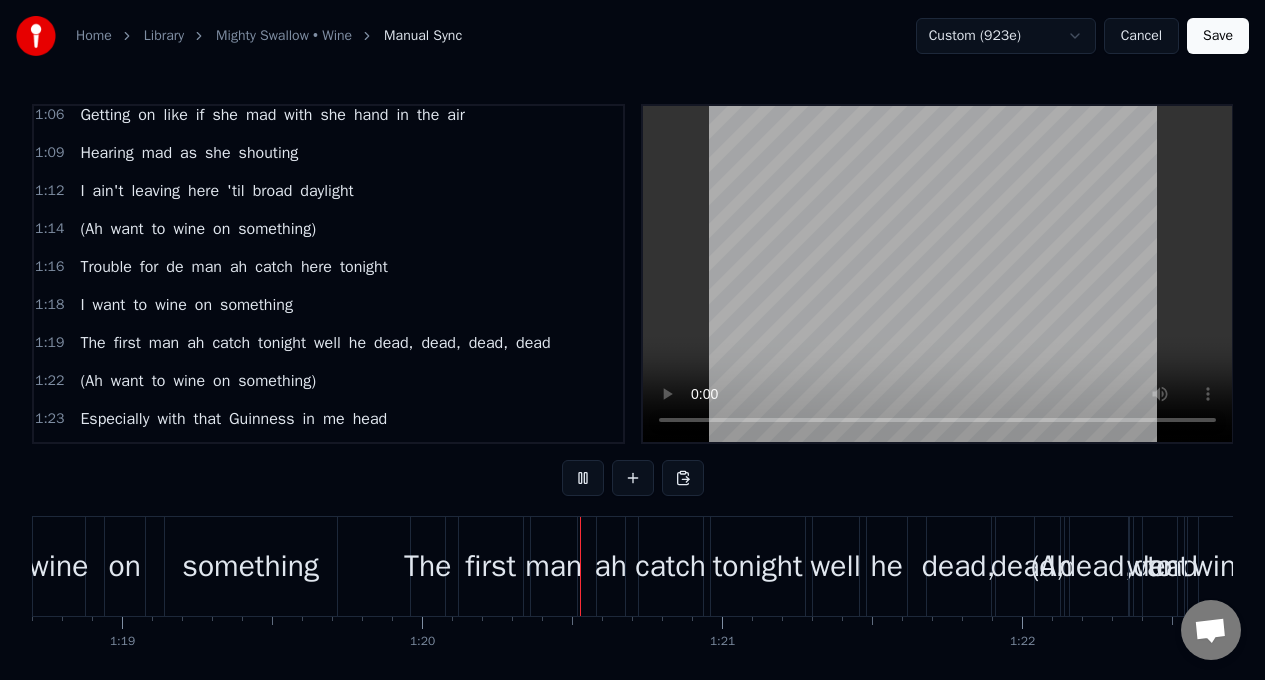 scroll, scrollTop: 0, scrollLeft: 23764, axis: horizontal 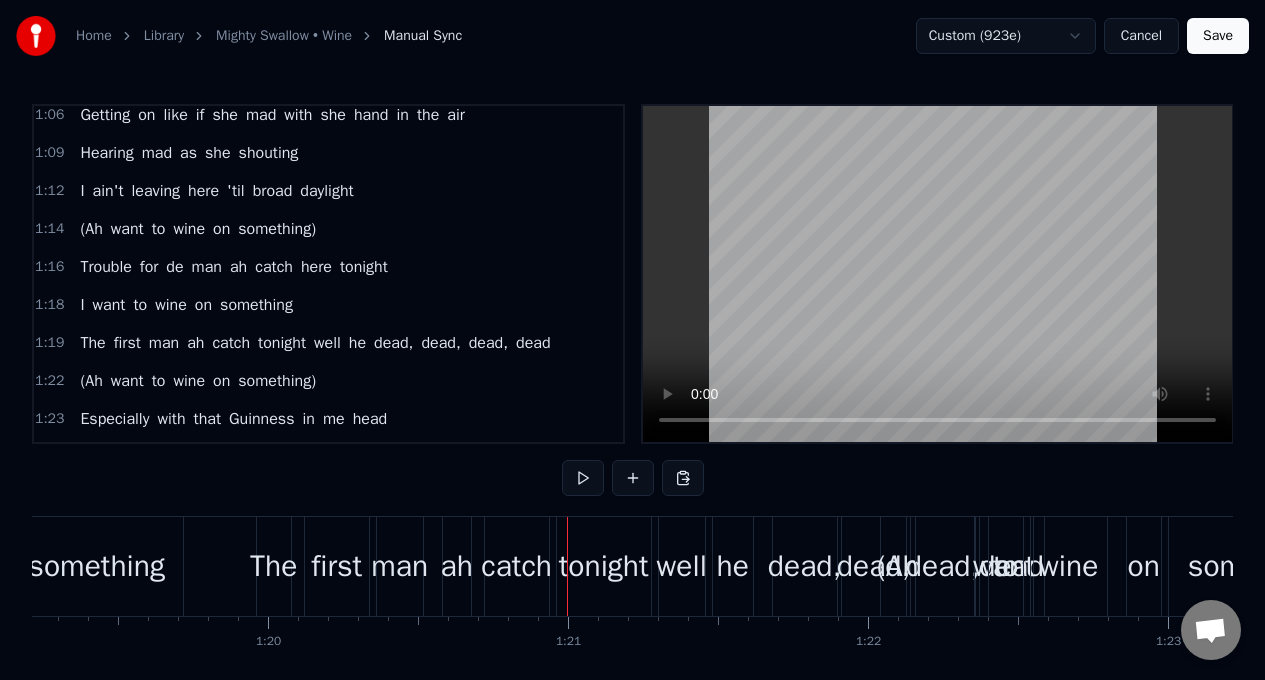 click on "I want to wine on something" at bounding box center [186, 305] 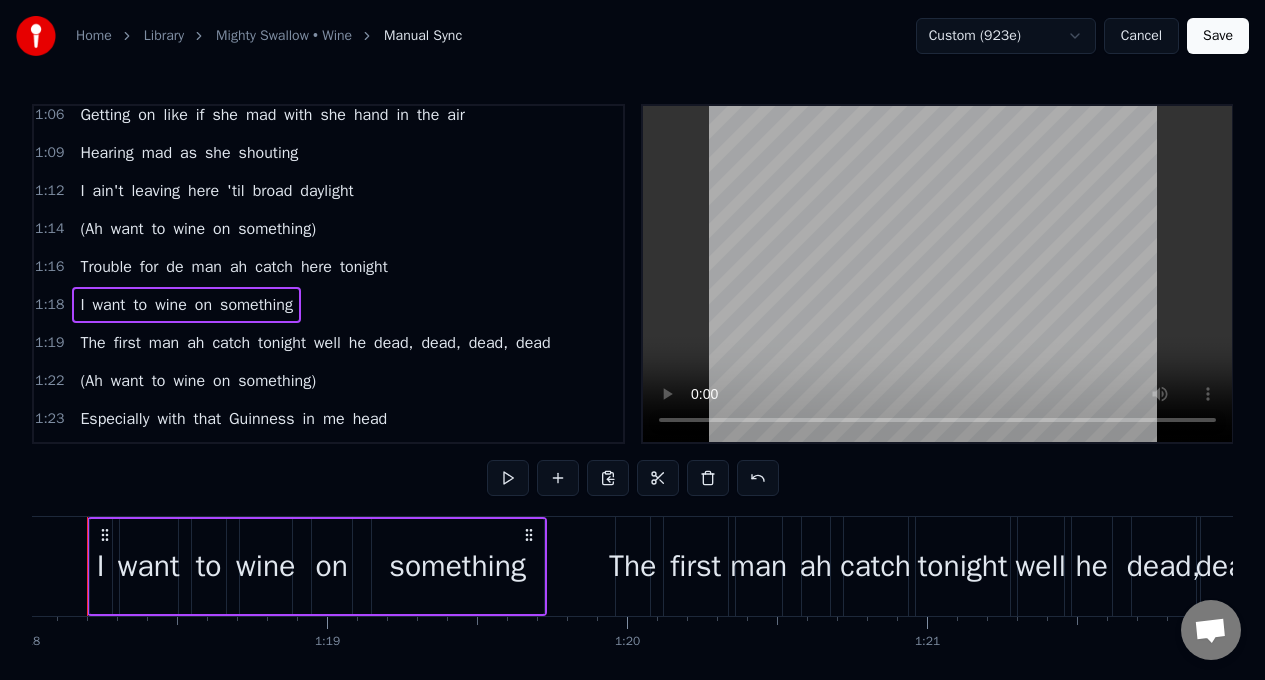 scroll, scrollTop: 0, scrollLeft: 23359, axis: horizontal 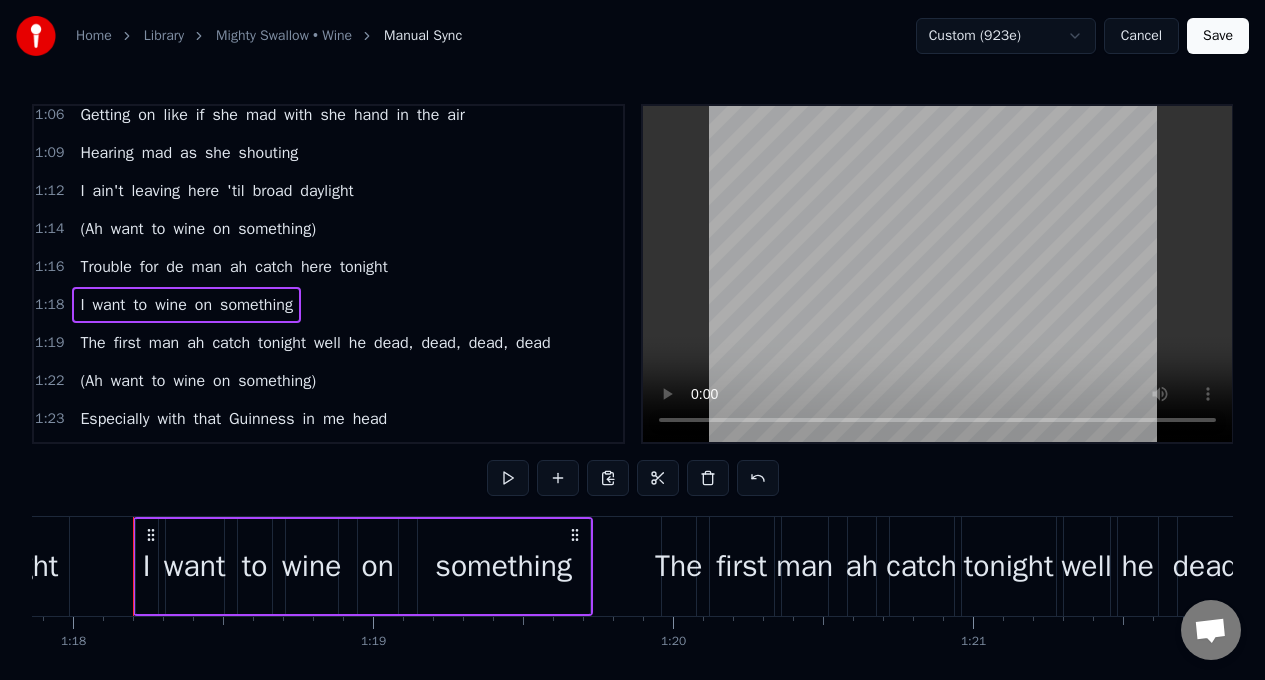 click on "I" at bounding box center [147, 566] 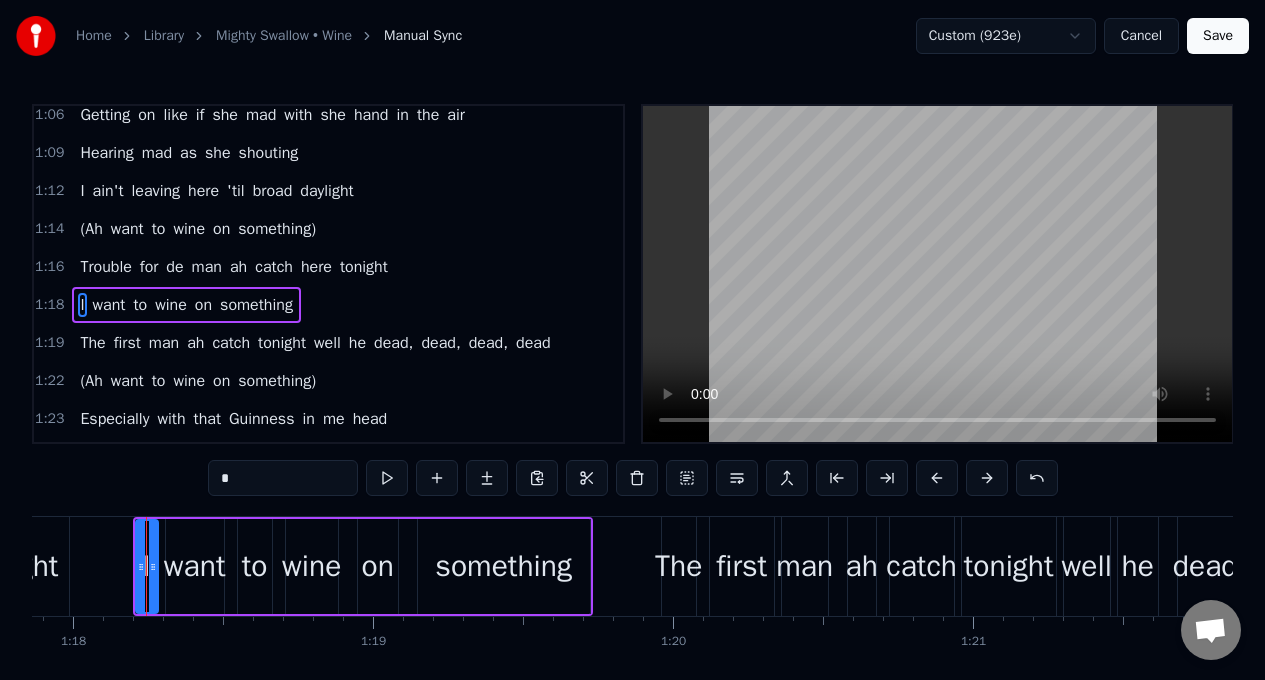 scroll, scrollTop: 656, scrollLeft: 0, axis: vertical 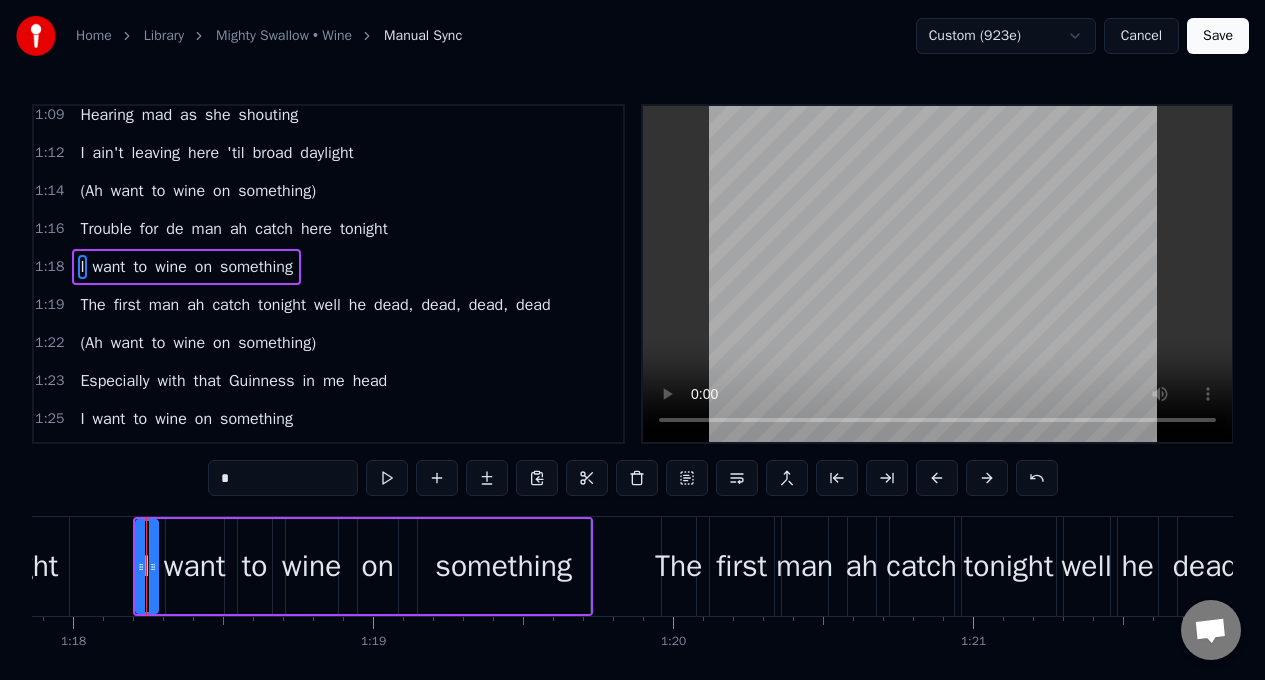 click on "*" at bounding box center (283, 478) 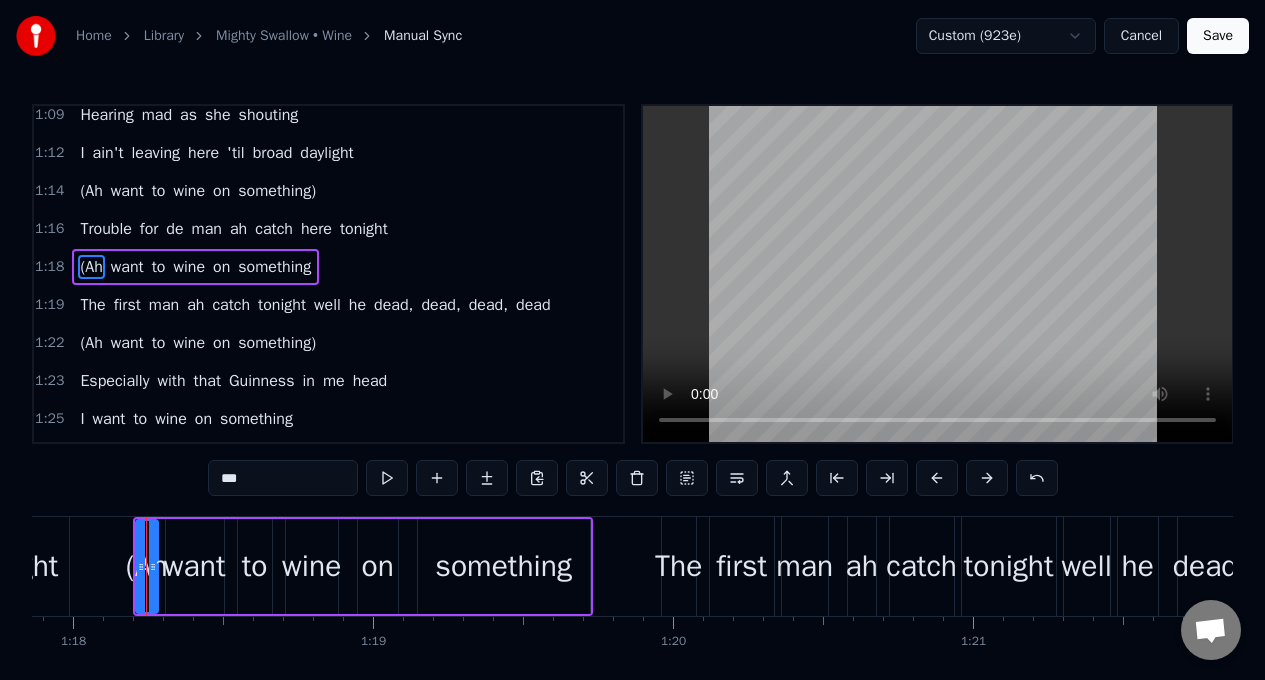 click on "something" at bounding box center (503, 566) 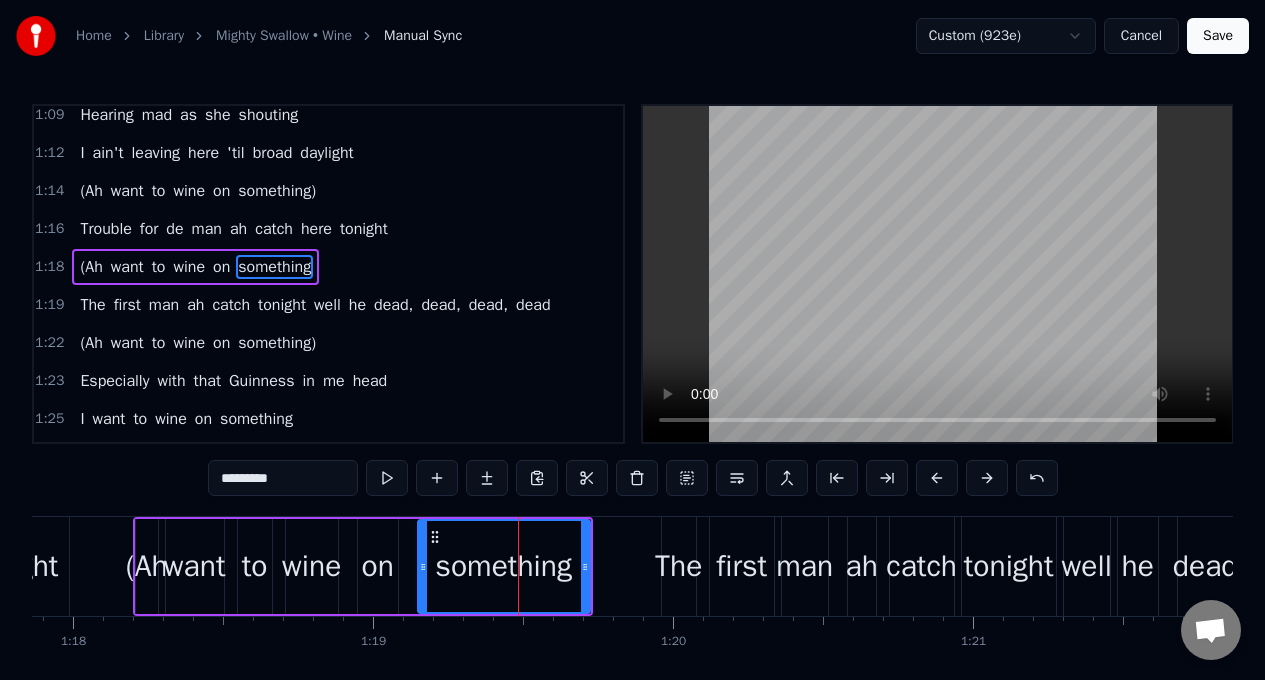 click on "*********" at bounding box center [283, 478] 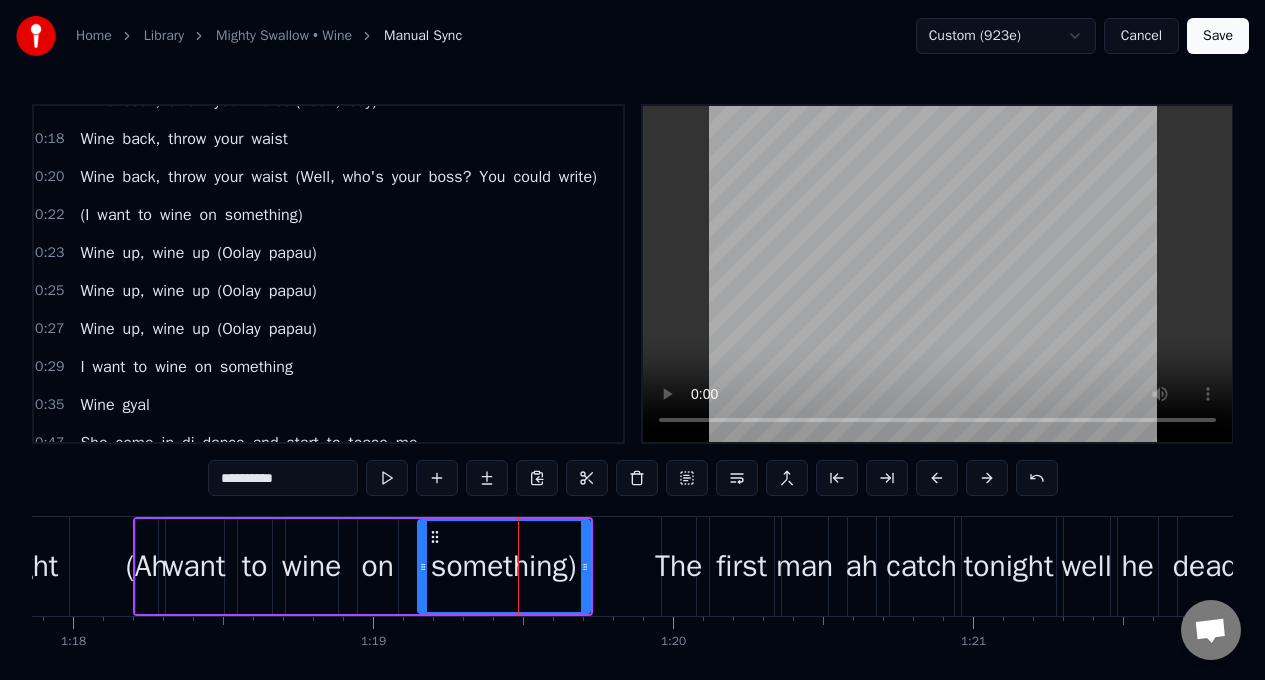 scroll, scrollTop: 0, scrollLeft: 0, axis: both 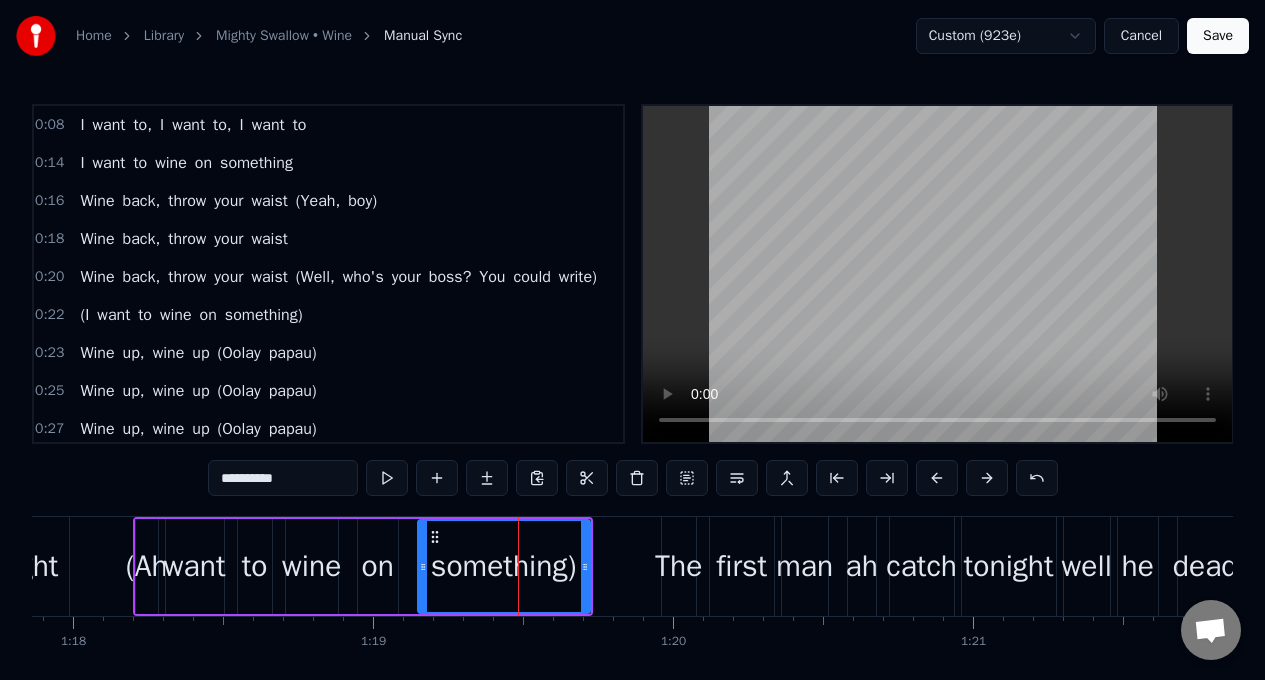 type on "**********" 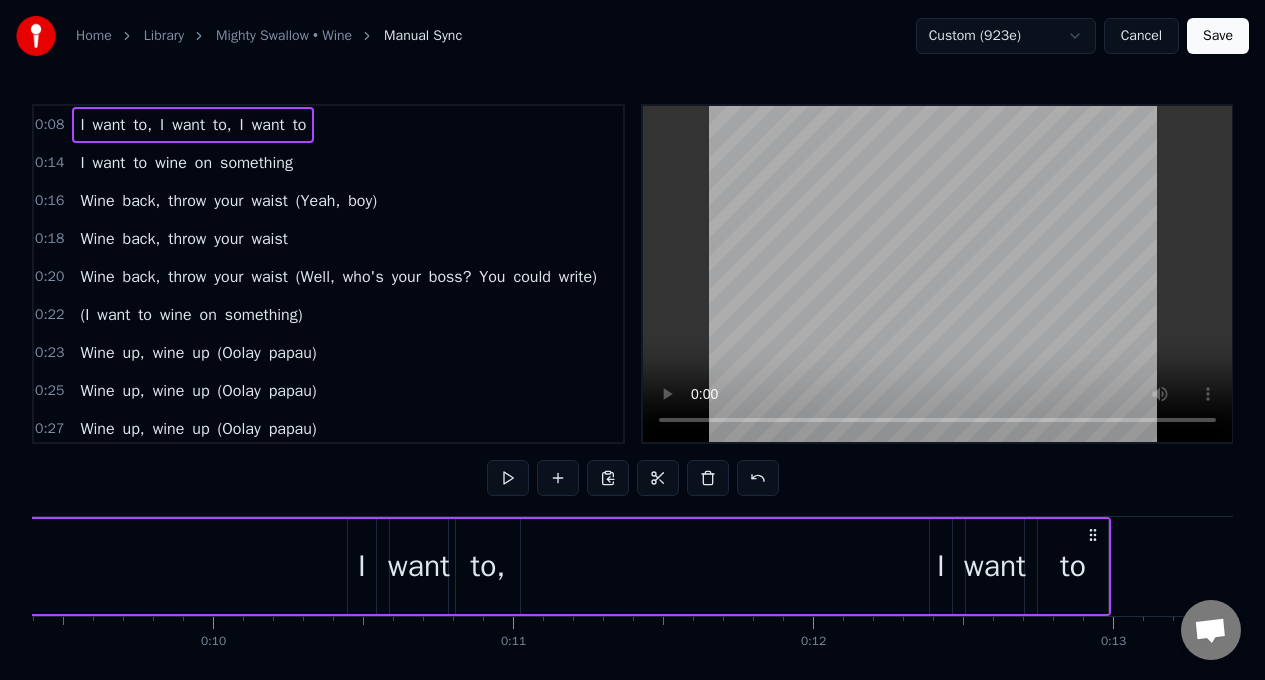 scroll, scrollTop: 0, scrollLeft: 2456, axis: horizontal 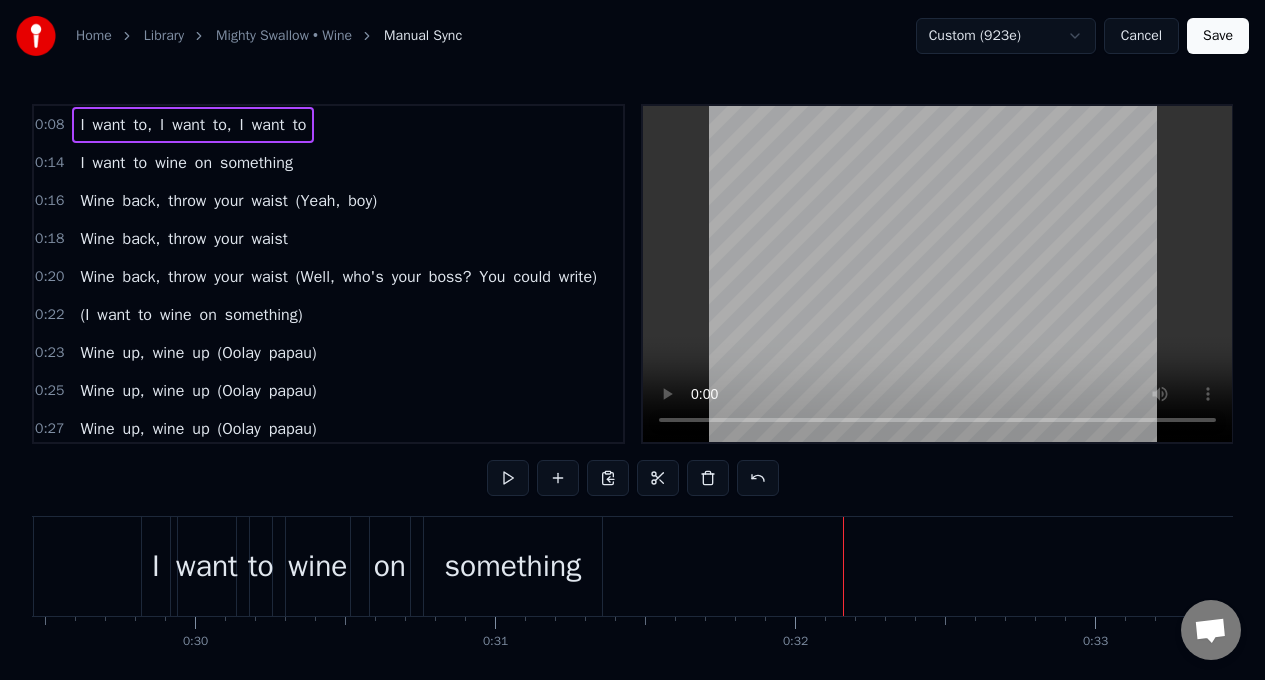 click at bounding box center (52565, 566) 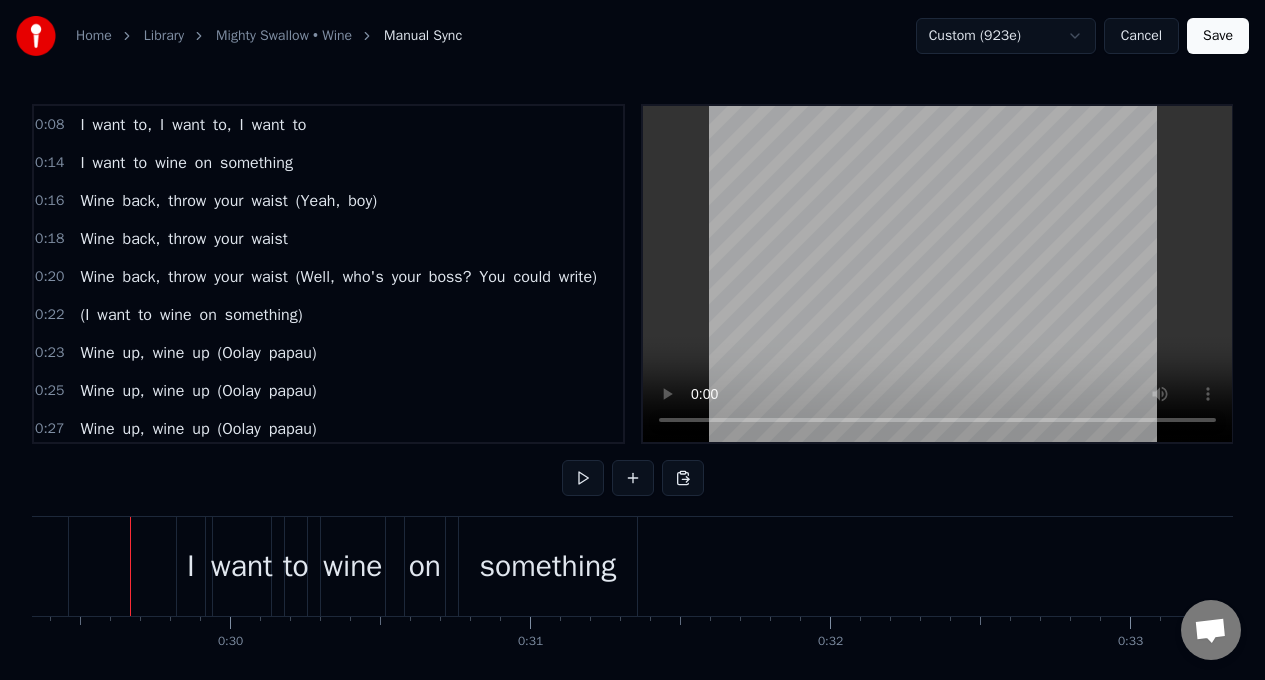 scroll, scrollTop: 0, scrollLeft: 8800, axis: horizontal 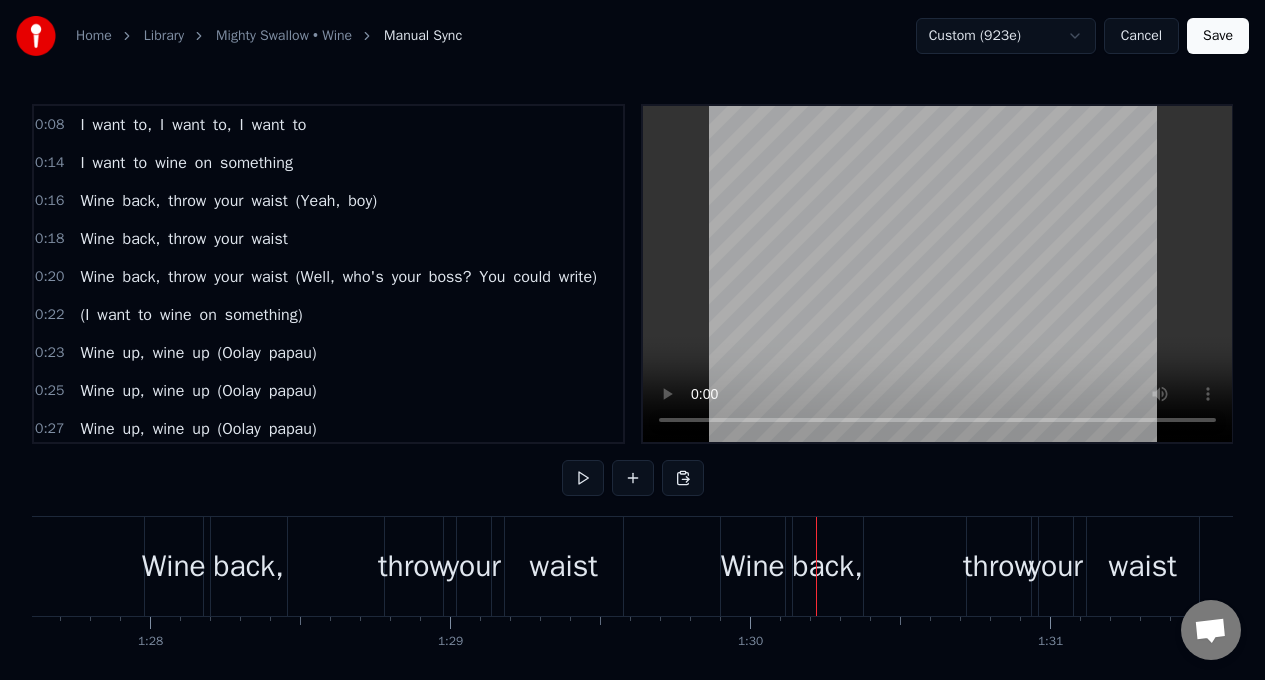 click on "(I want to wine on something)" at bounding box center (191, 315) 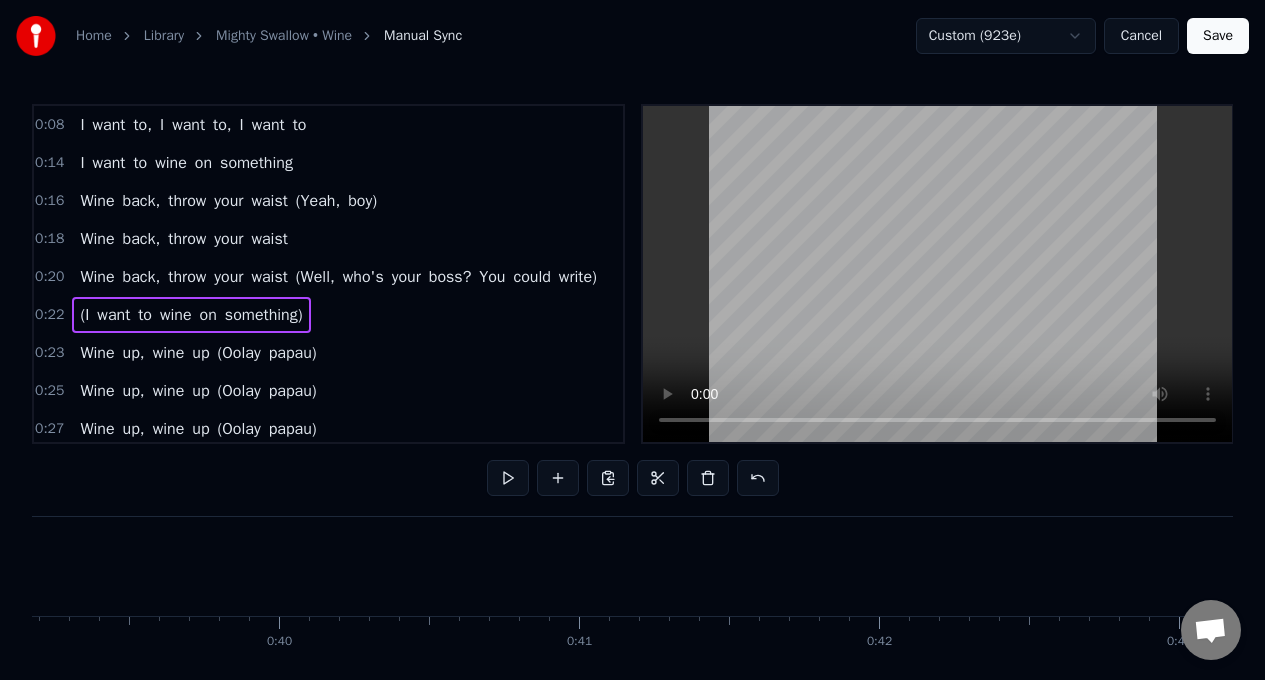 scroll, scrollTop: 0, scrollLeft: 6572, axis: horizontal 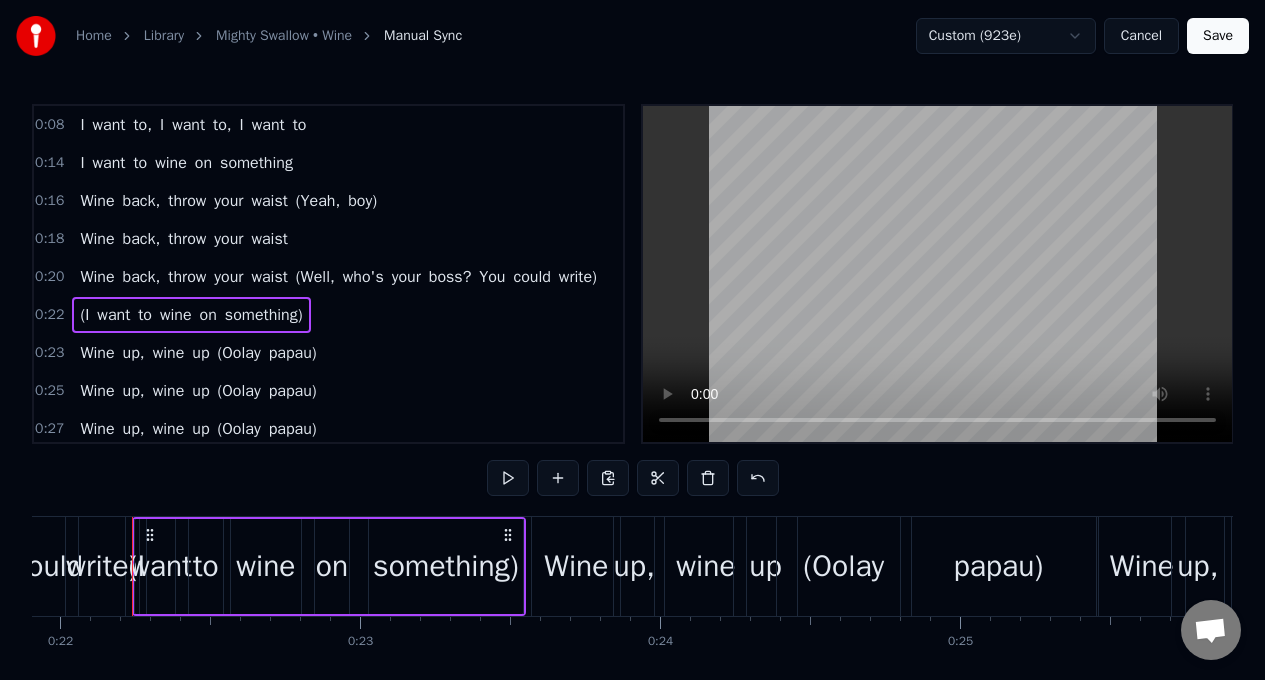 click on "(I want to wine on something)" at bounding box center [191, 315] 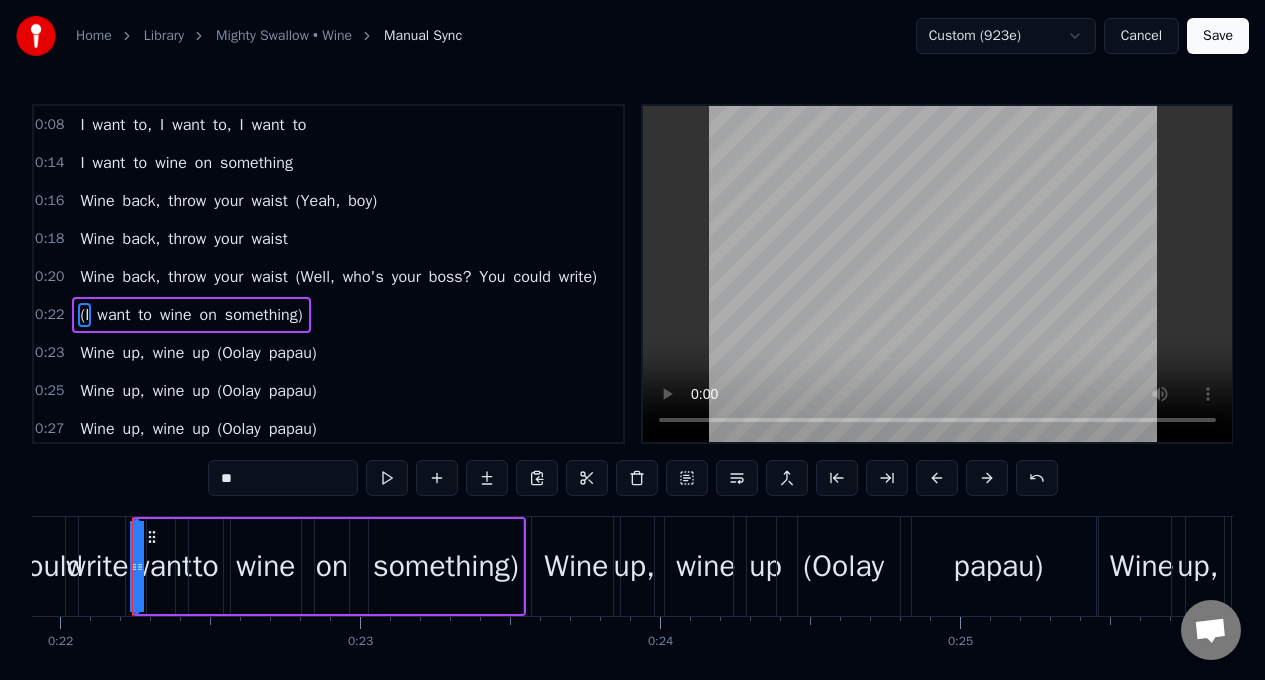 scroll, scrollTop: 4, scrollLeft: 0, axis: vertical 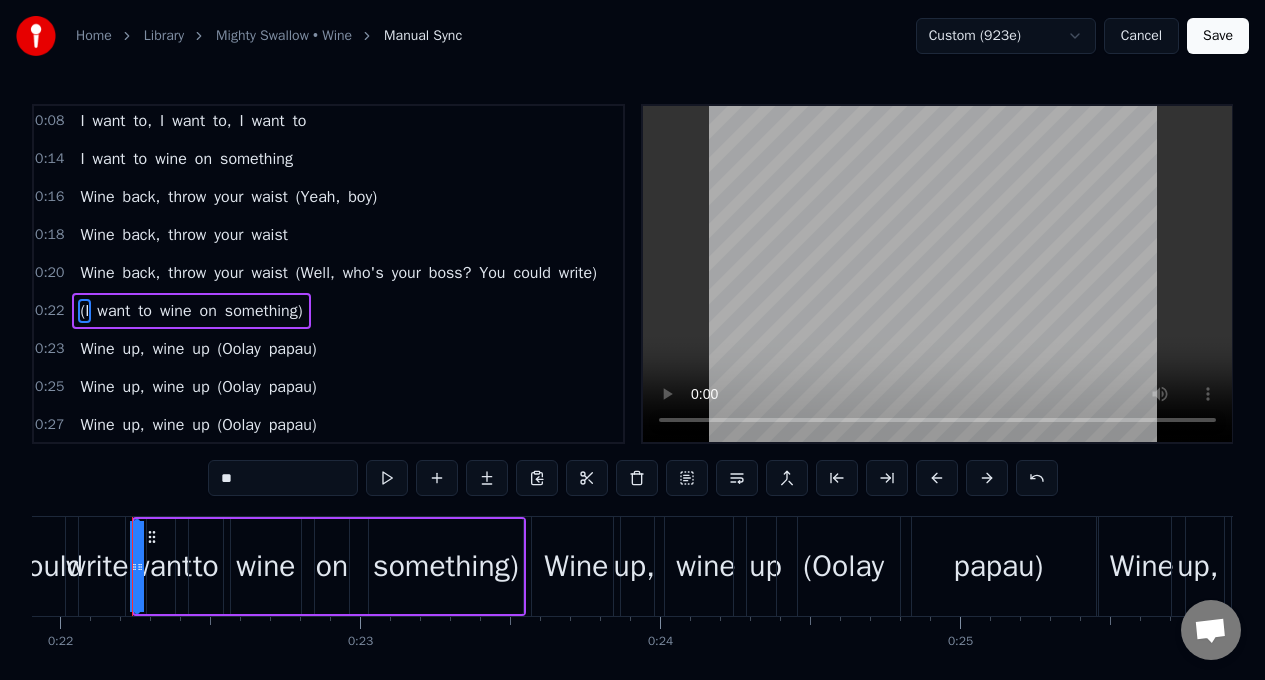 click on "**" at bounding box center (283, 478) 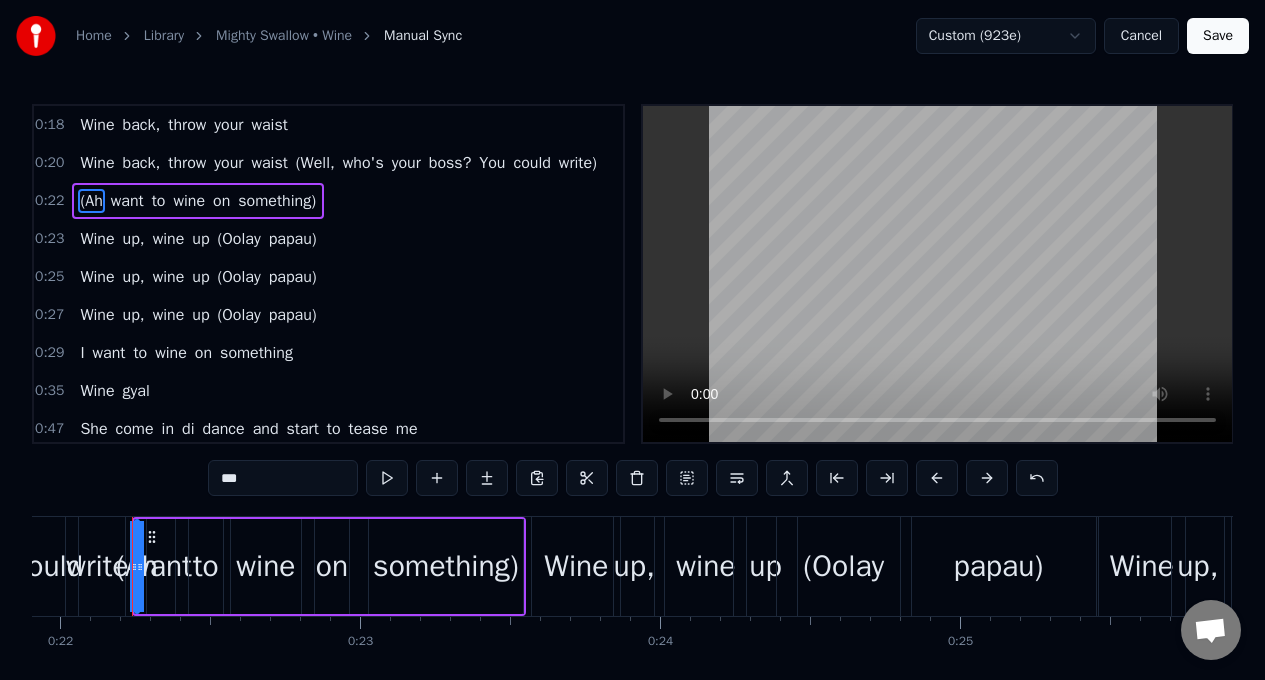 scroll, scrollTop: 0, scrollLeft: 0, axis: both 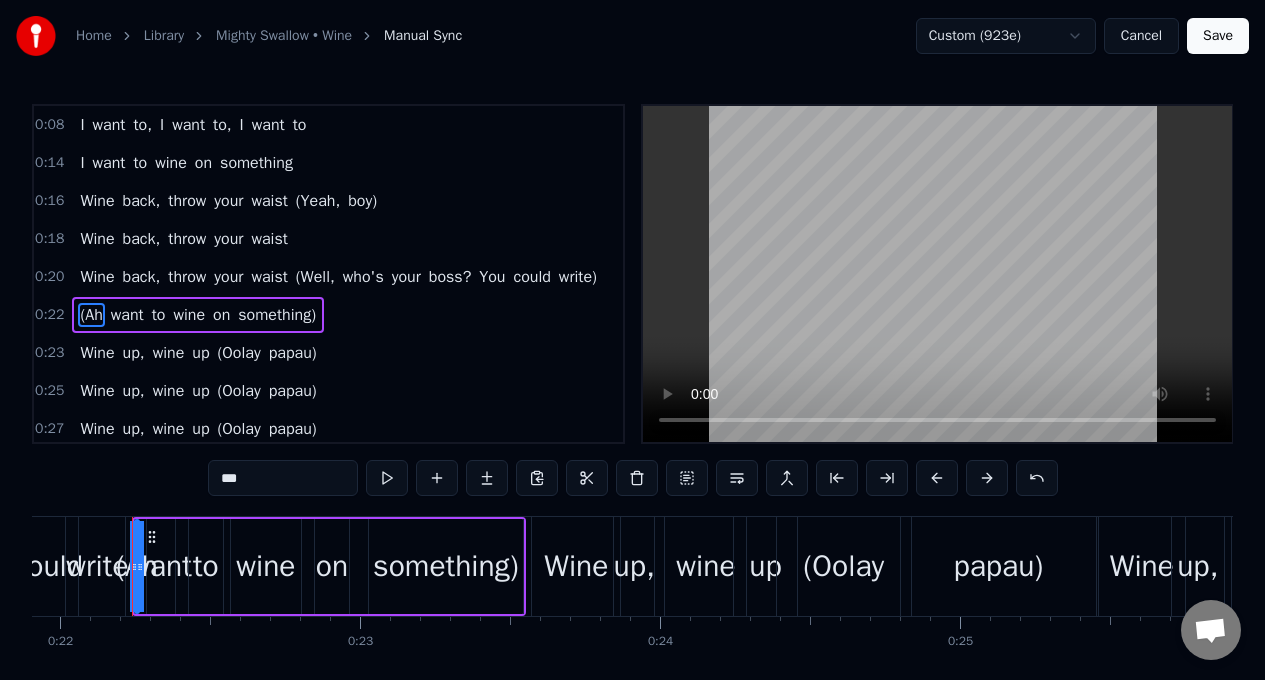 type on "***" 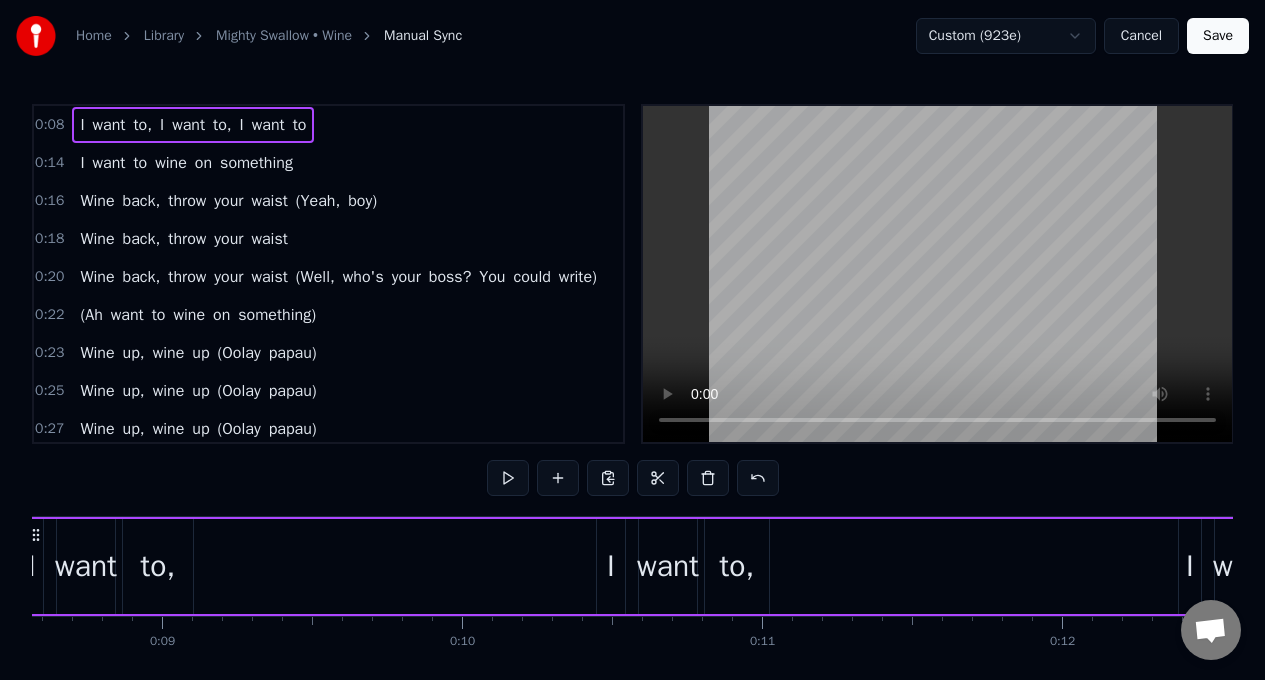 scroll, scrollTop: 0, scrollLeft: 2456, axis: horizontal 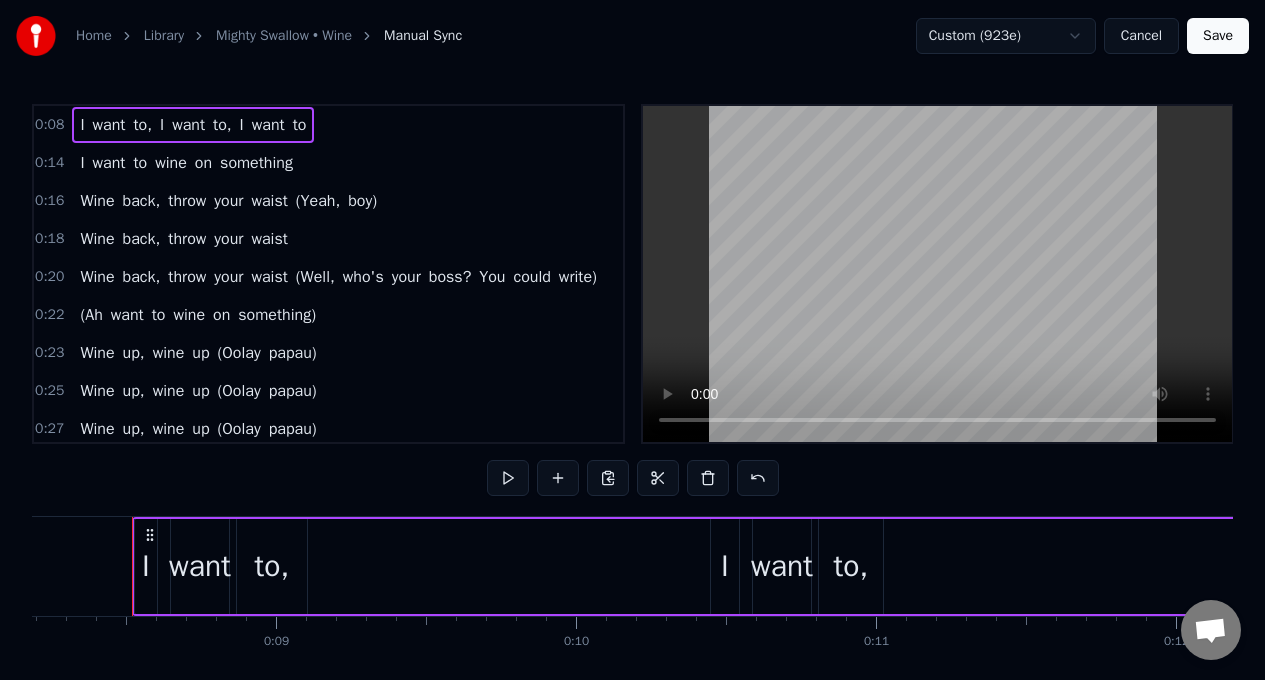 click on "I" at bounding box center (146, 566) 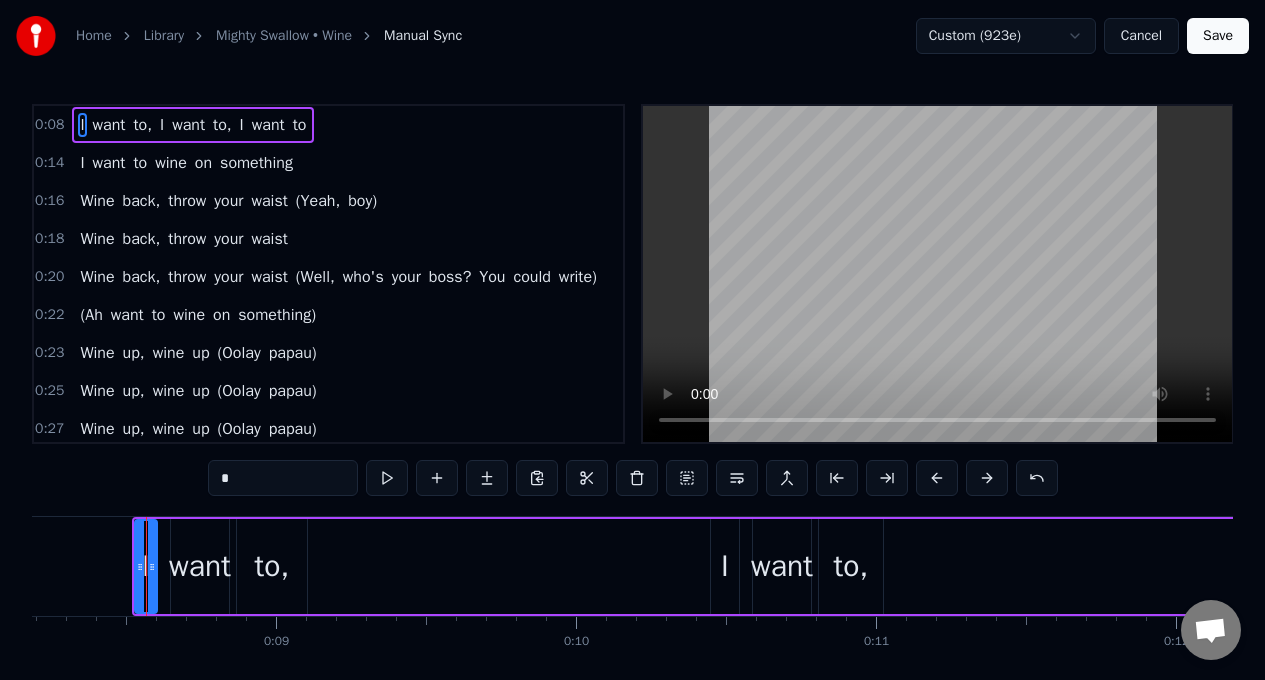 click on "*" at bounding box center [283, 478] 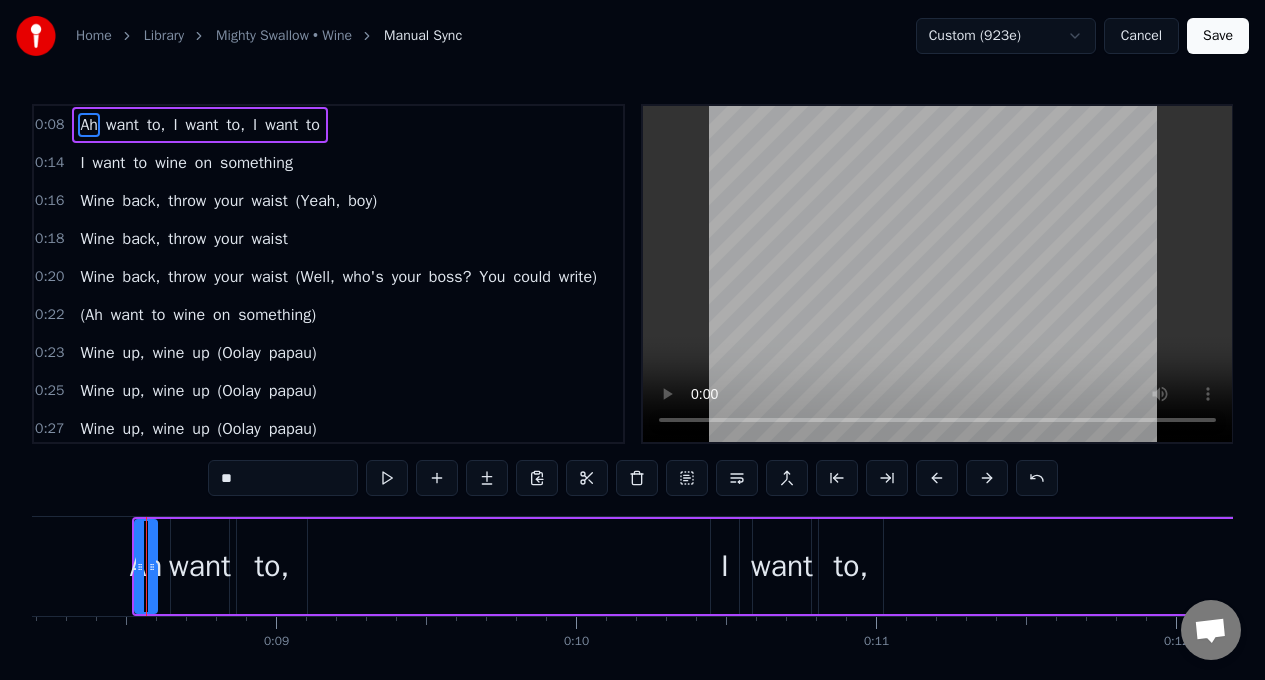 click on "I" at bounding box center (725, 566) 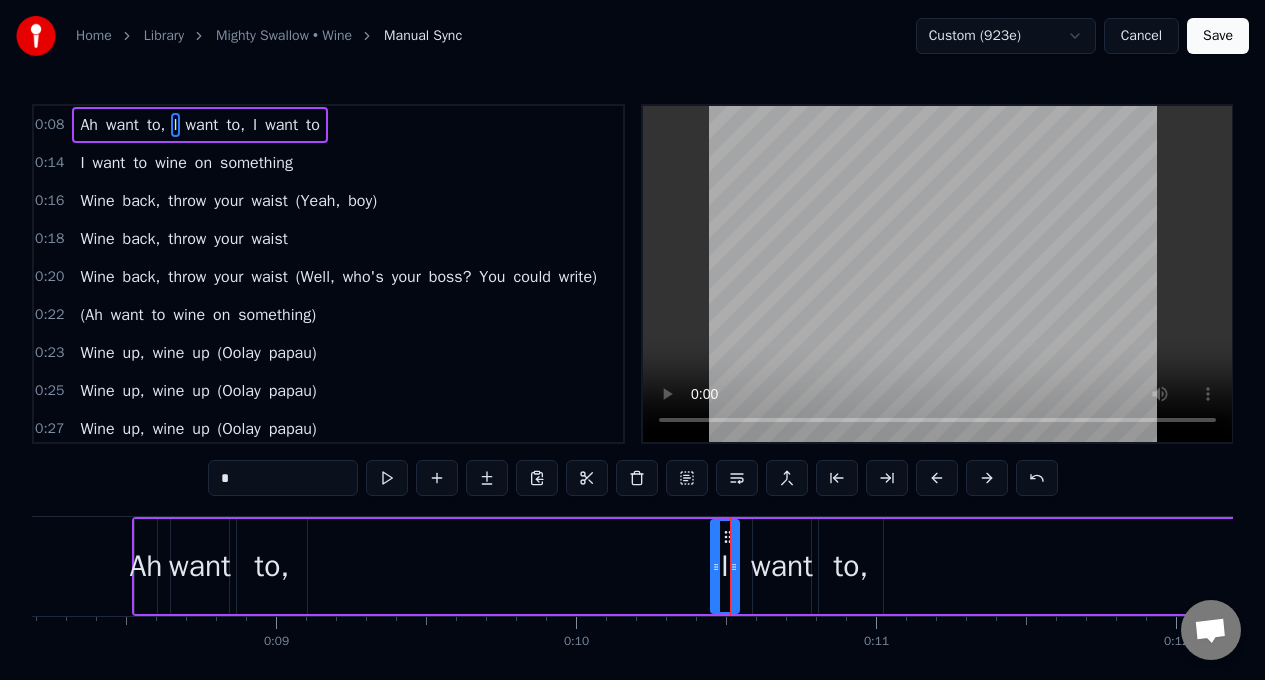 click on "*" at bounding box center (283, 478) 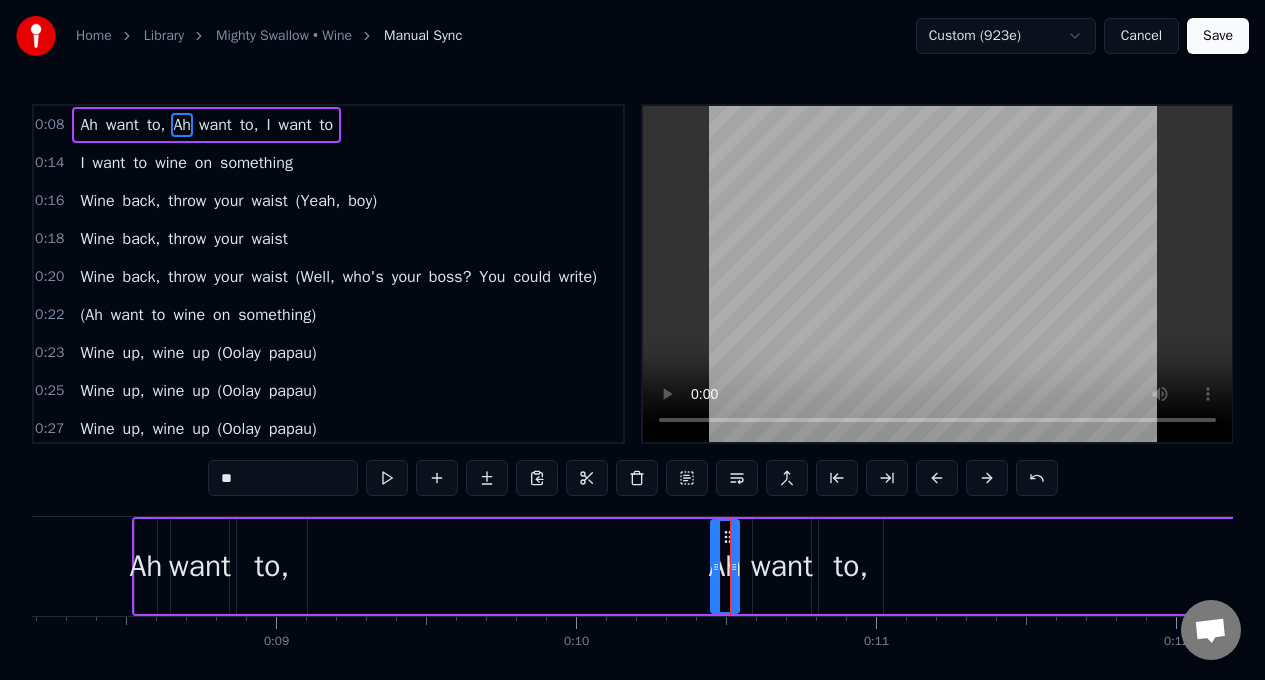 click on "I" at bounding box center [268, 125] 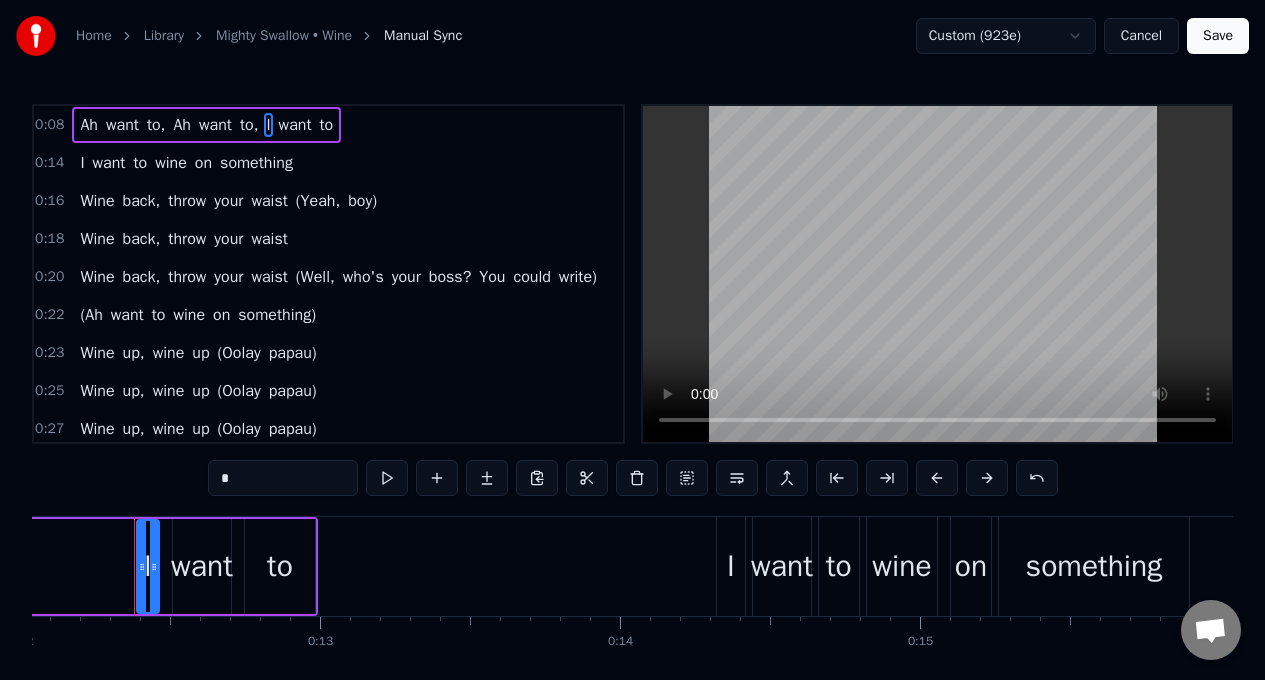 scroll, scrollTop: 0, scrollLeft: 3614, axis: horizontal 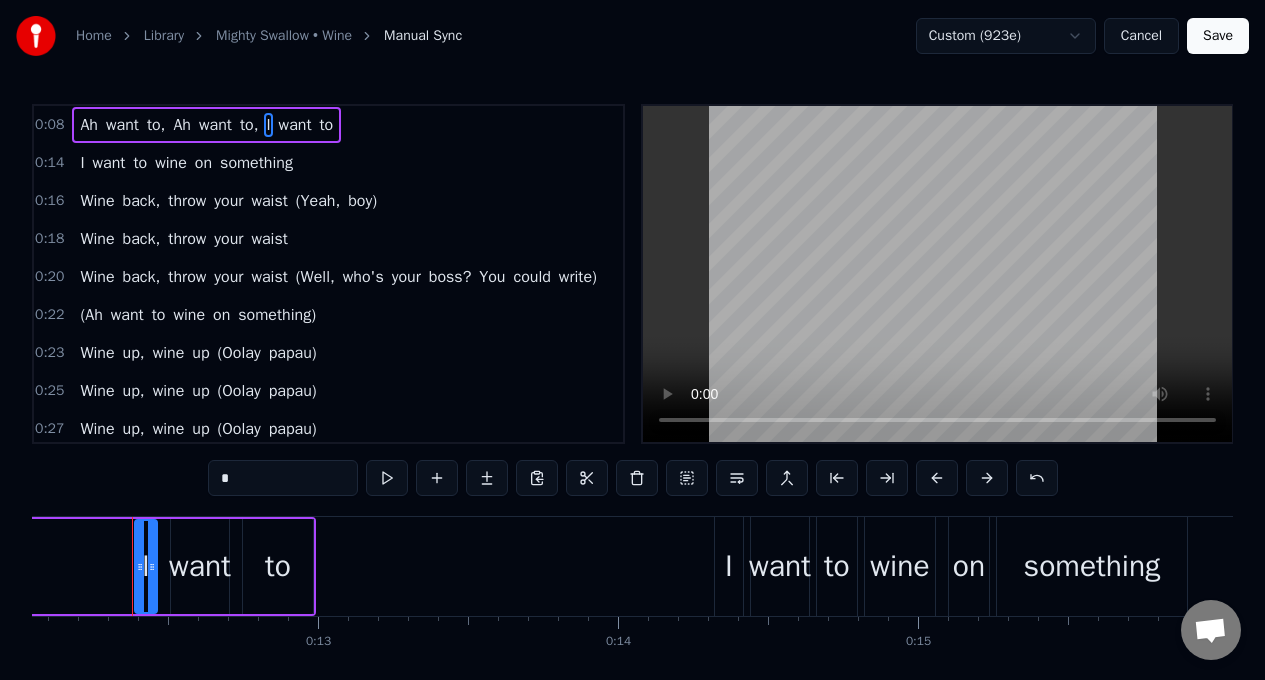 click on "*" at bounding box center [283, 478] 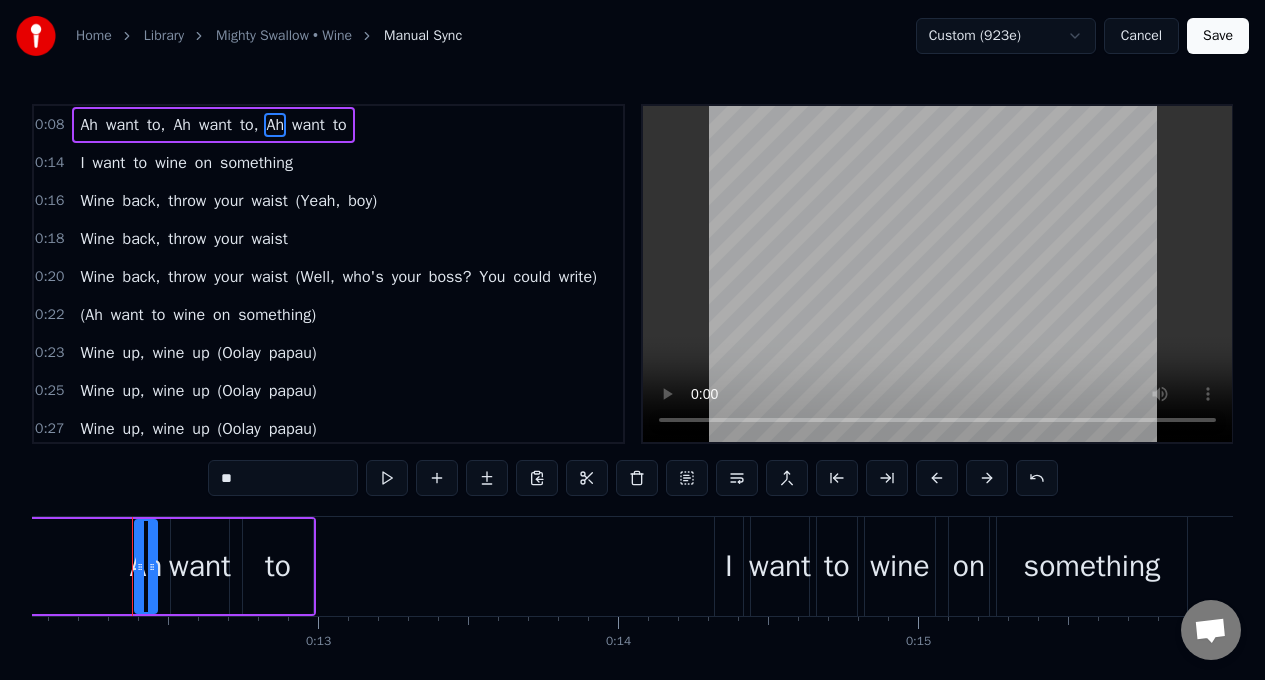 click on "I" at bounding box center [729, 566] 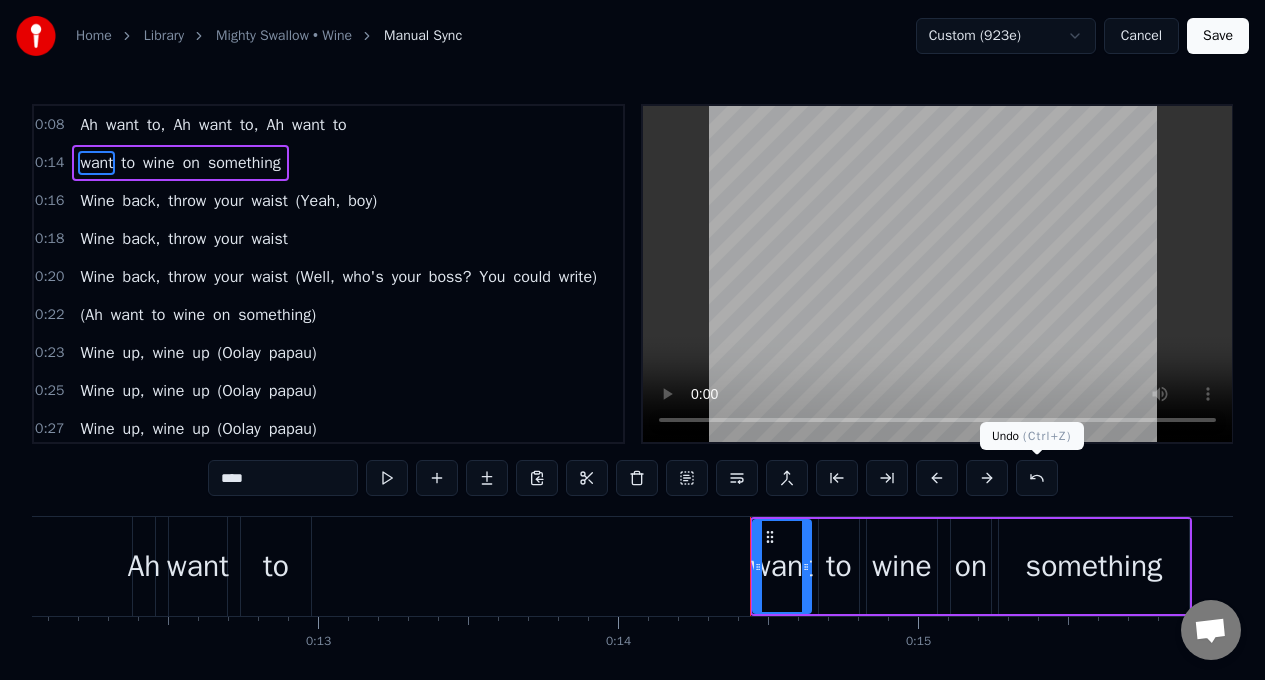 click at bounding box center (1037, 478) 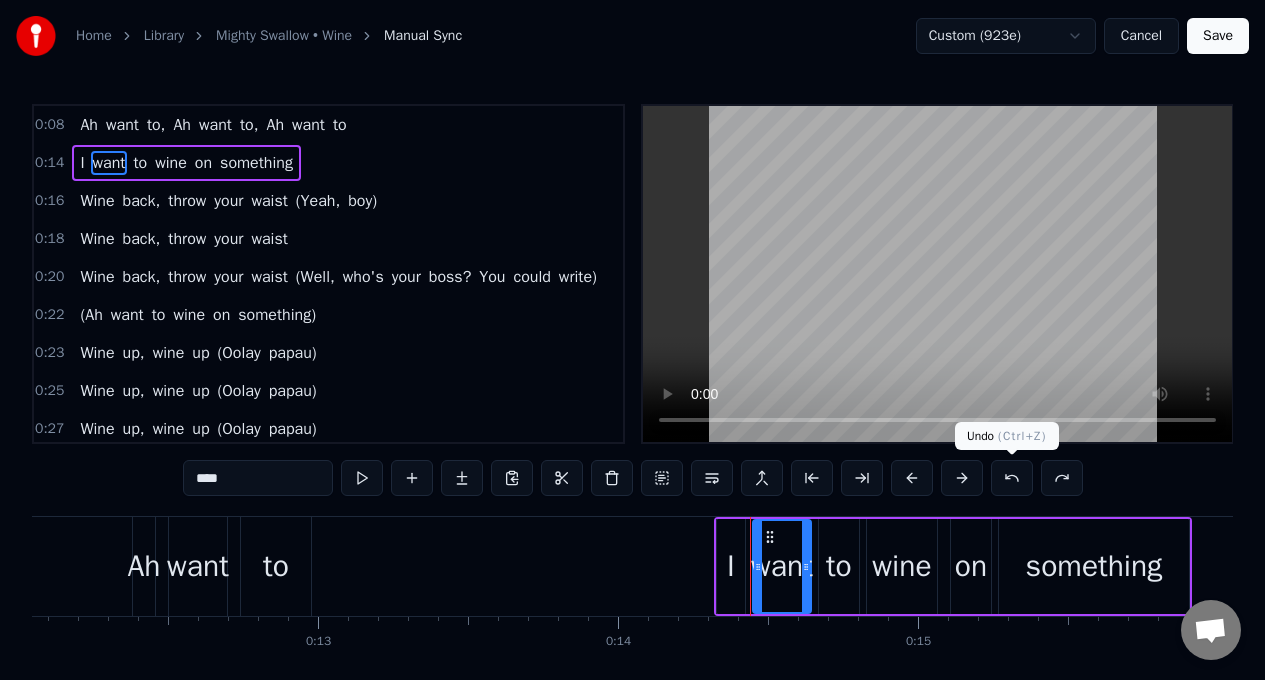 click at bounding box center (1012, 478) 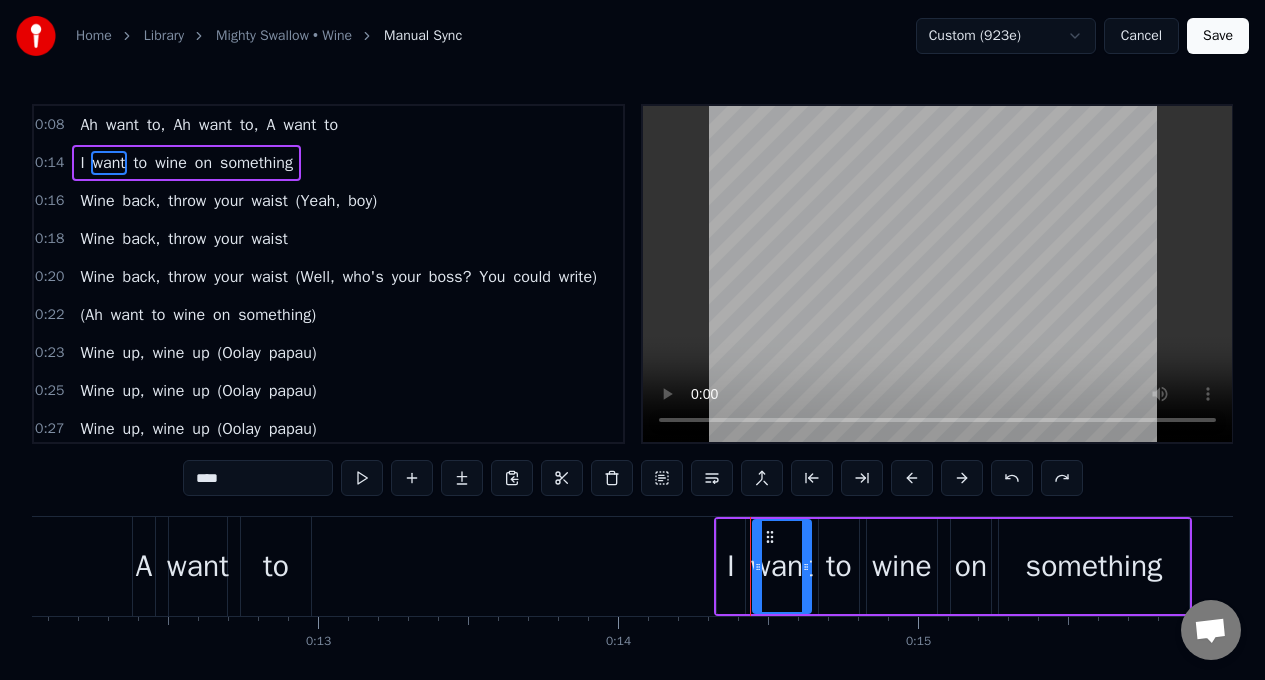 click on "A" at bounding box center [144, 566] 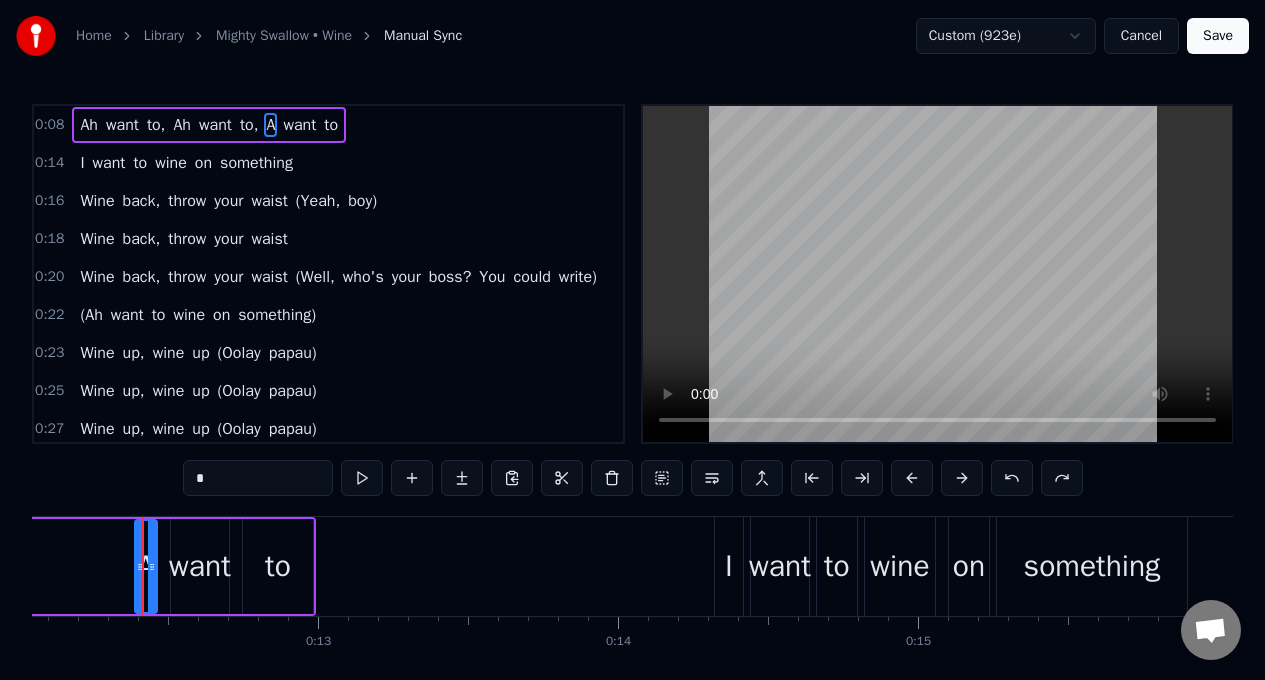 click on "*" at bounding box center [258, 478] 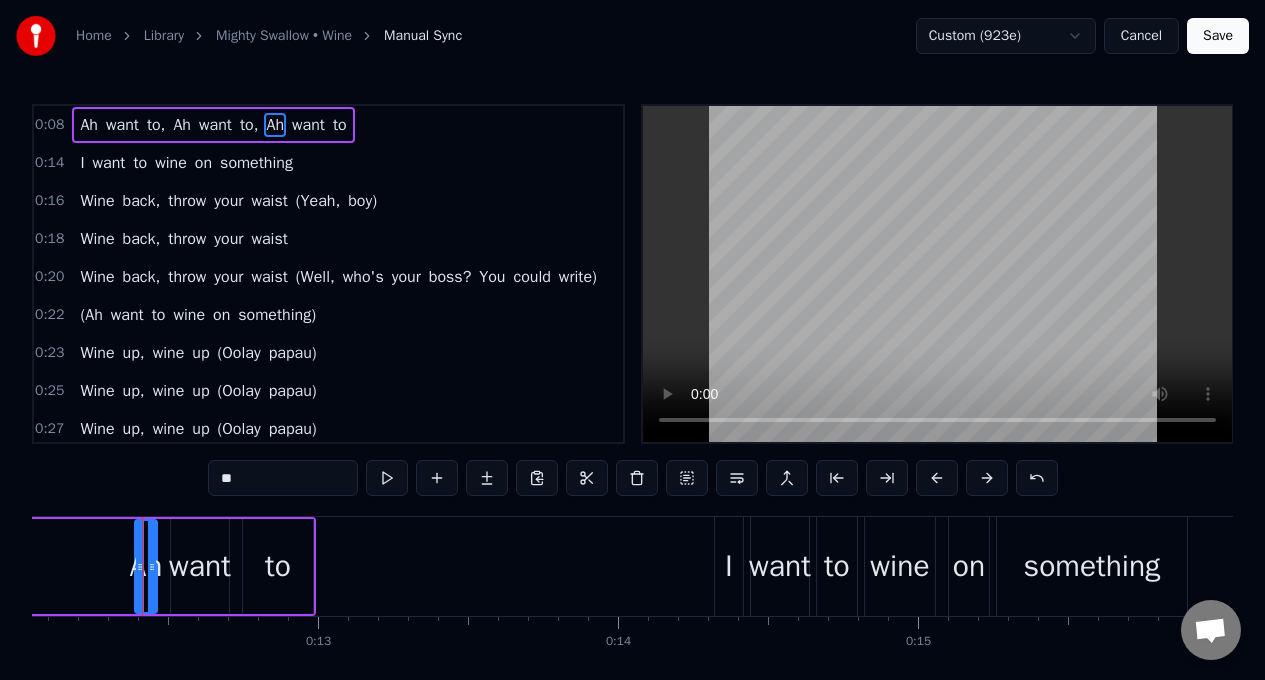 click on "I" at bounding box center (729, 566) 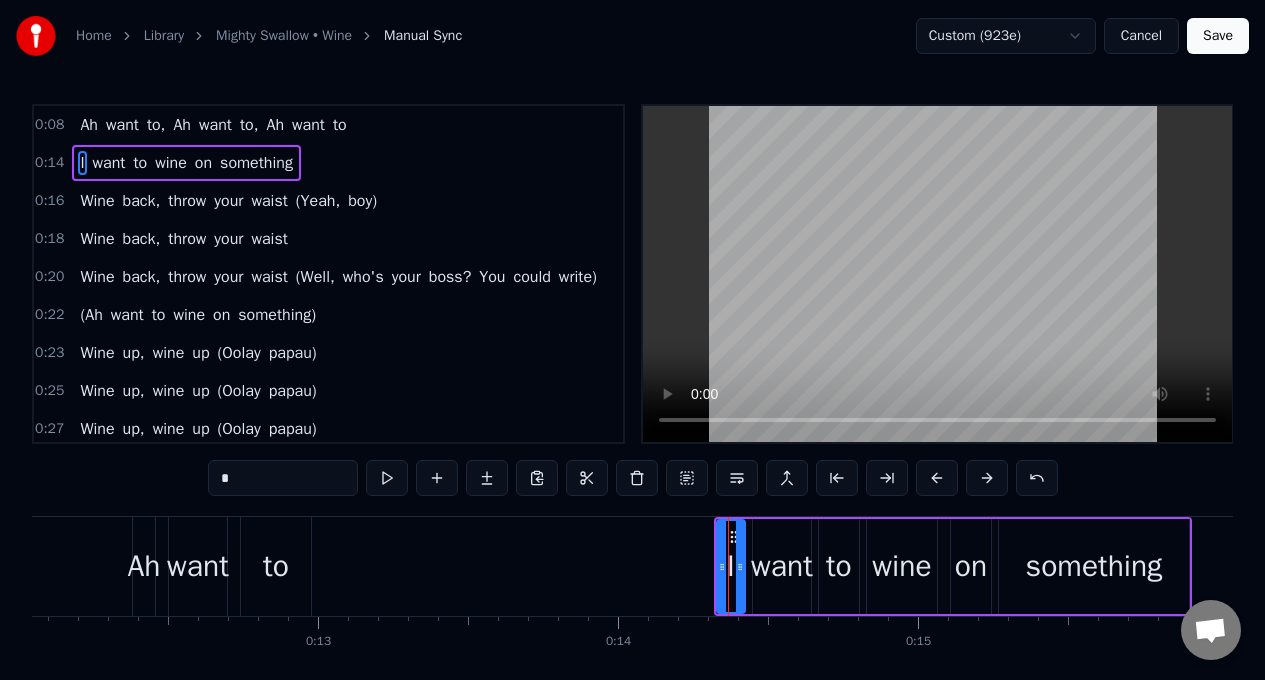 click on "*" at bounding box center (283, 478) 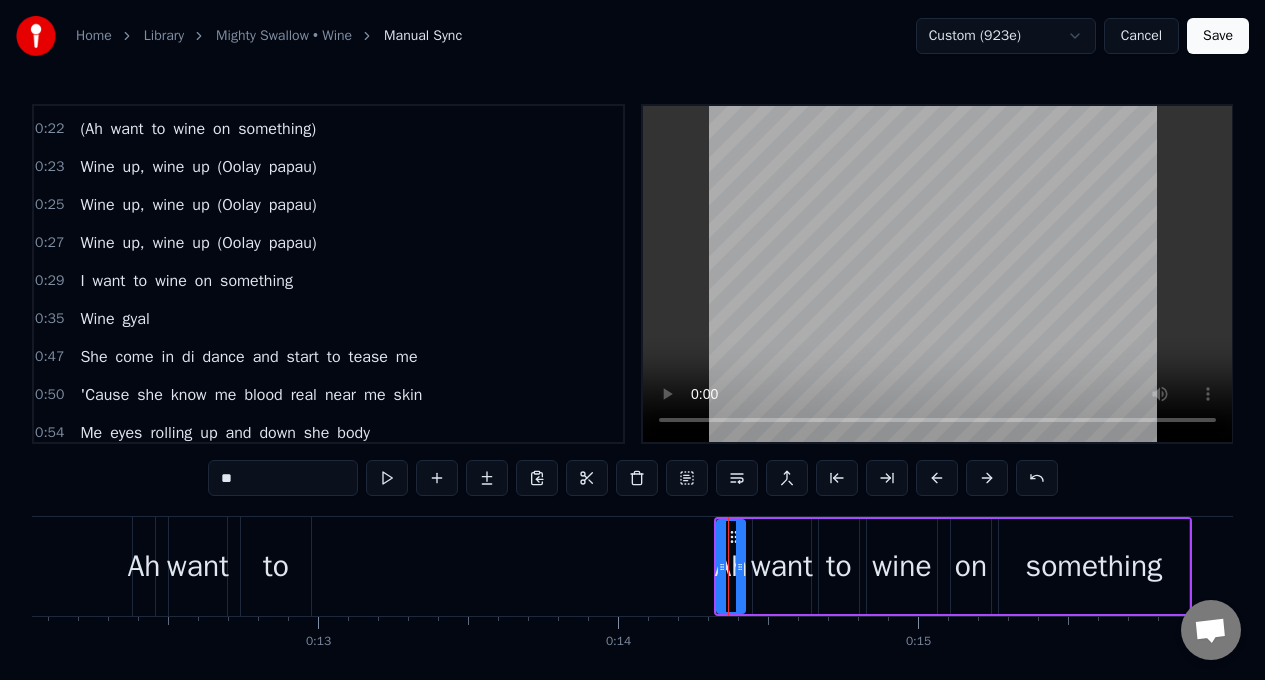 scroll, scrollTop: 215, scrollLeft: 0, axis: vertical 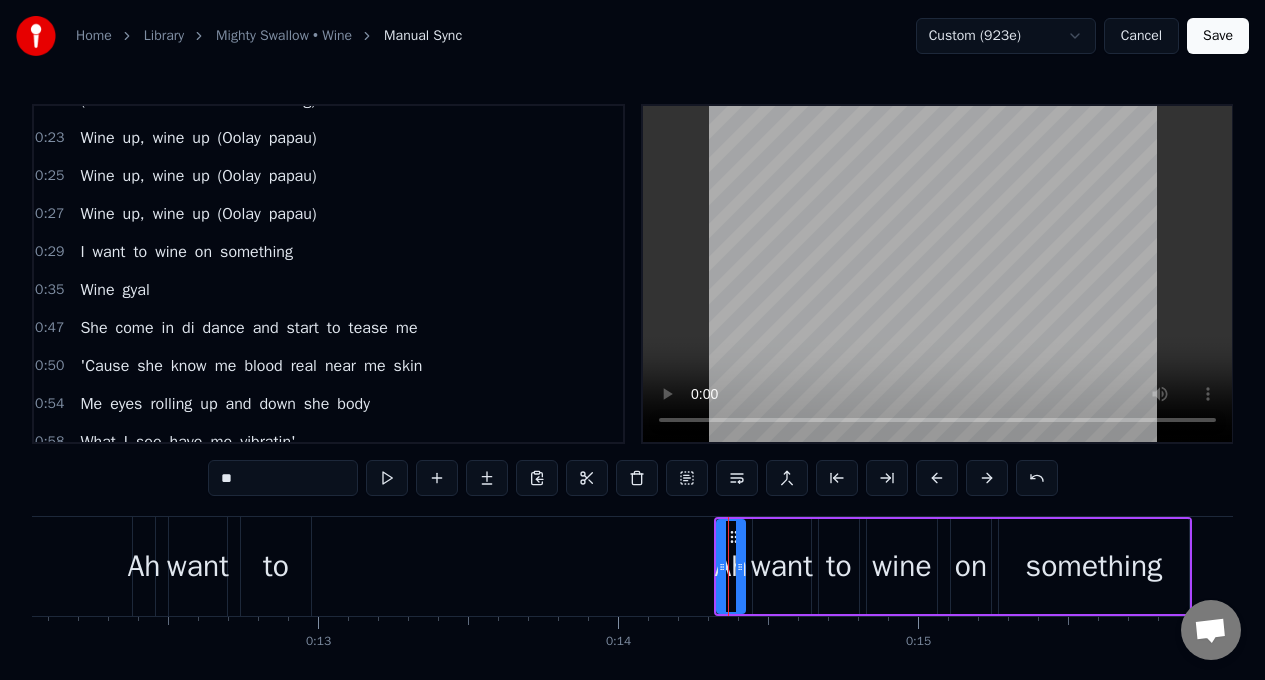 type on "**" 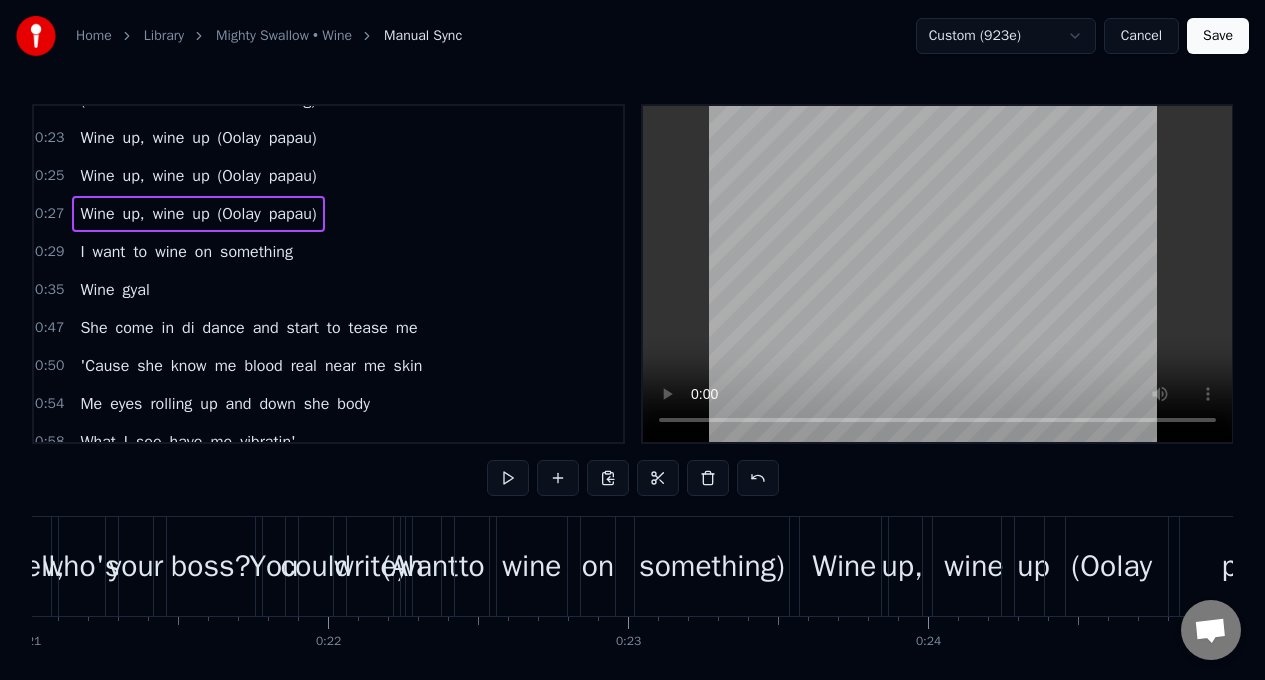 scroll, scrollTop: 0, scrollLeft: 8144, axis: horizontal 